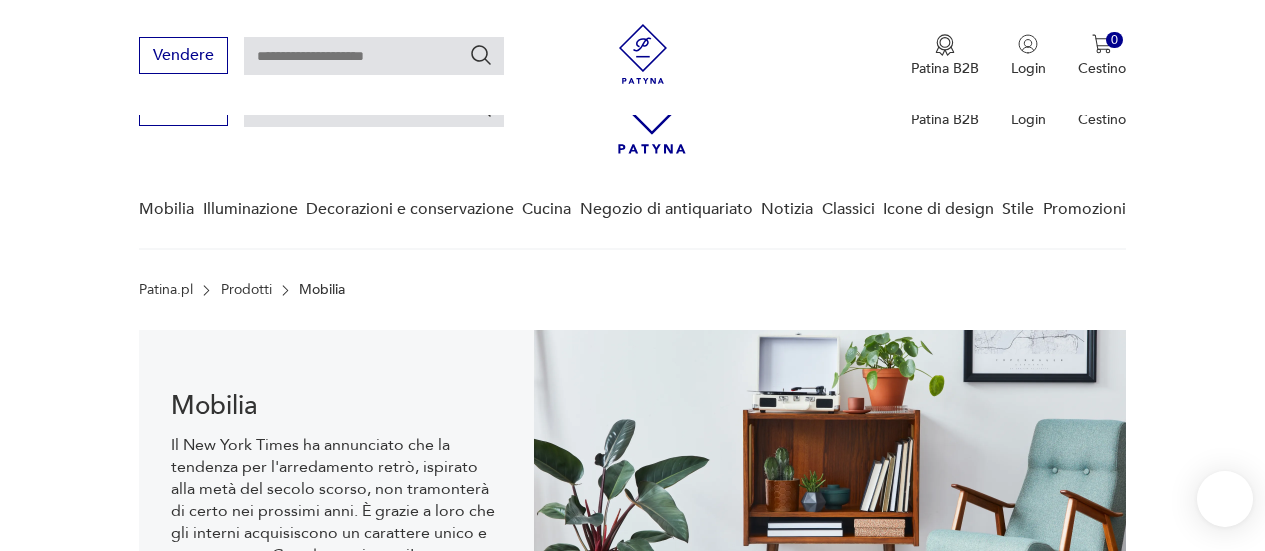 scroll, scrollTop: 430, scrollLeft: 0, axis: vertical 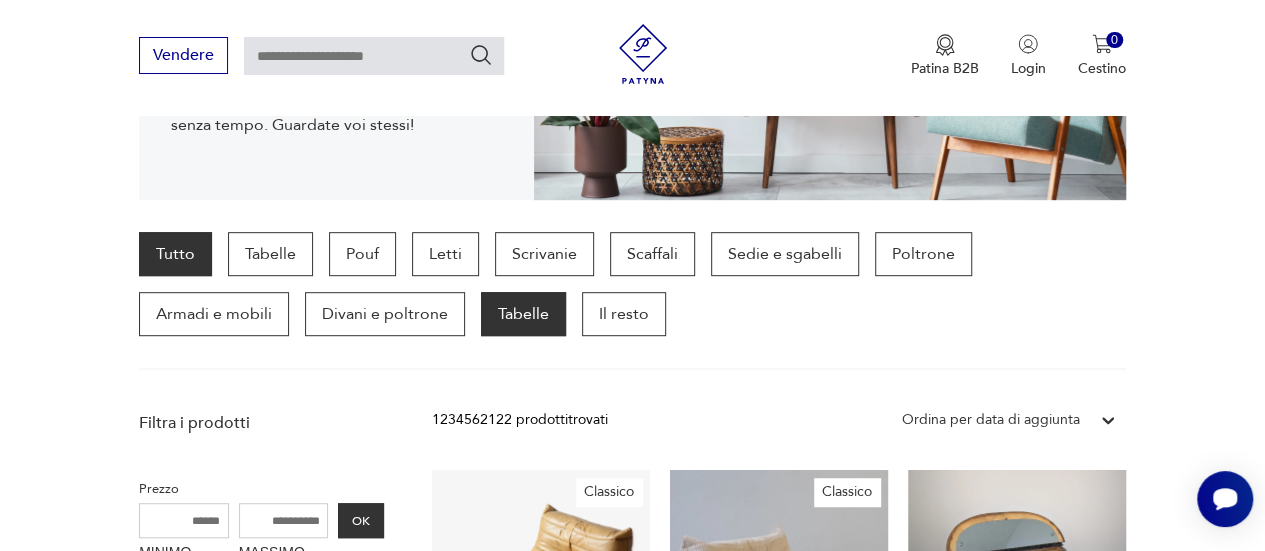 click on "Tabelle" at bounding box center (523, 314) 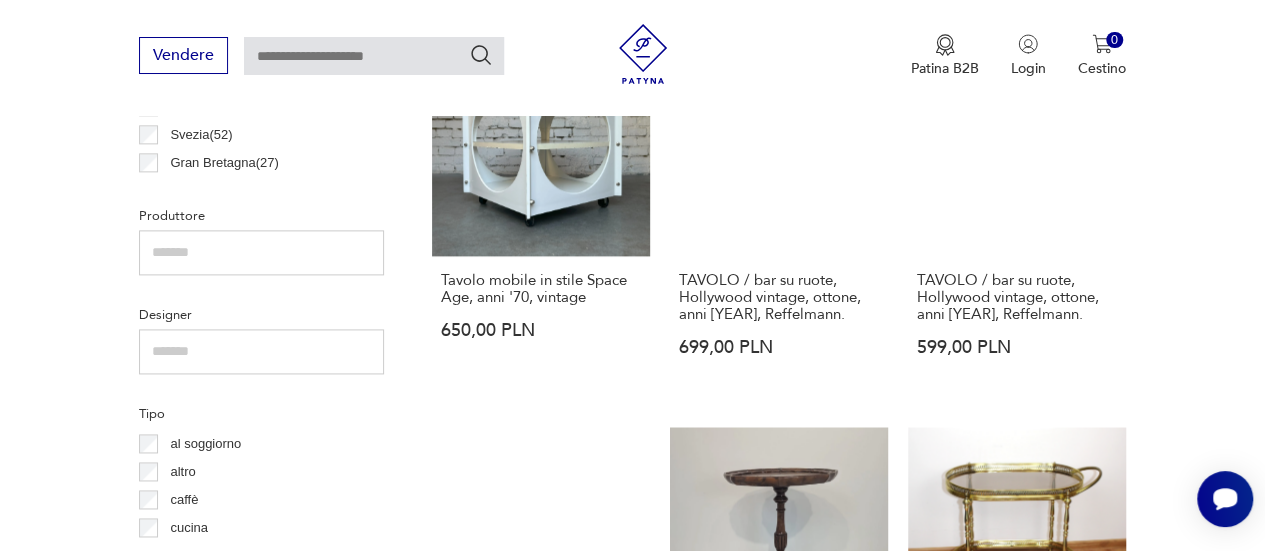 scroll, scrollTop: 1220, scrollLeft: 0, axis: vertical 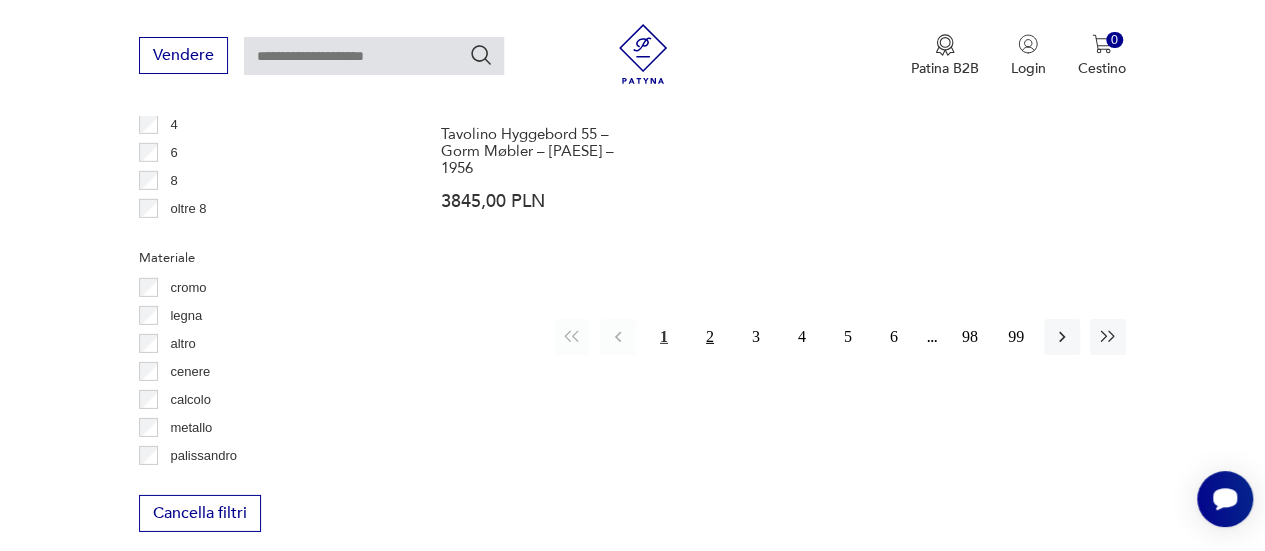 click on "2" at bounding box center [710, 336] 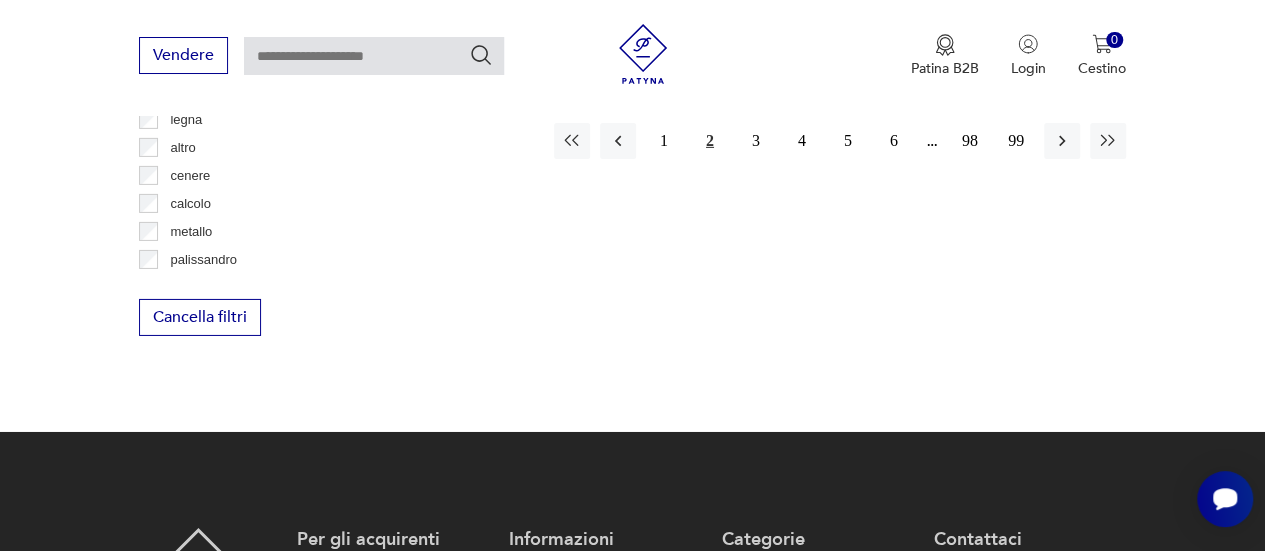 scroll, scrollTop: 3230, scrollLeft: 0, axis: vertical 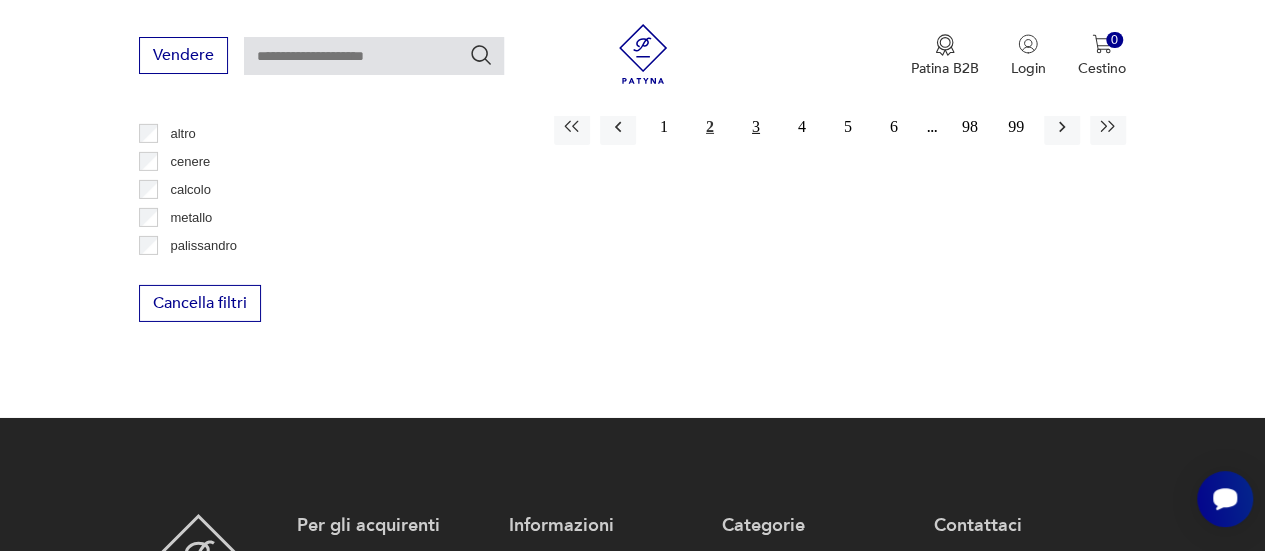 click on "3" at bounding box center (756, 126) 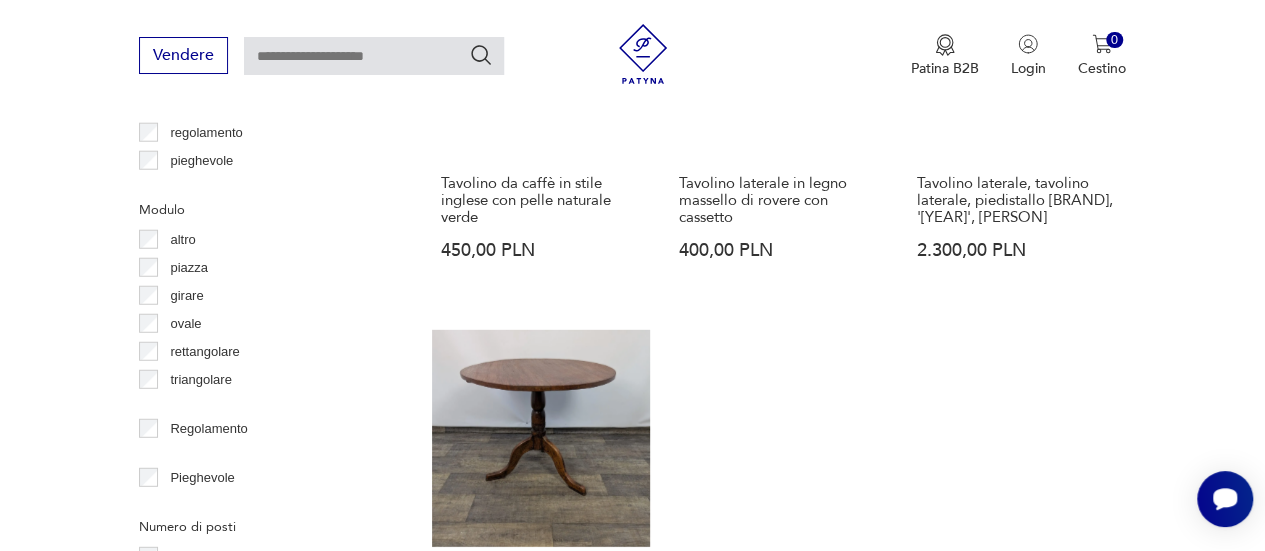 scroll, scrollTop: 2830, scrollLeft: 0, axis: vertical 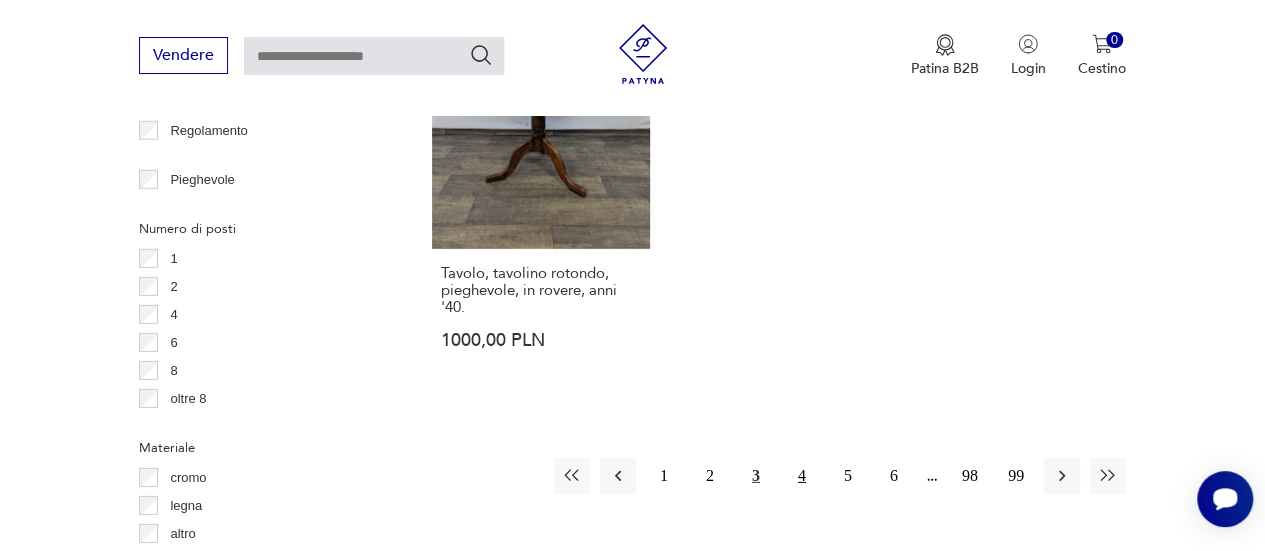 click on "4" at bounding box center (802, 475) 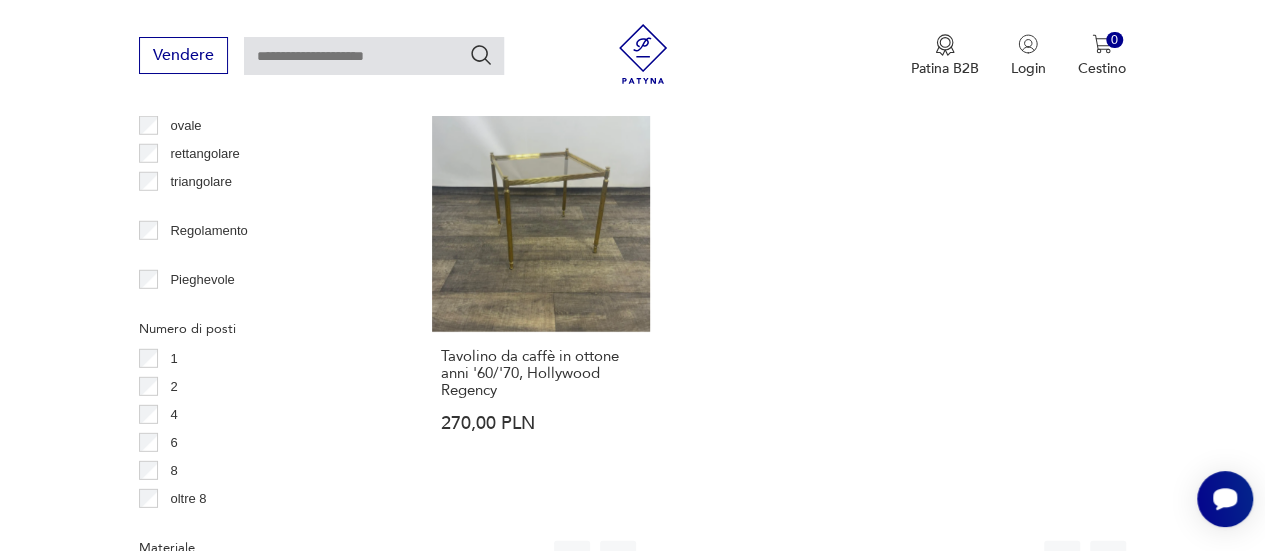 scroll, scrollTop: 3030, scrollLeft: 0, axis: vertical 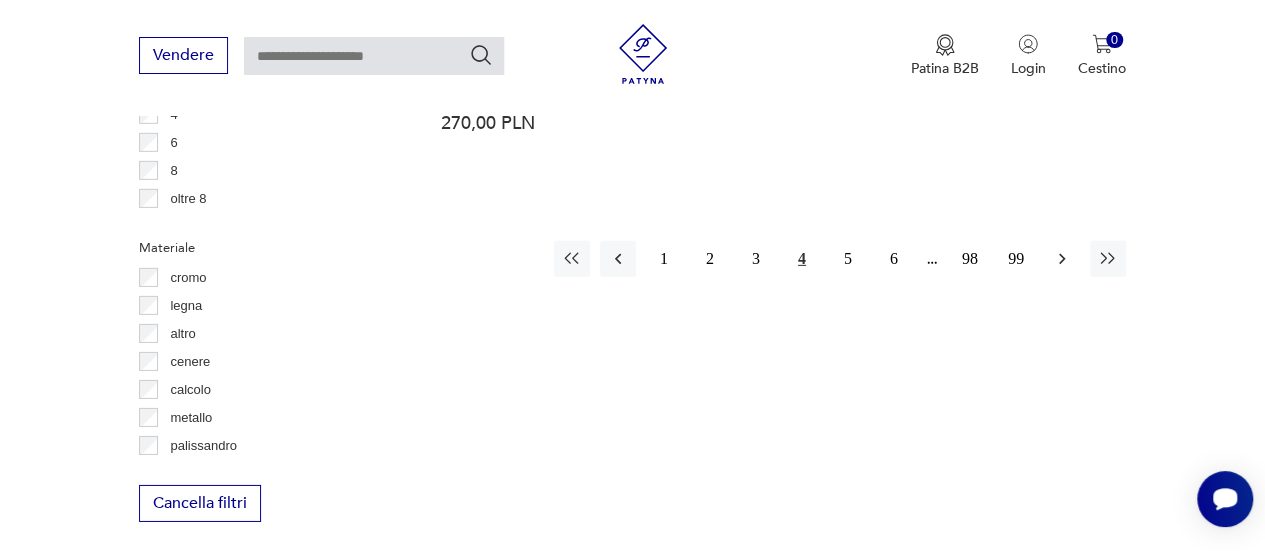 click 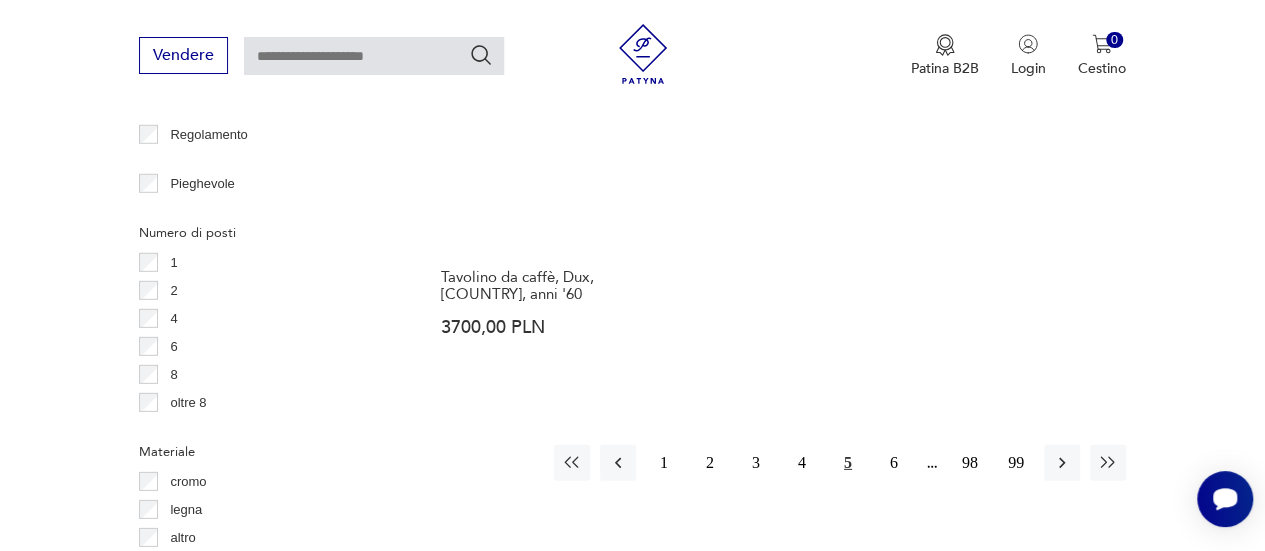 scroll, scrollTop: 2830, scrollLeft: 0, axis: vertical 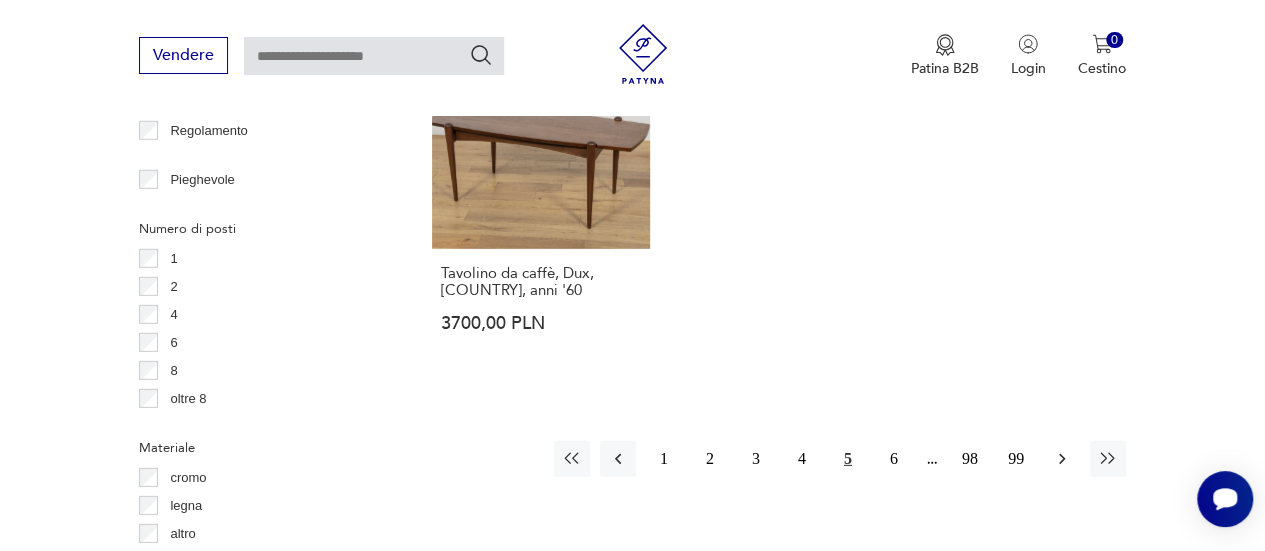 click 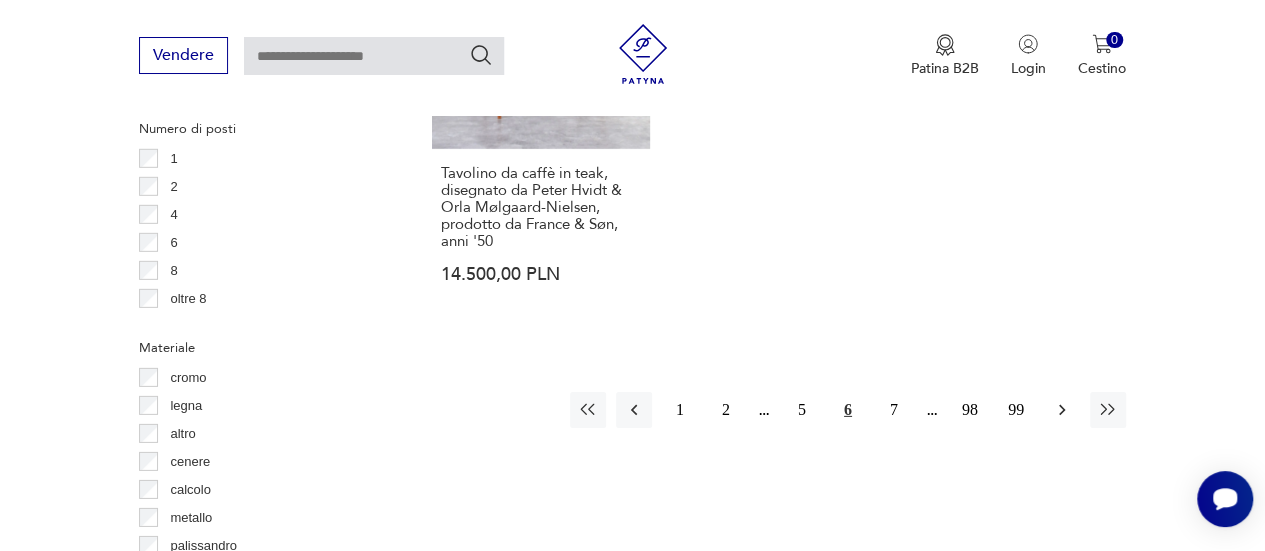 click at bounding box center [1062, 410] 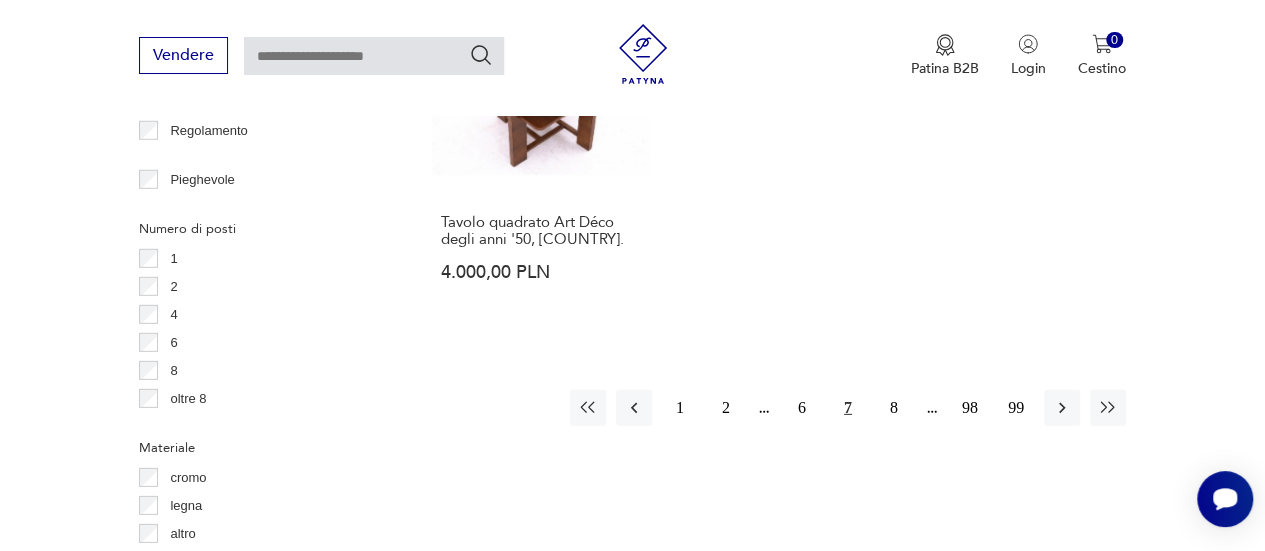 click 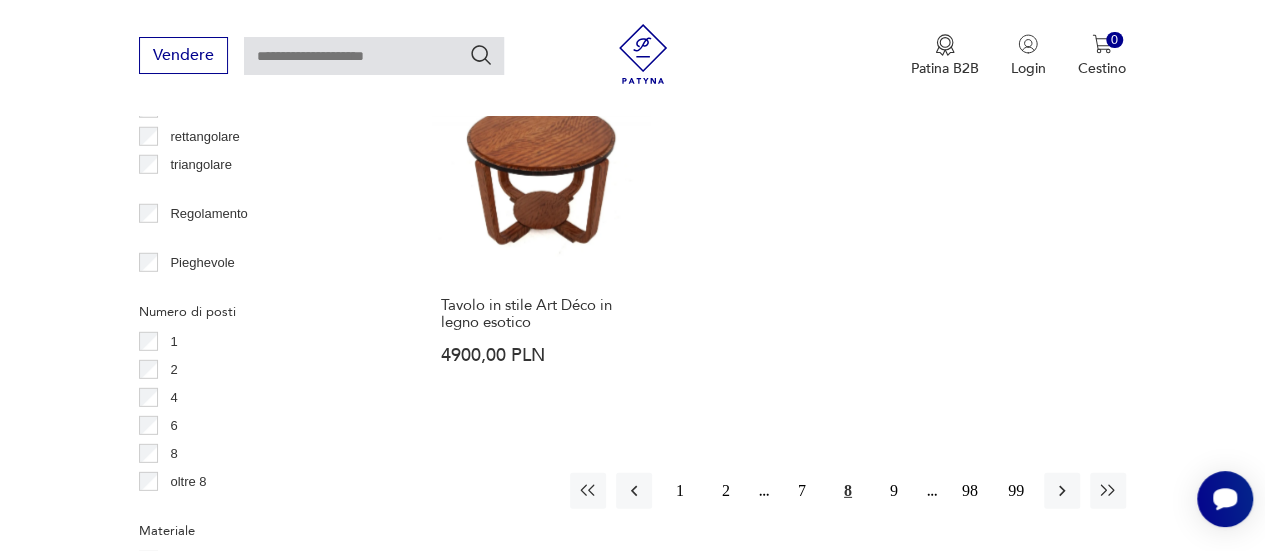 scroll, scrollTop: 2830, scrollLeft: 0, axis: vertical 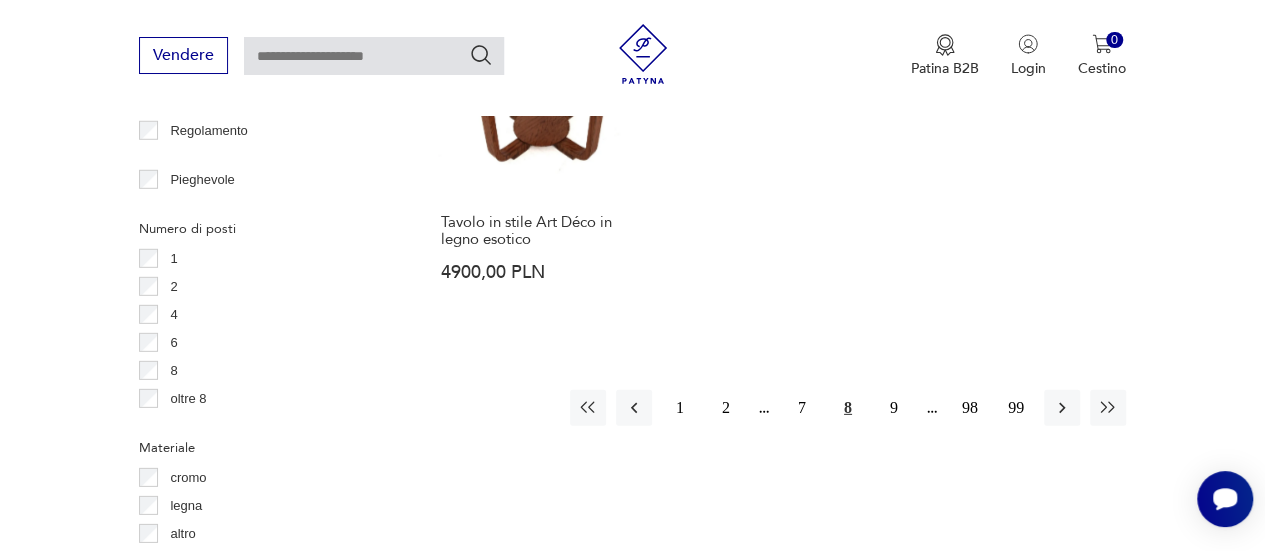 click 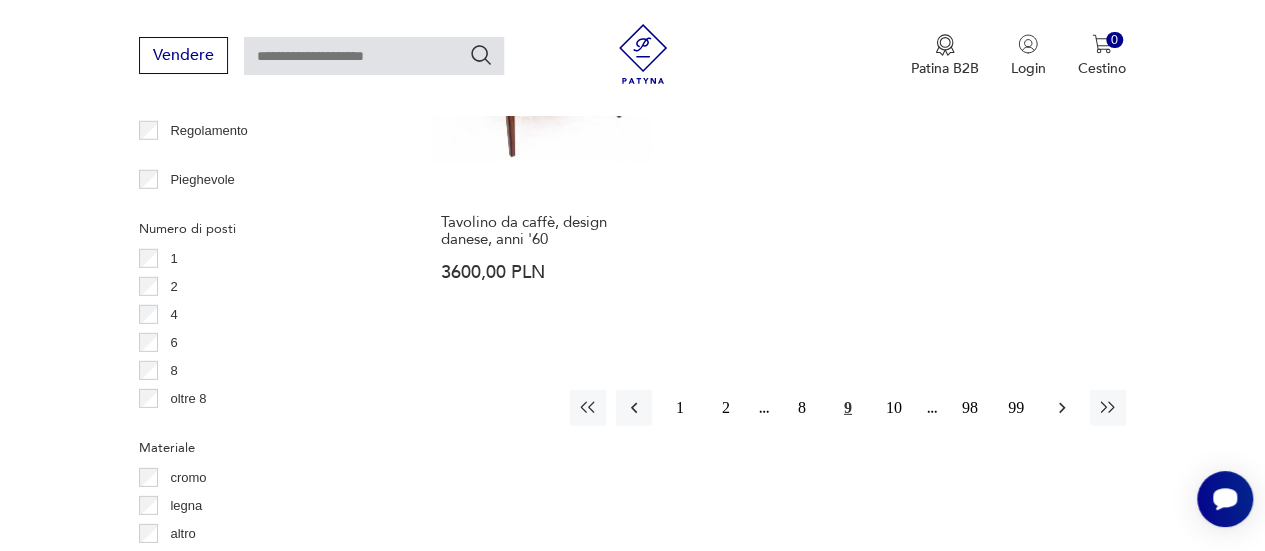 click 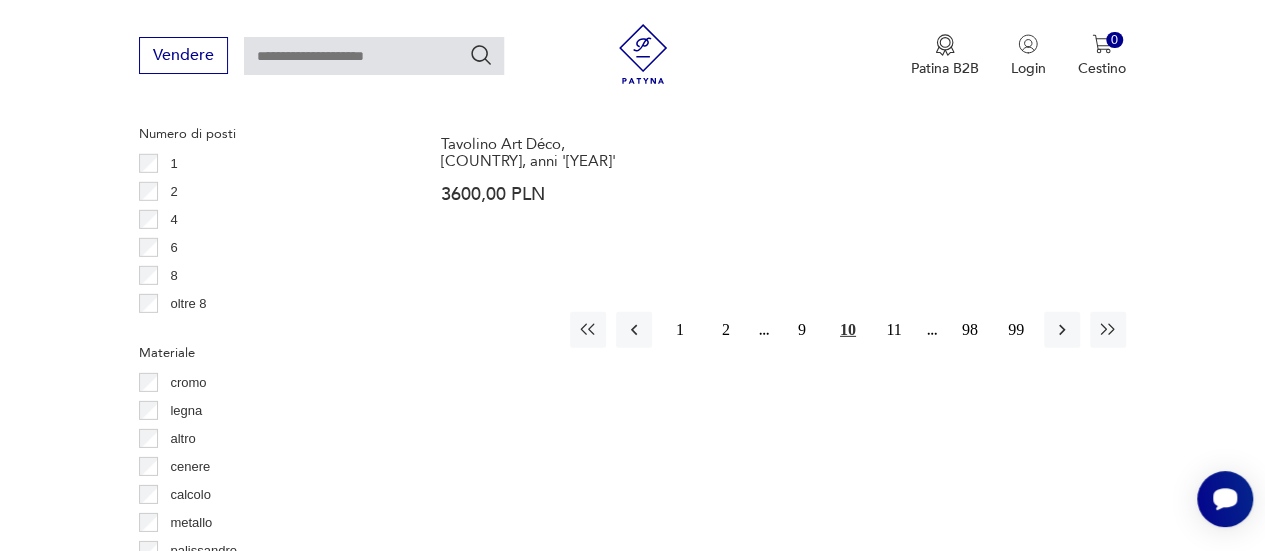 scroll, scrollTop: 2930, scrollLeft: 0, axis: vertical 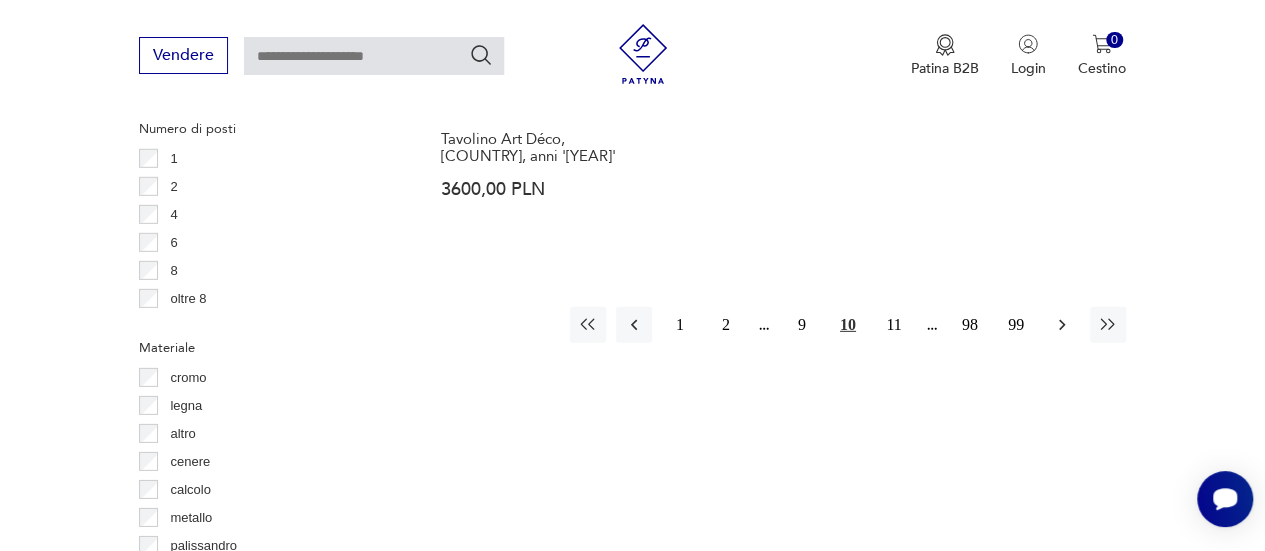 click 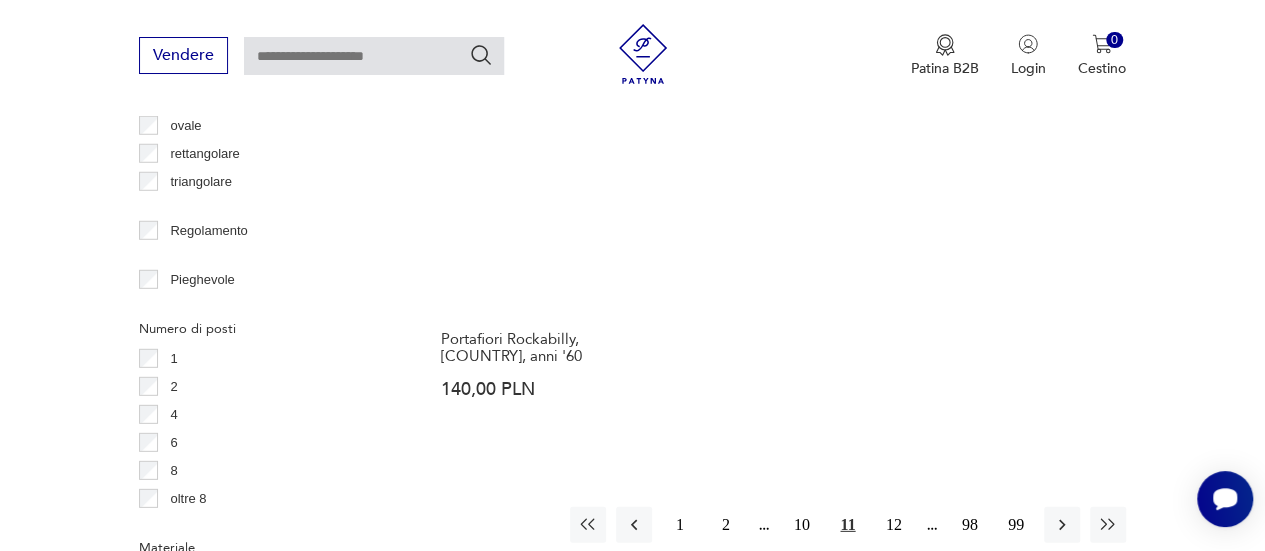 scroll, scrollTop: 2930, scrollLeft: 0, axis: vertical 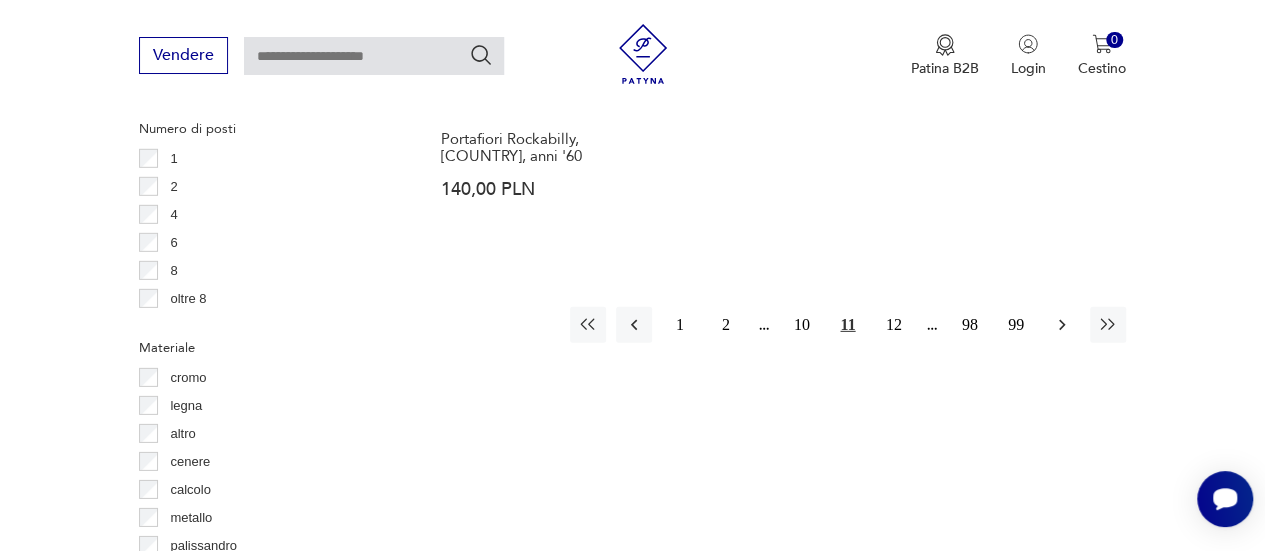 click 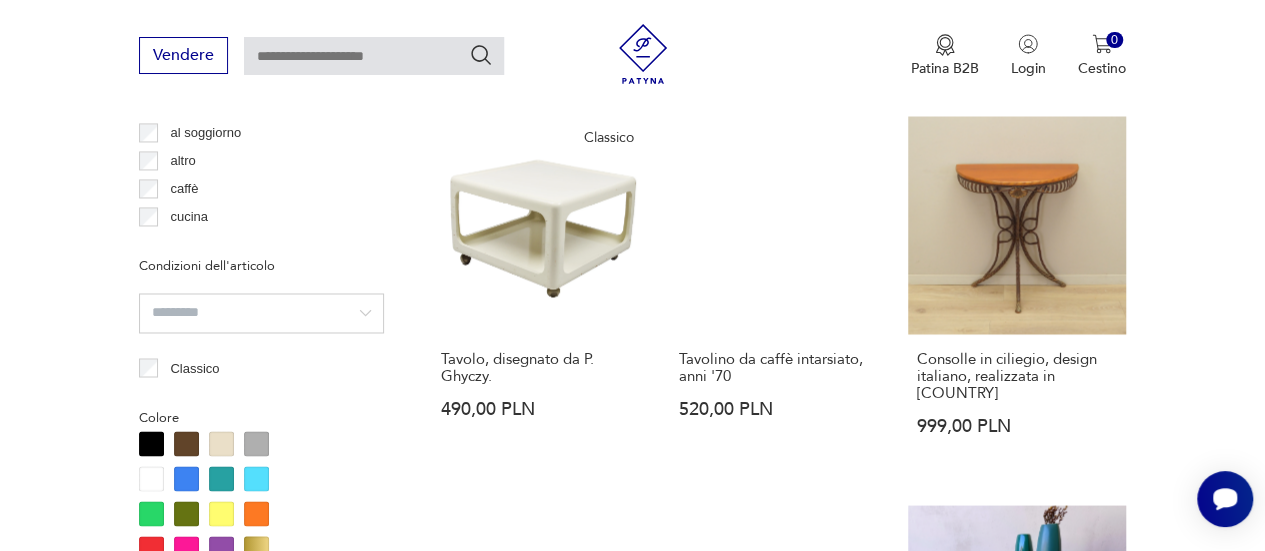 scroll, scrollTop: 1530, scrollLeft: 0, axis: vertical 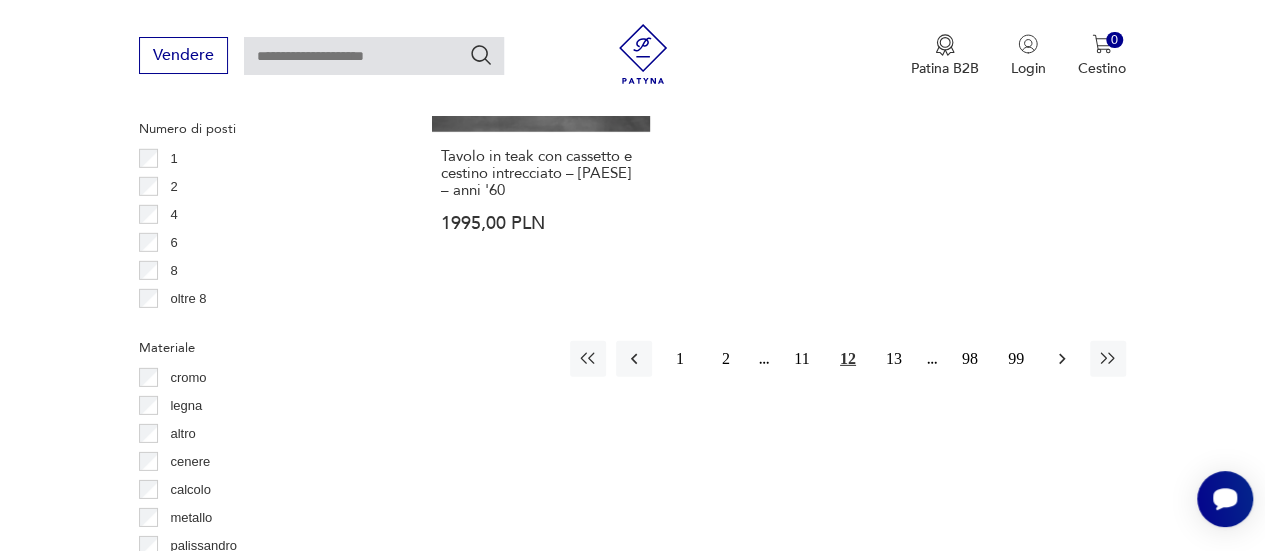 click at bounding box center [1062, 359] 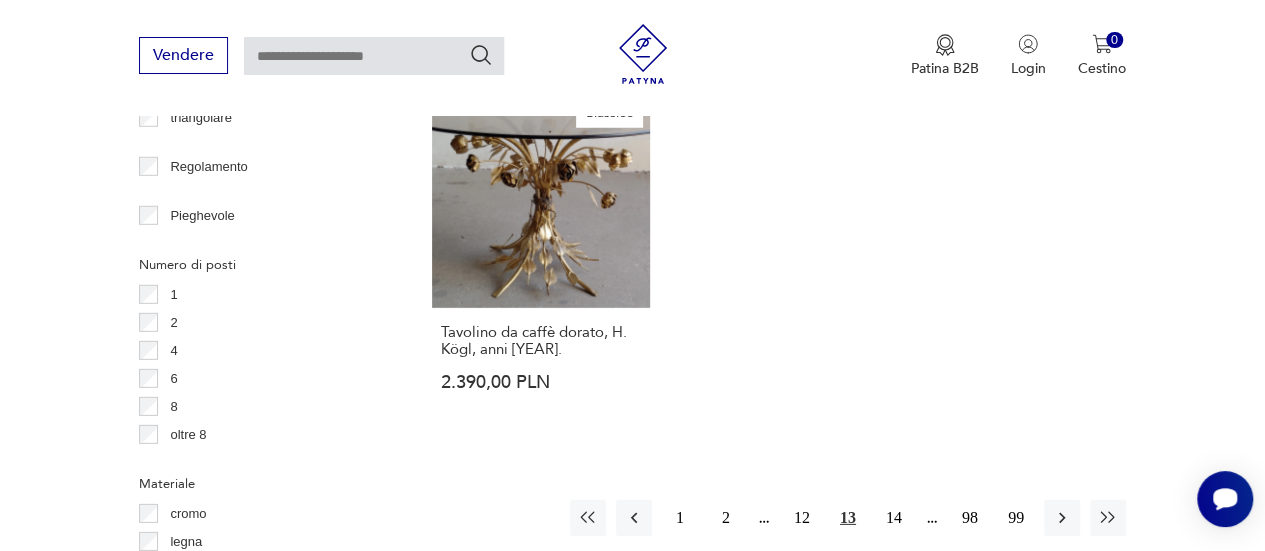 scroll, scrollTop: 2930, scrollLeft: 0, axis: vertical 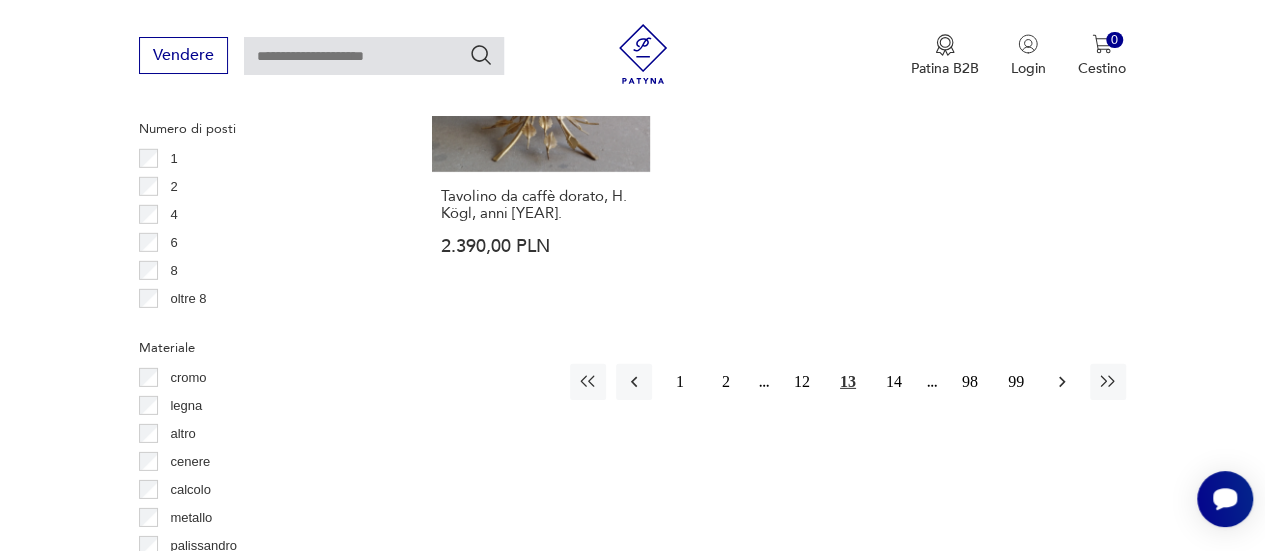 click at bounding box center [1062, 382] 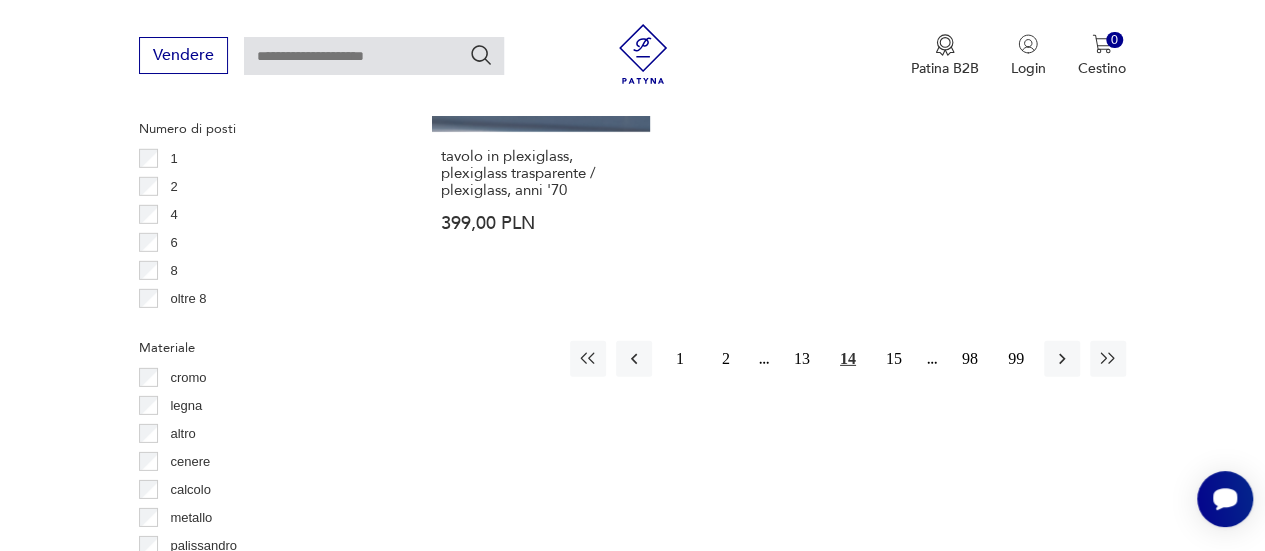 click at bounding box center (1062, 359) 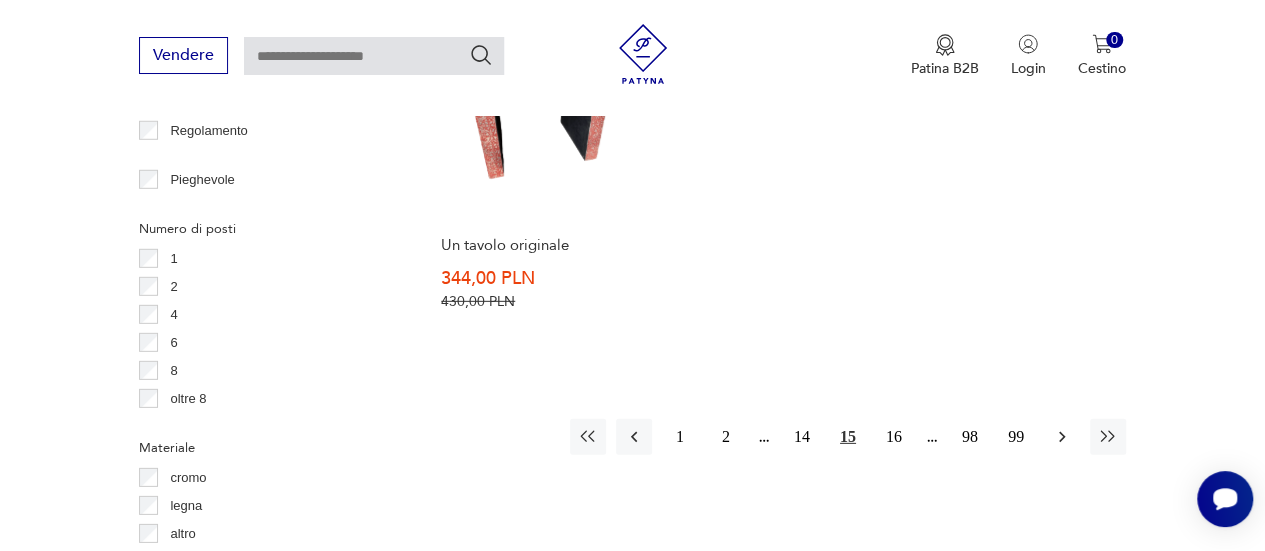 click at bounding box center [1062, 437] 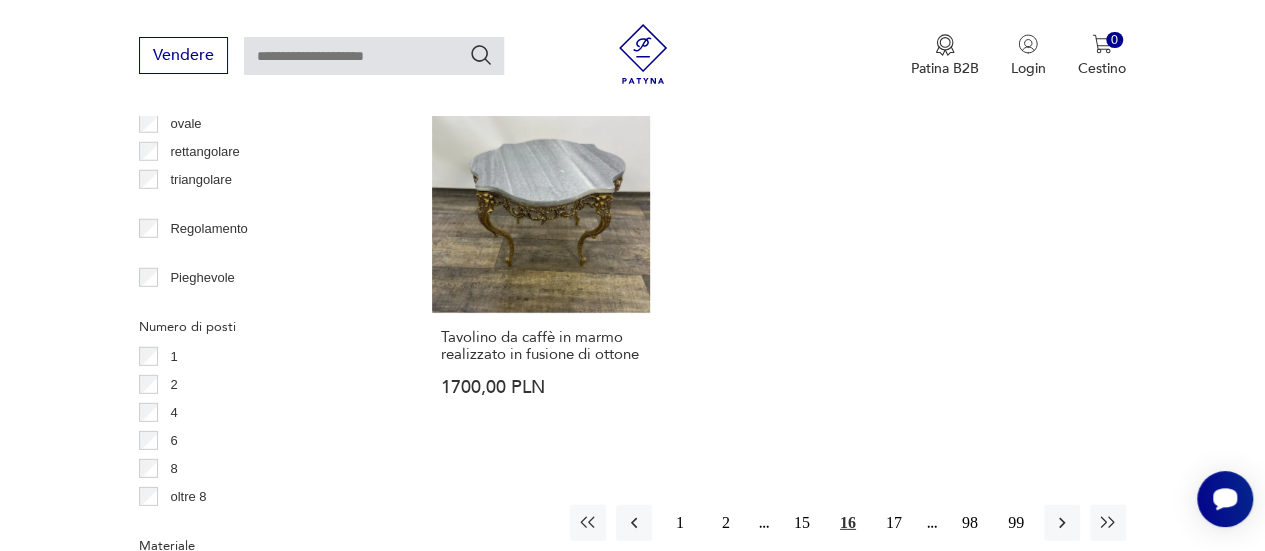 scroll, scrollTop: 2830, scrollLeft: 0, axis: vertical 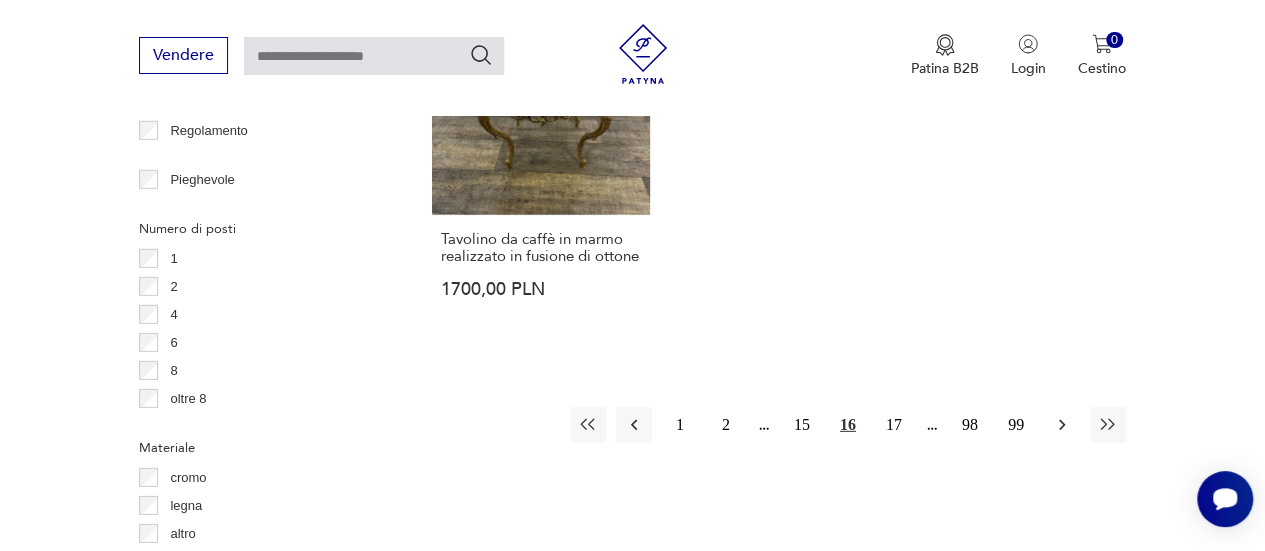 click 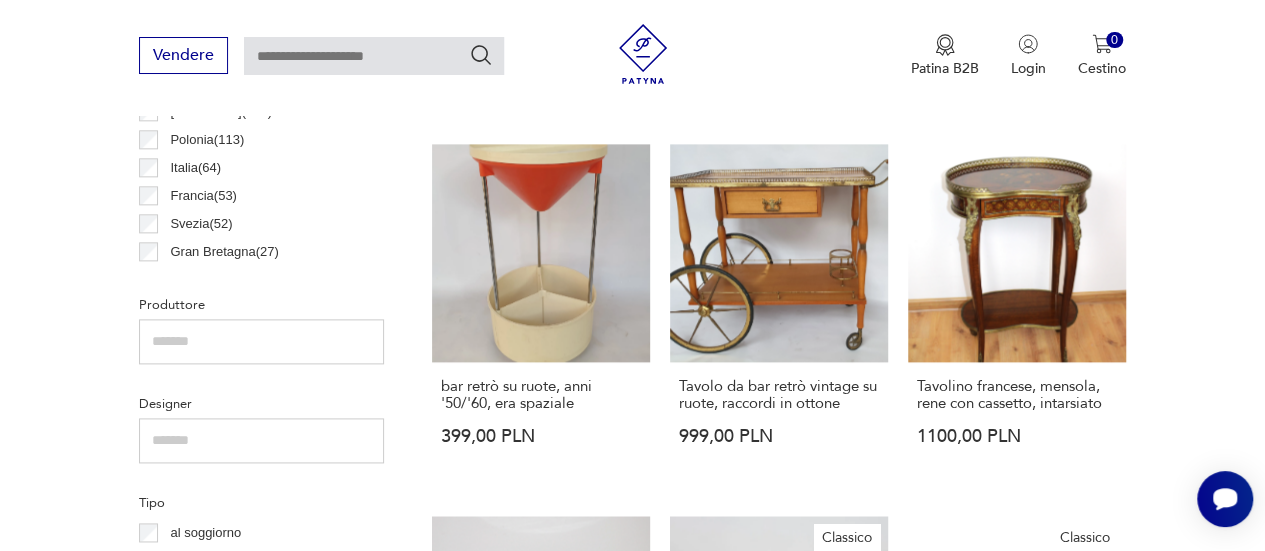 scroll, scrollTop: 1130, scrollLeft: 0, axis: vertical 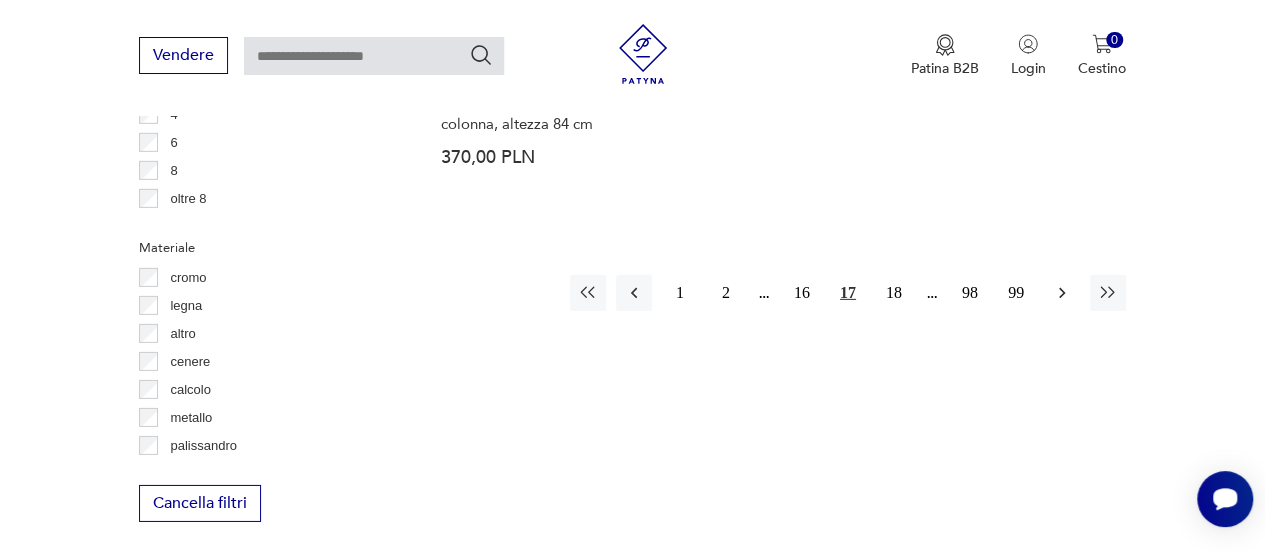 click 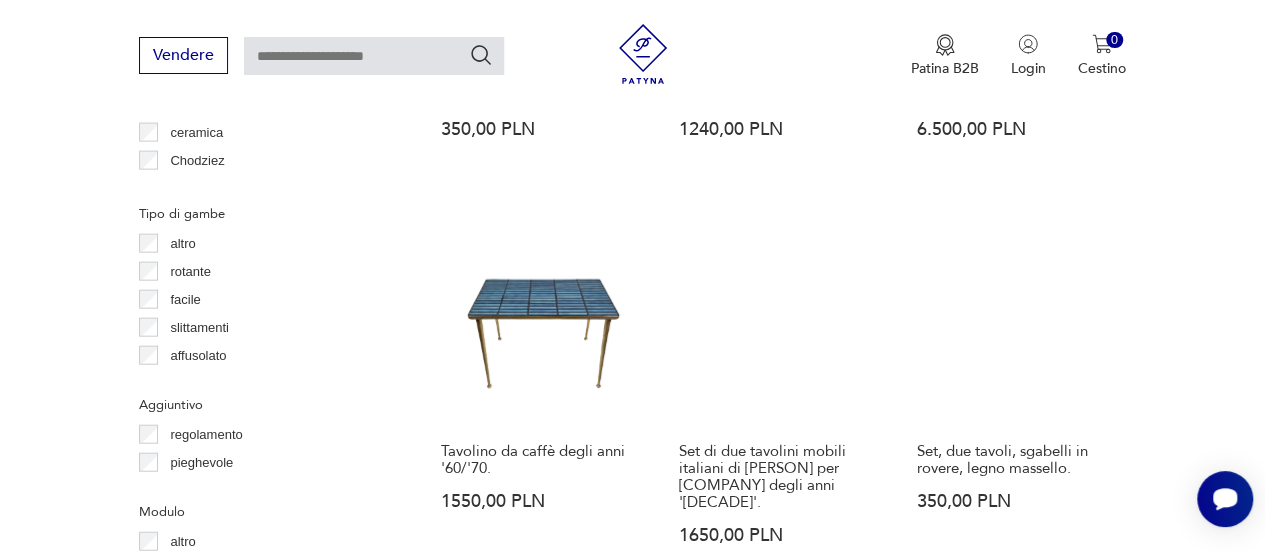 scroll, scrollTop: 1930, scrollLeft: 0, axis: vertical 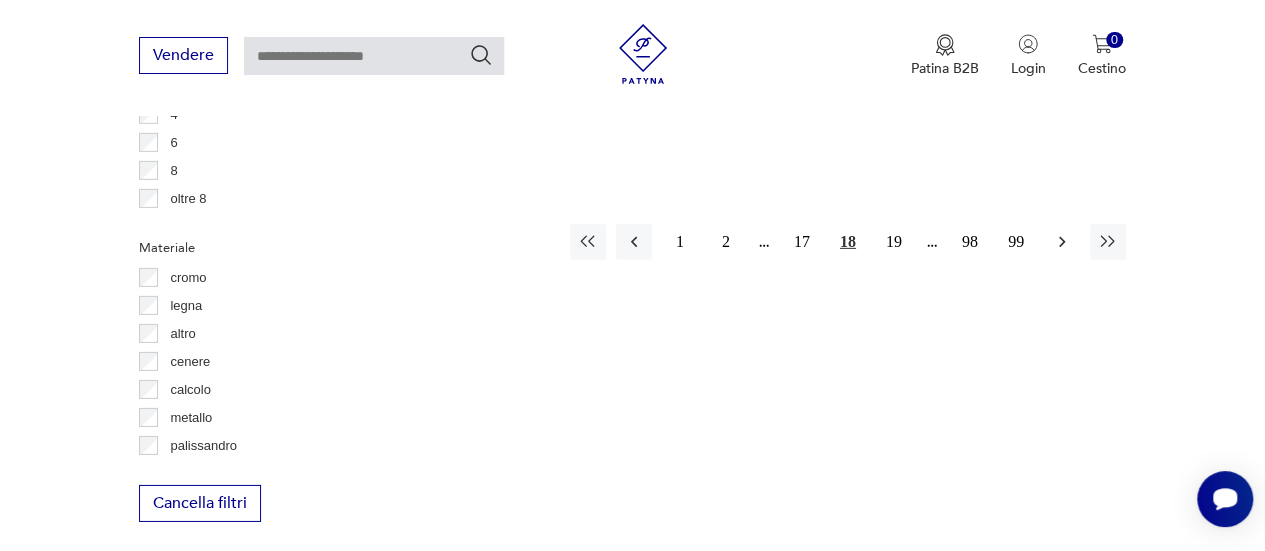 click 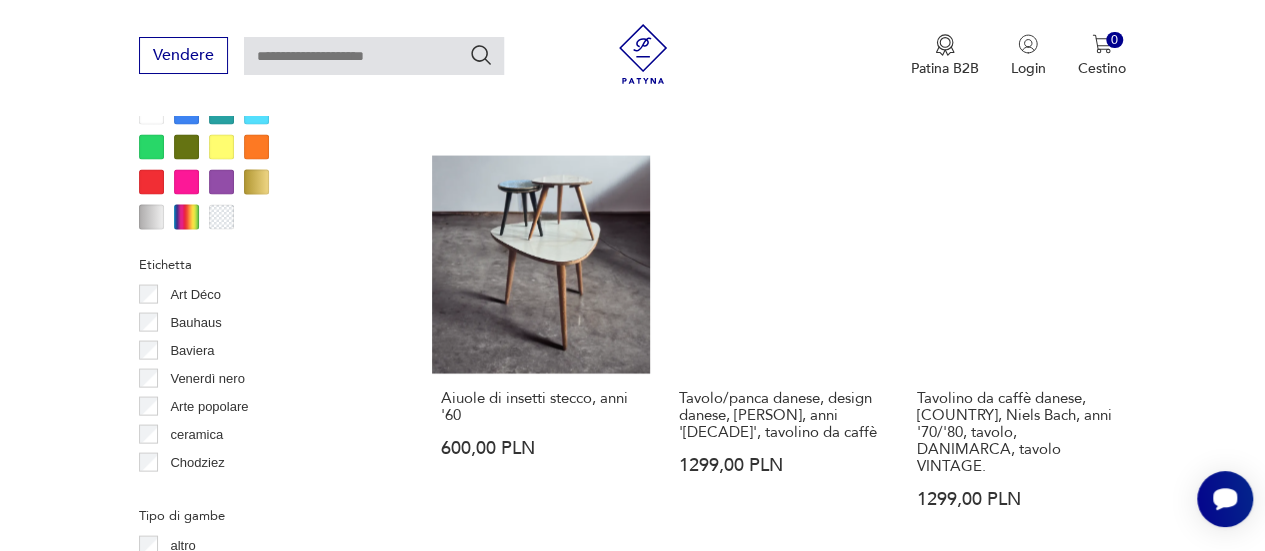 scroll, scrollTop: 1930, scrollLeft: 0, axis: vertical 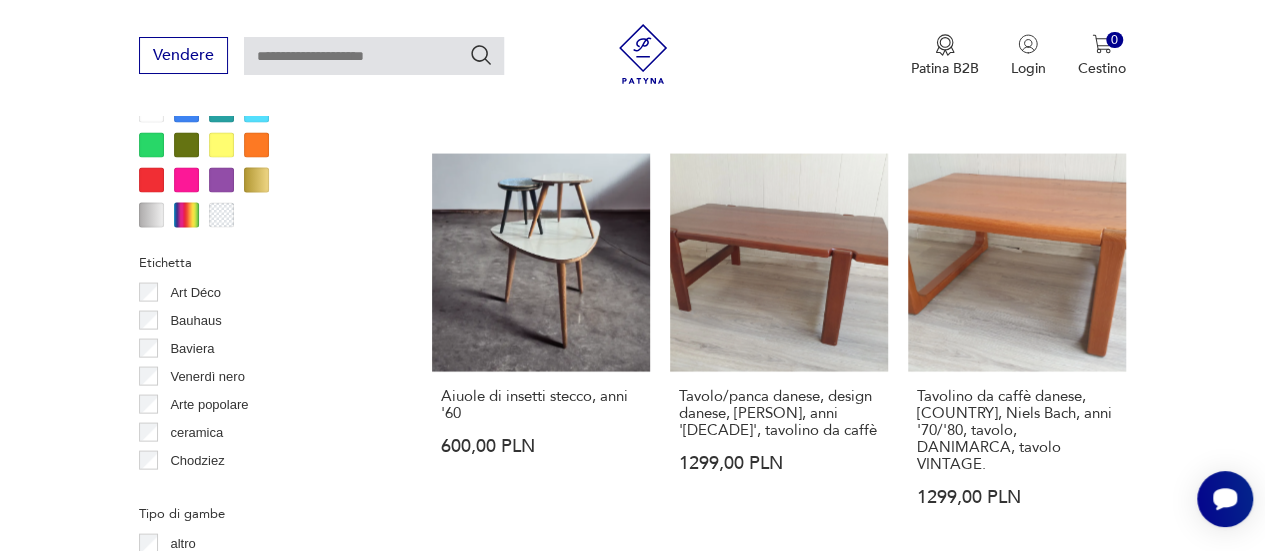 click on "Bauhaus" at bounding box center [195, 320] 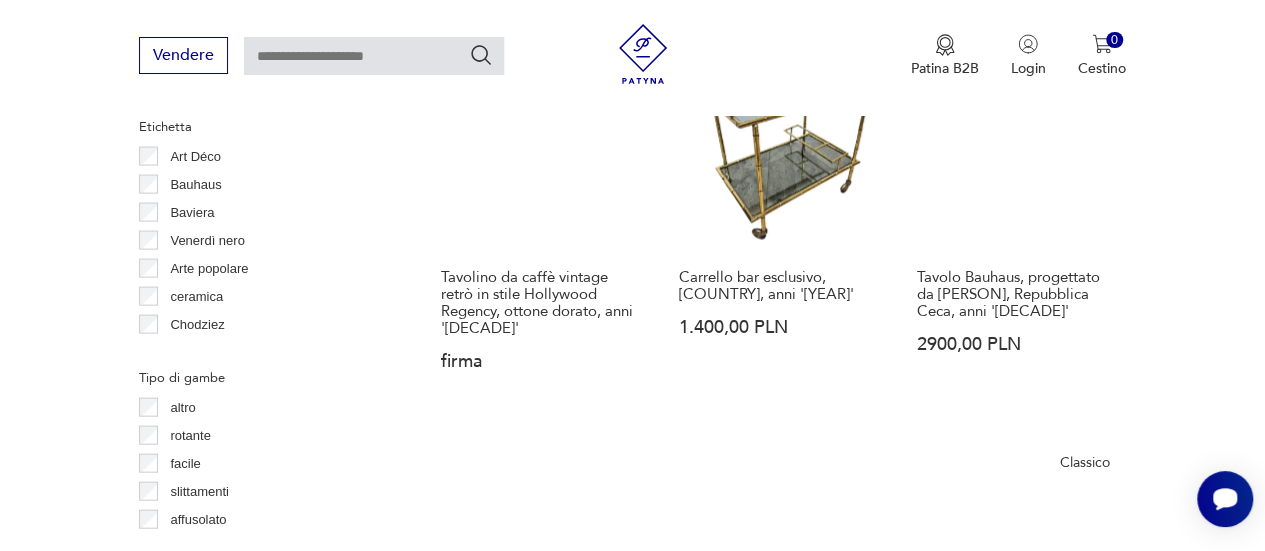 scroll, scrollTop: 2036, scrollLeft: 0, axis: vertical 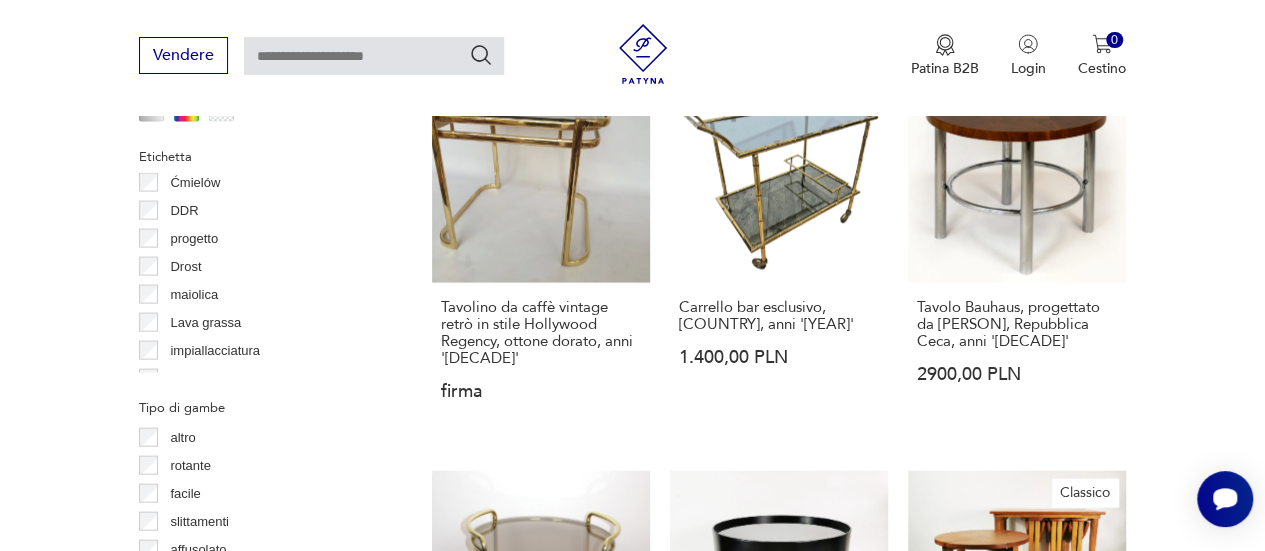 click on "DDR" at bounding box center [184, 210] 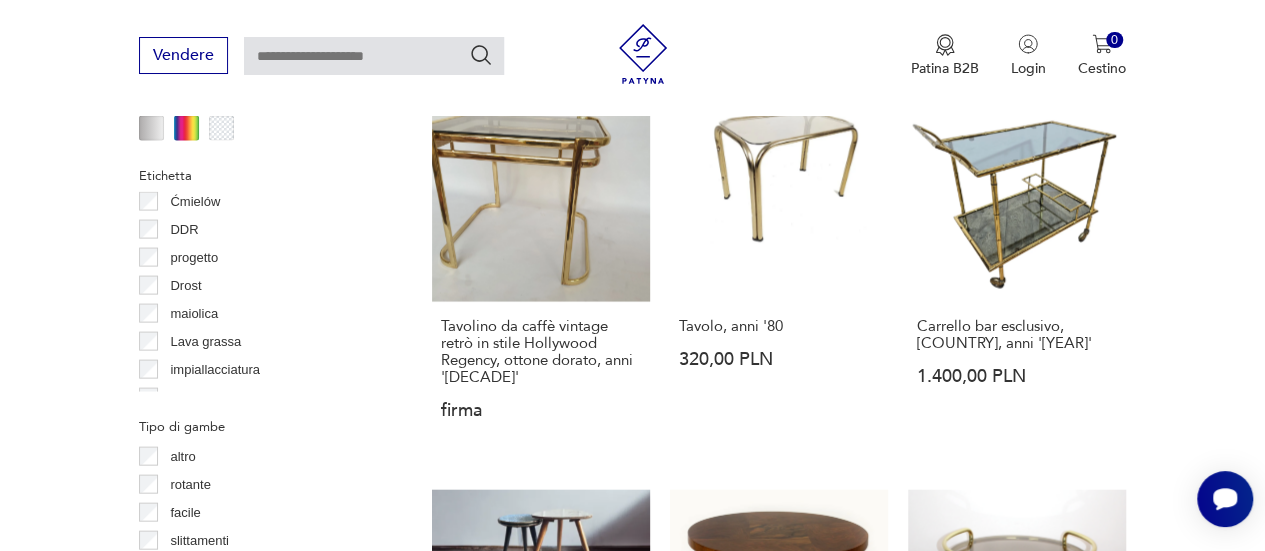 scroll, scrollTop: 2030, scrollLeft: 0, axis: vertical 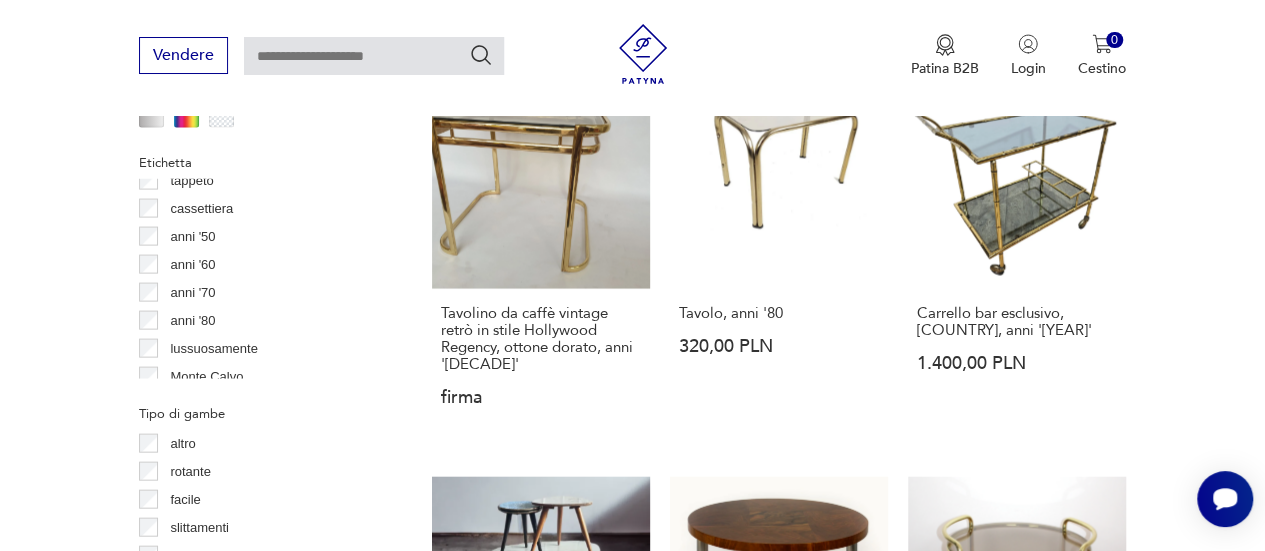 click on "anni '60" at bounding box center [192, 264] 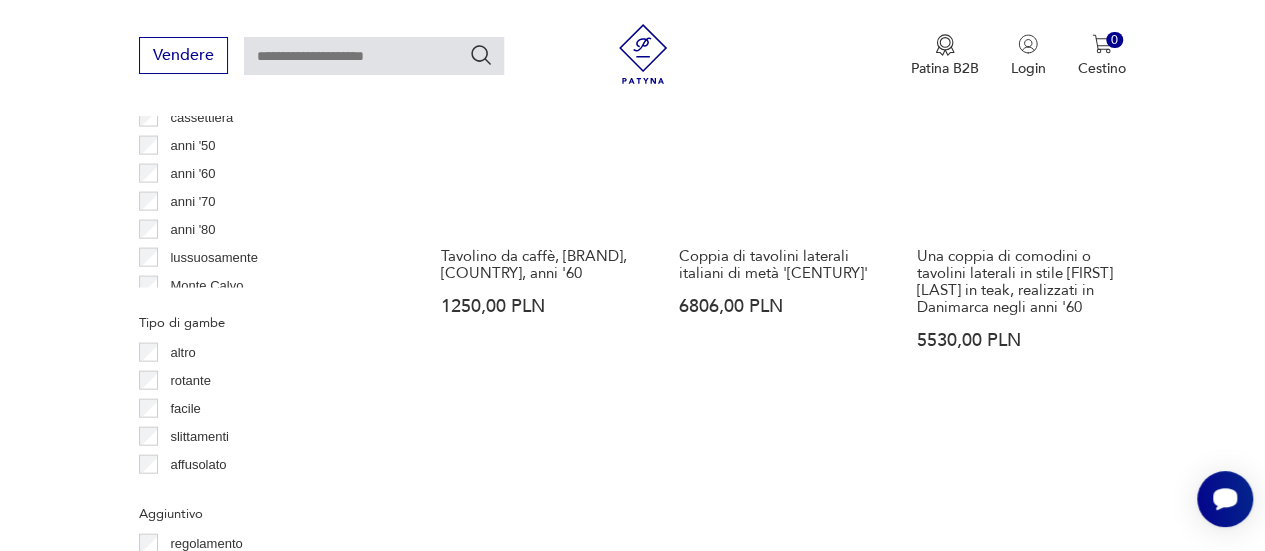 scroll, scrollTop: 2091, scrollLeft: 0, axis: vertical 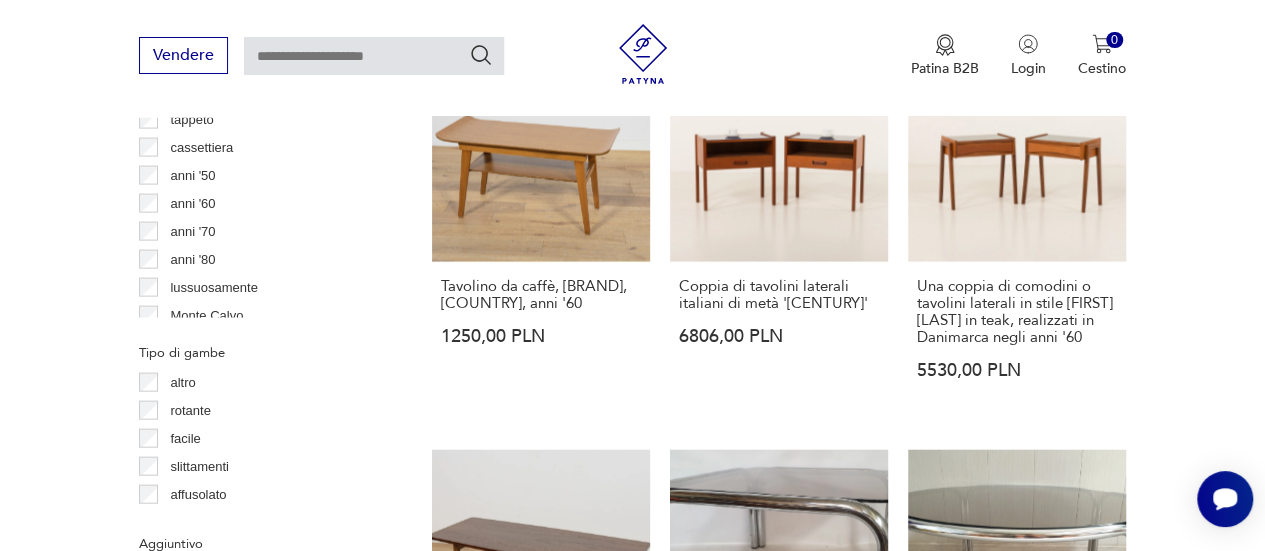 click on "anni '70" at bounding box center (192, 231) 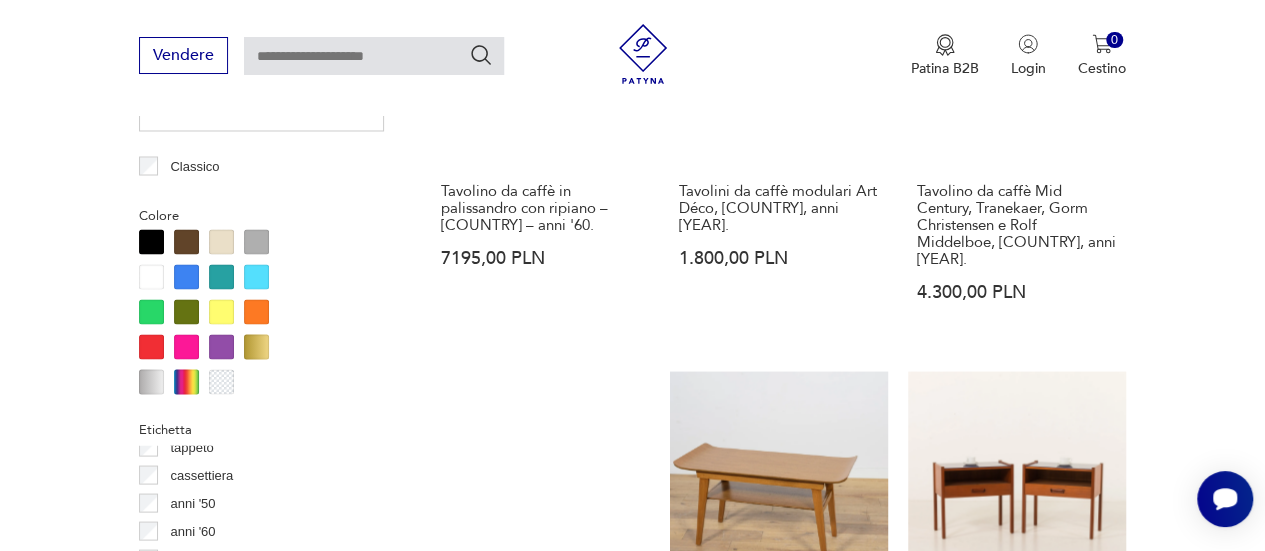 scroll, scrollTop: 1991, scrollLeft: 0, axis: vertical 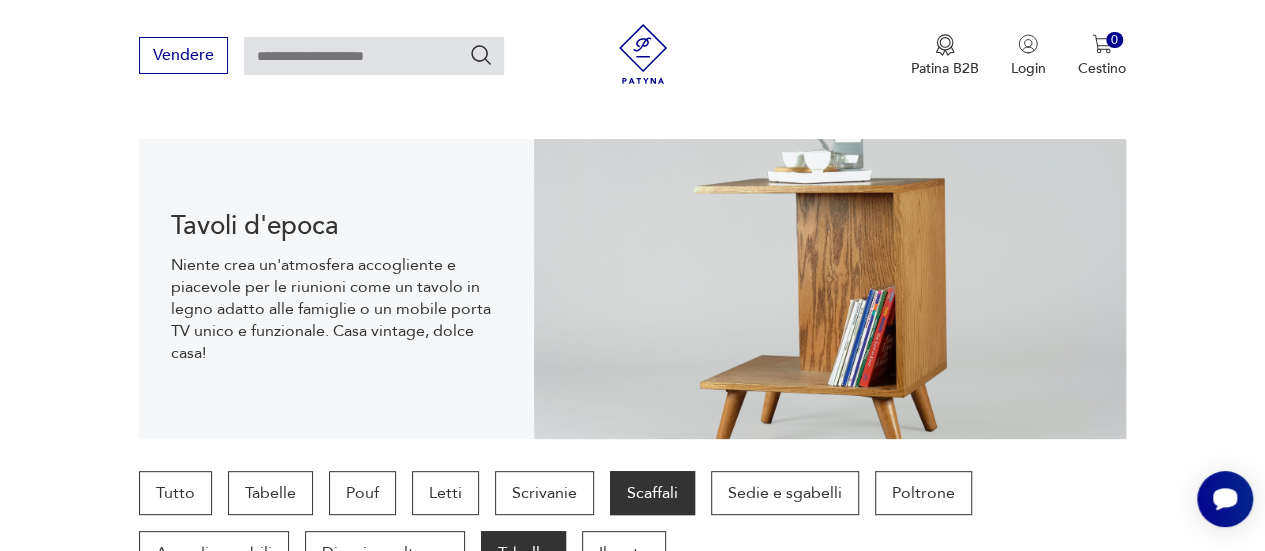 click on "Scaffali" at bounding box center (652, 493) 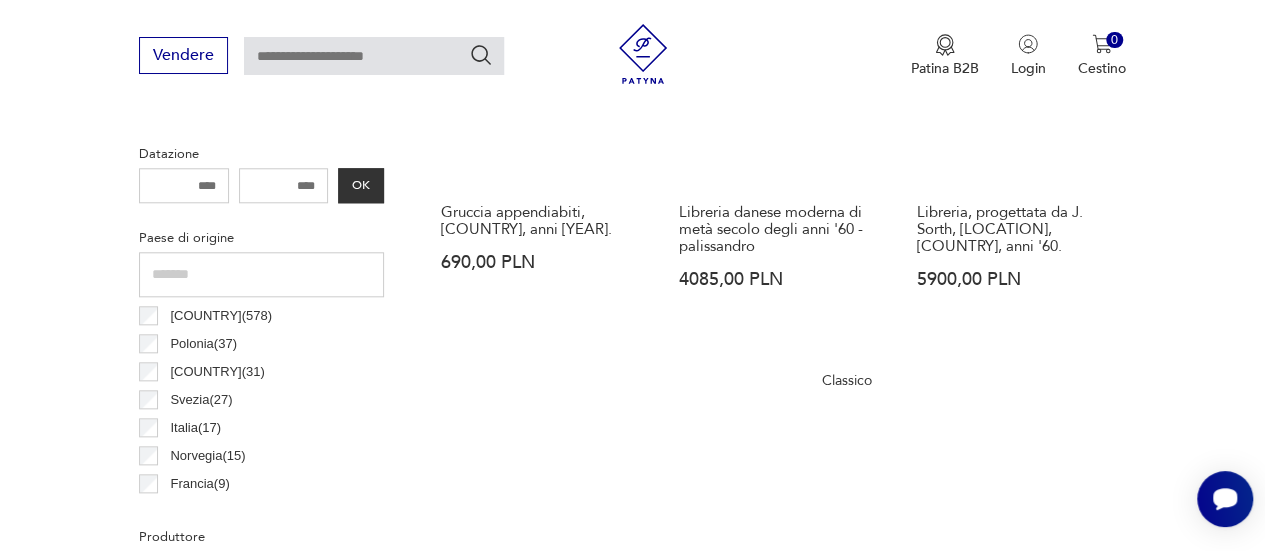 scroll, scrollTop: 730, scrollLeft: 0, axis: vertical 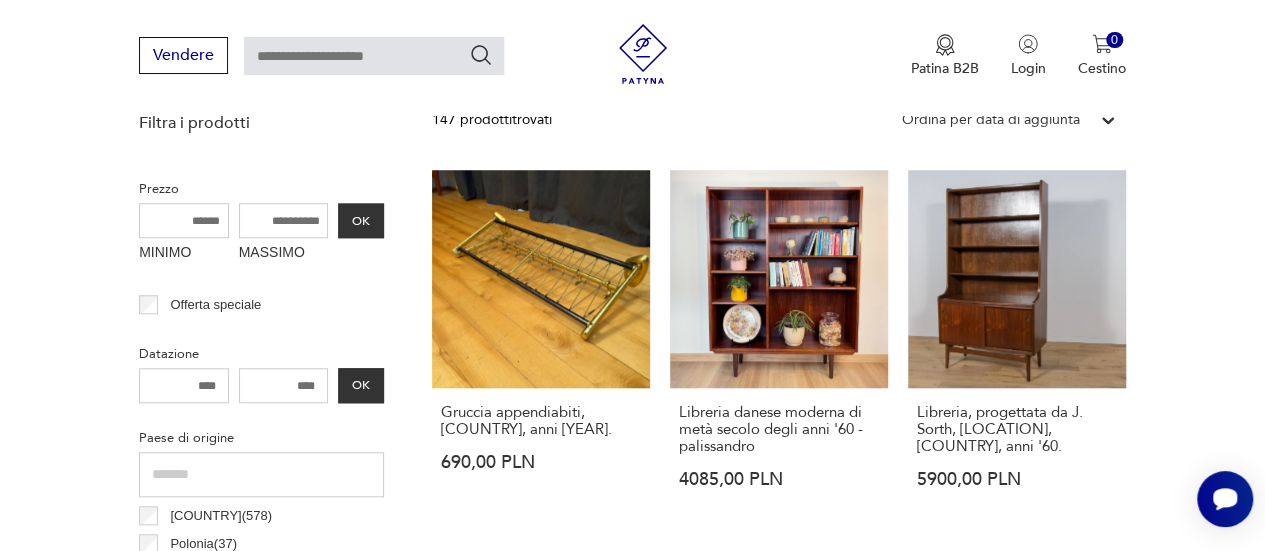 click on "MASSIMO" at bounding box center [284, 220] 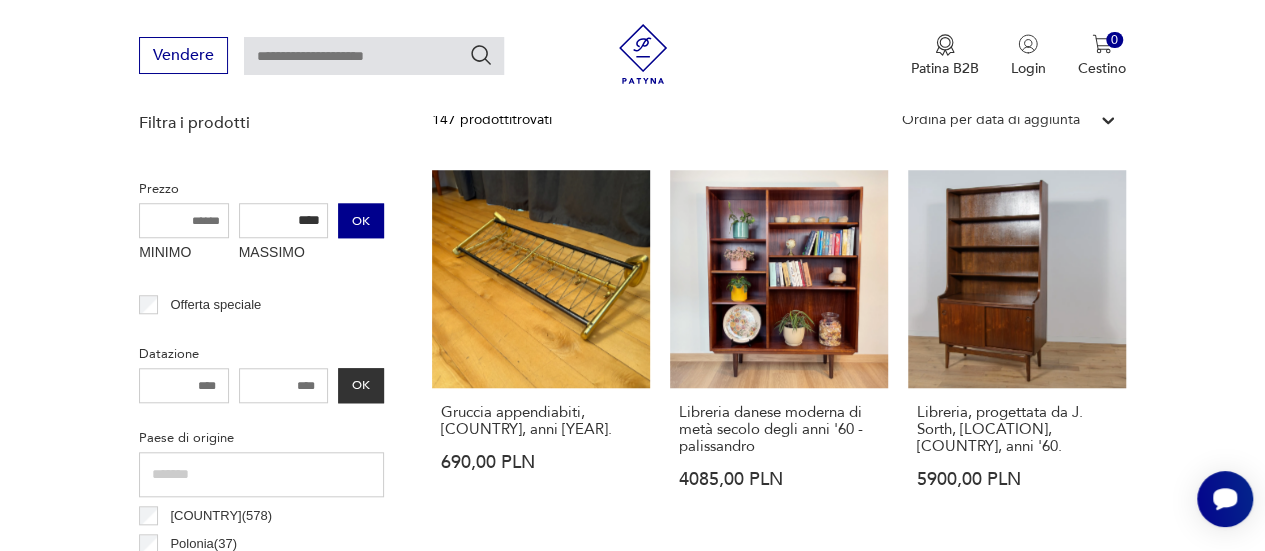 click on "OK" at bounding box center [361, 221] 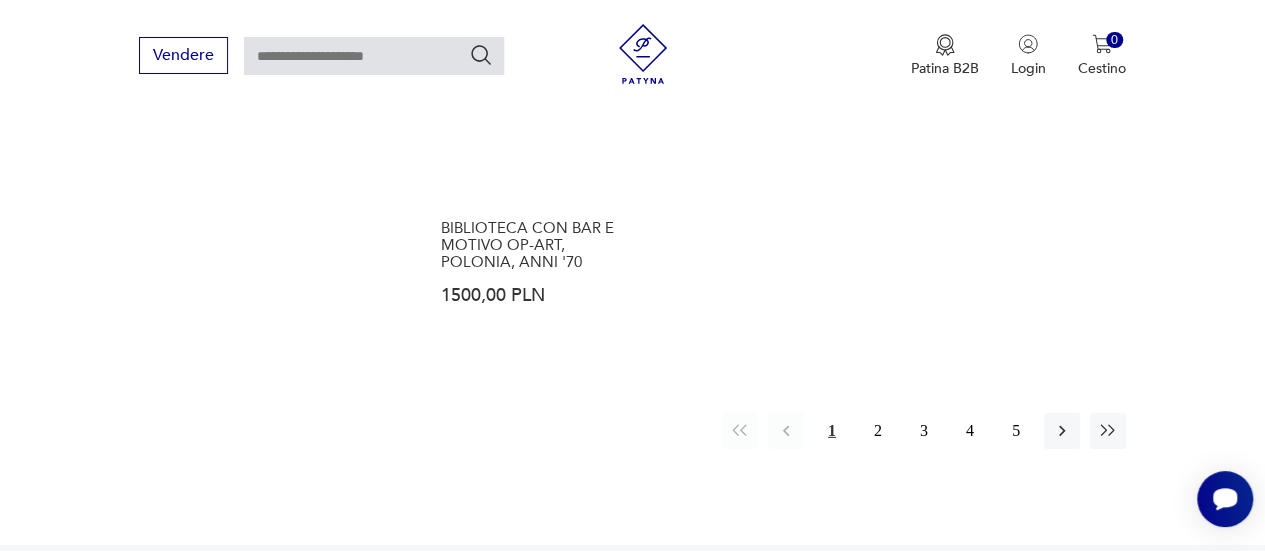 scroll, scrollTop: 2991, scrollLeft: 0, axis: vertical 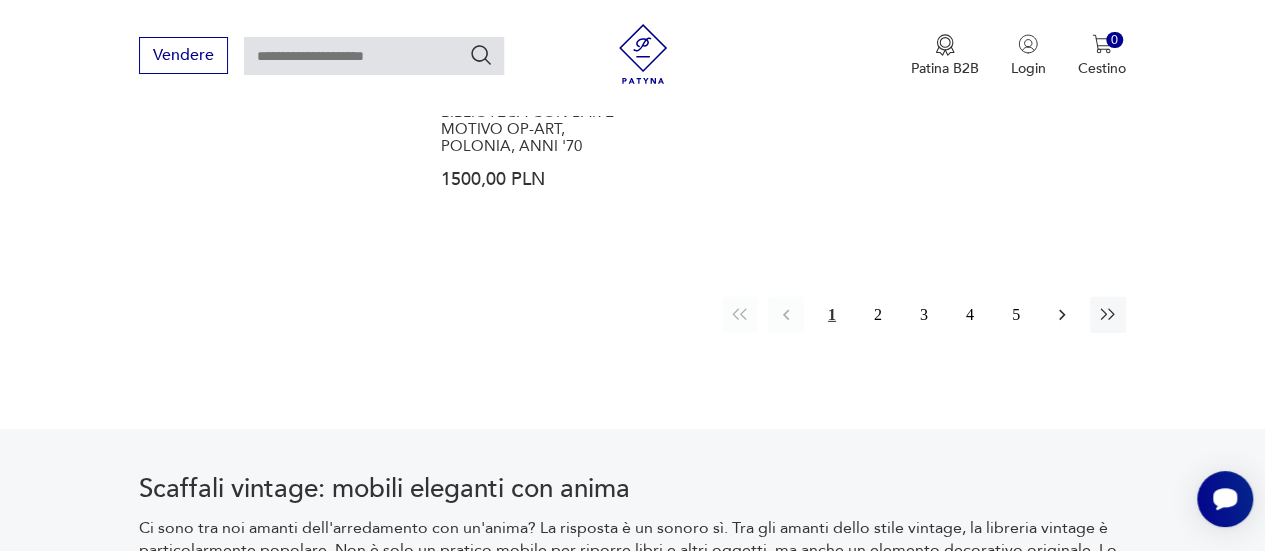 click 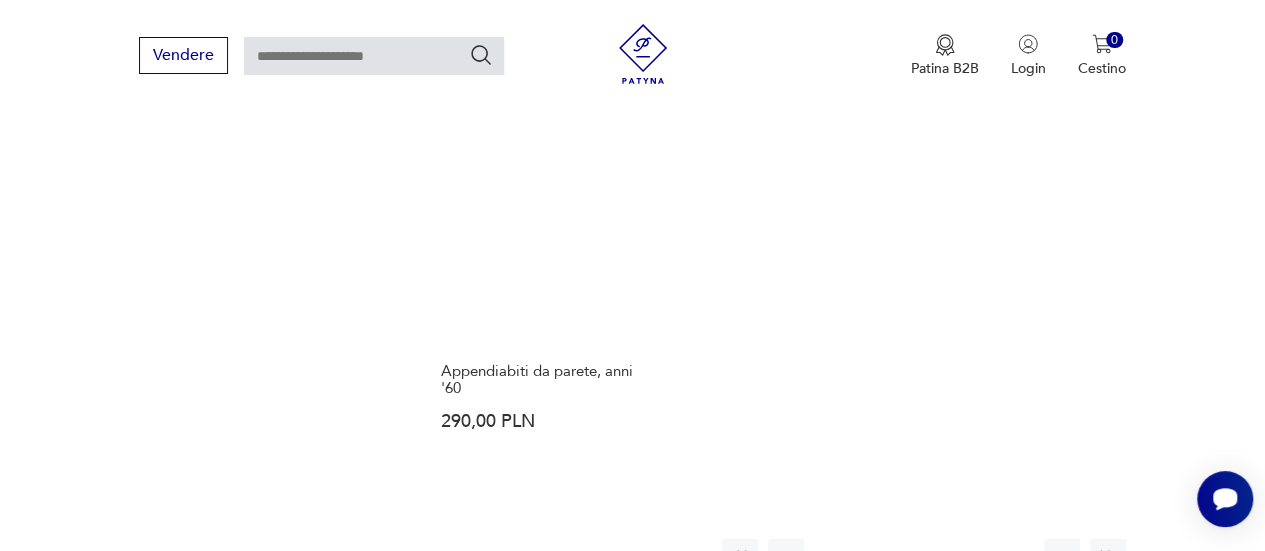 scroll, scrollTop: 2930, scrollLeft: 0, axis: vertical 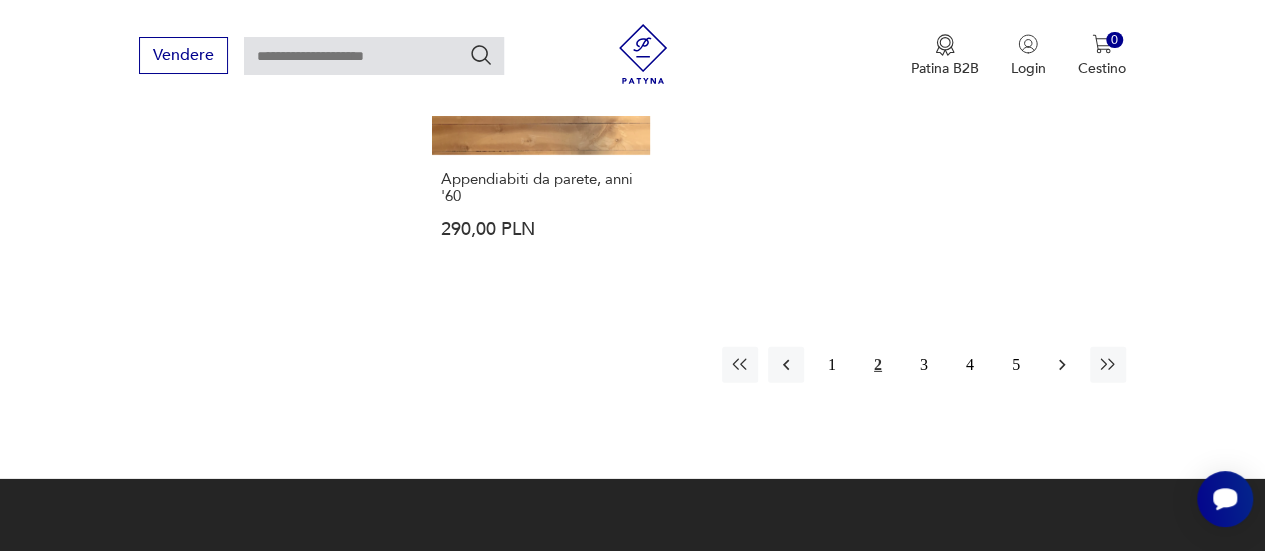 click 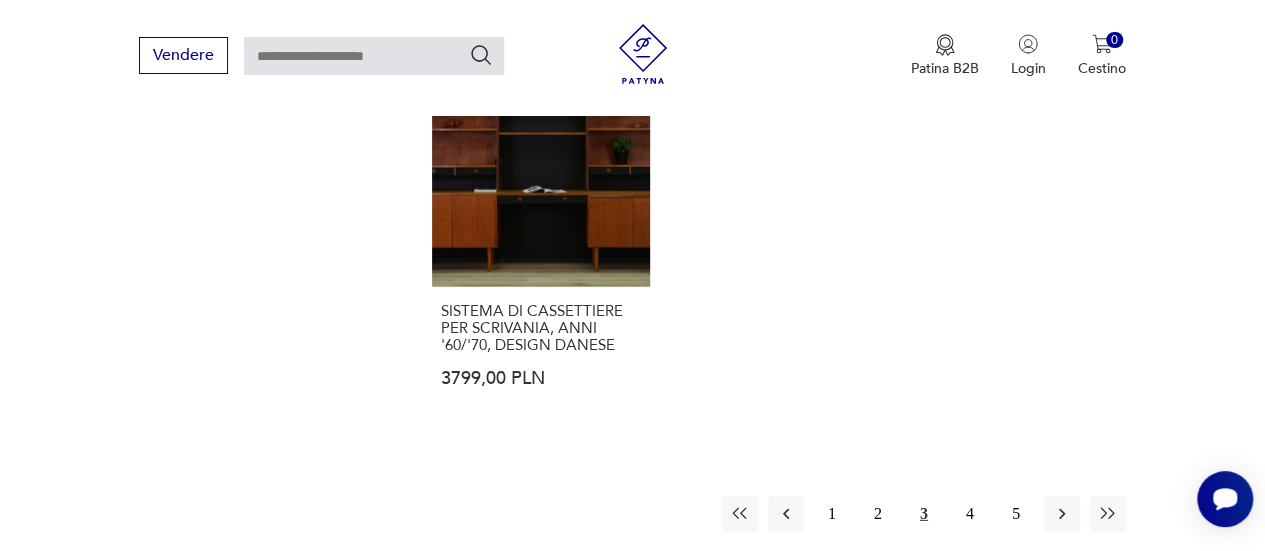 scroll, scrollTop: 2830, scrollLeft: 0, axis: vertical 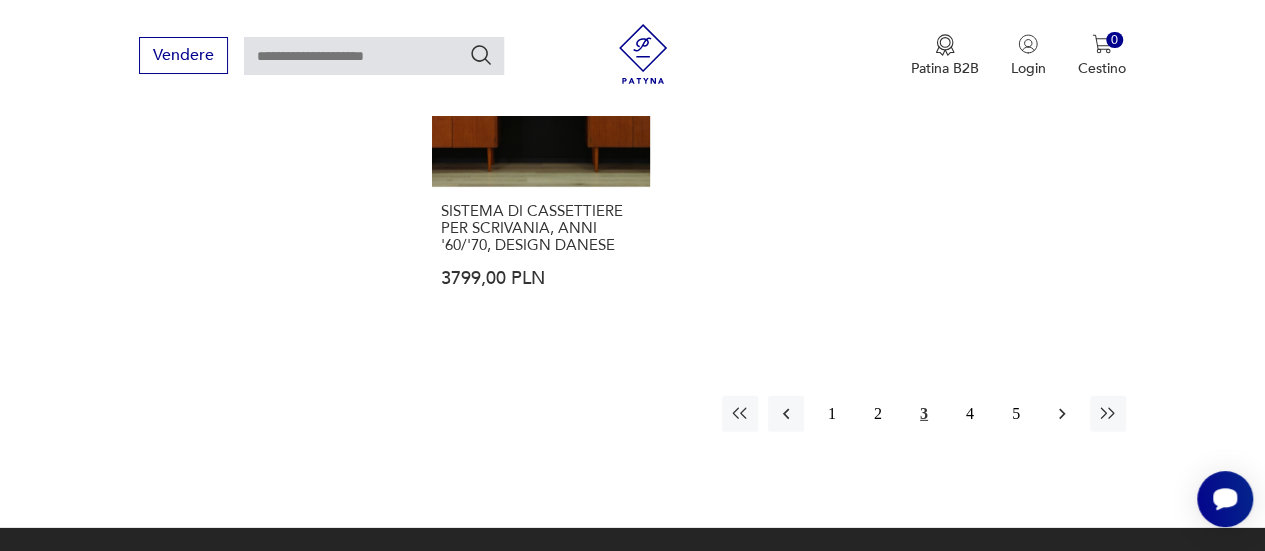 click 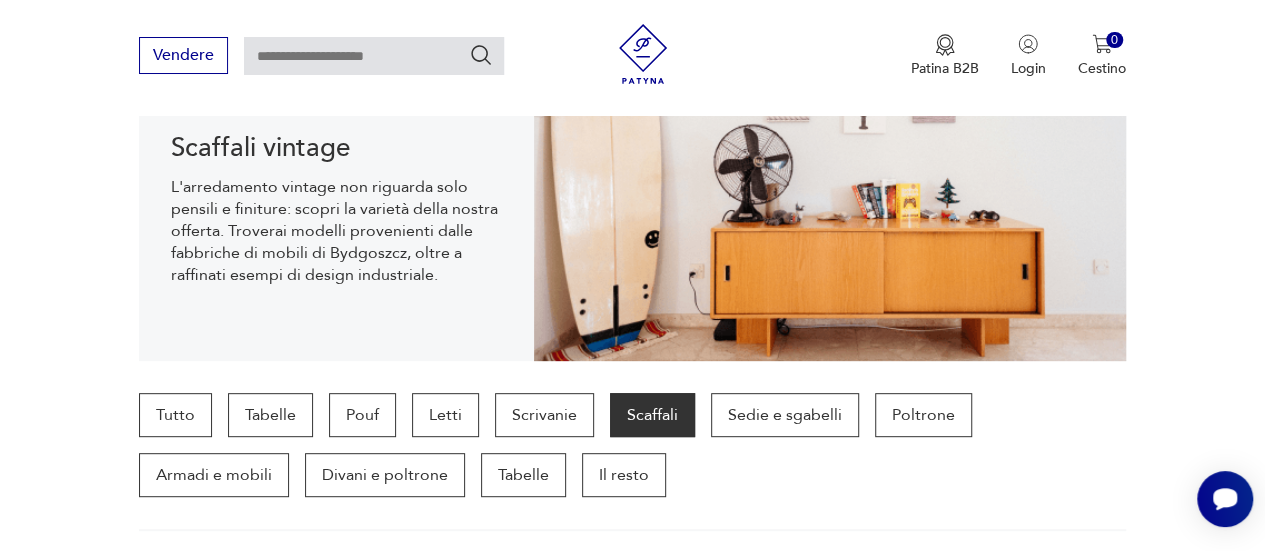 scroll, scrollTop: 530, scrollLeft: 0, axis: vertical 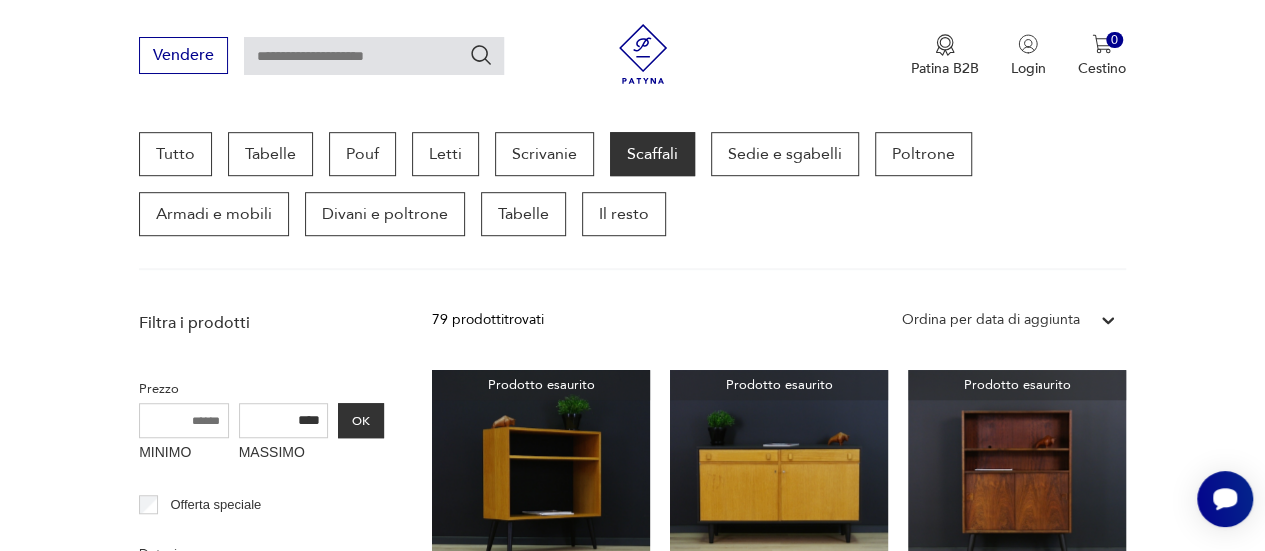 click on "****" at bounding box center [284, 420] 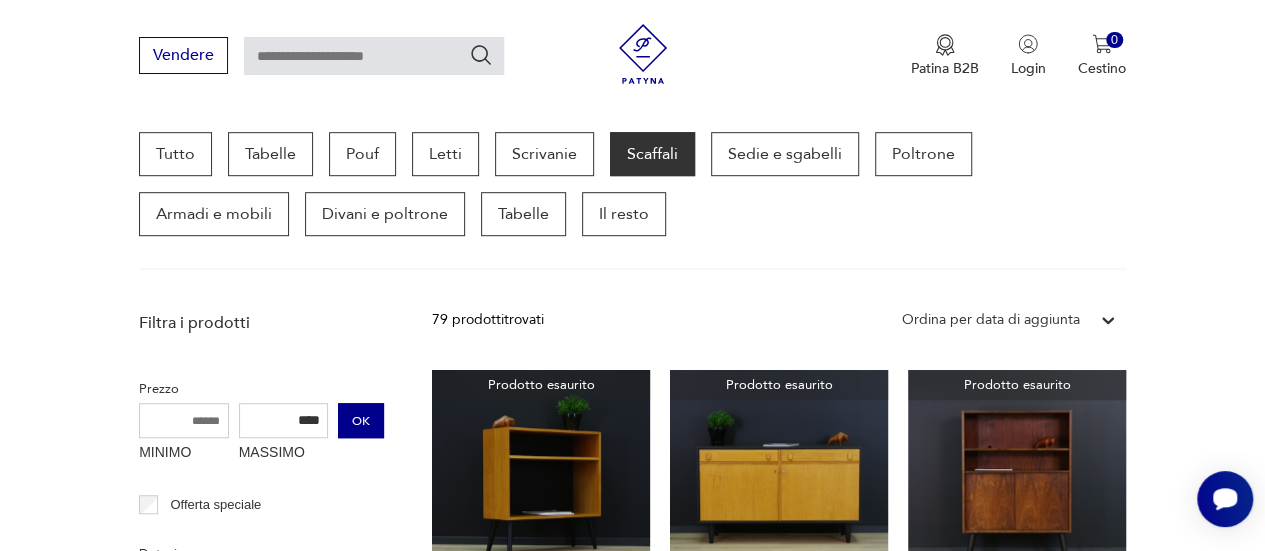 type on "****" 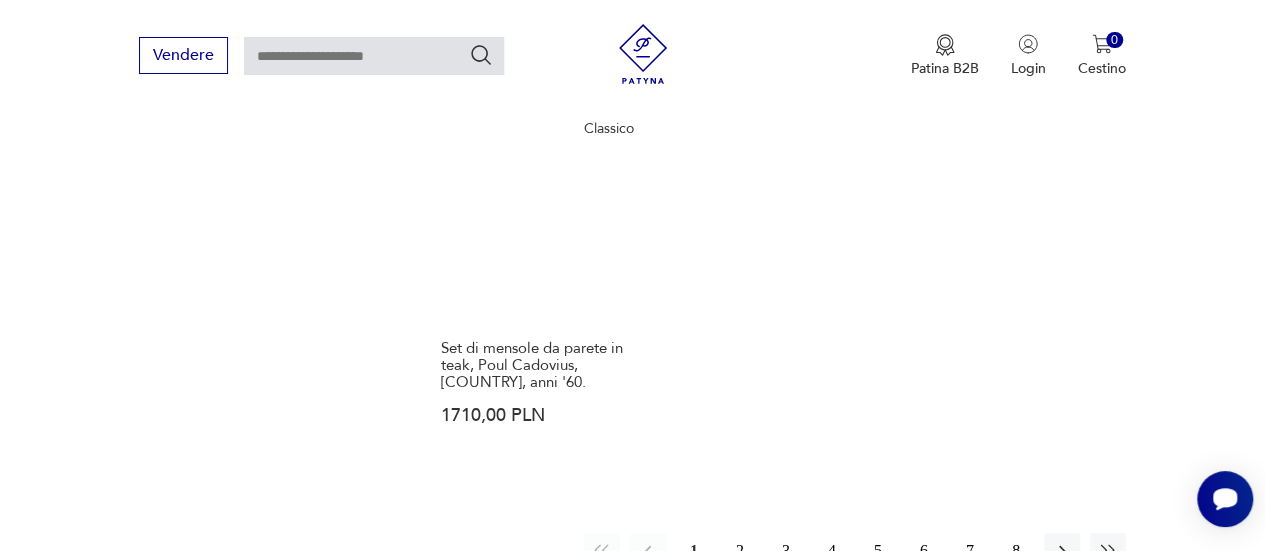 scroll, scrollTop: 2991, scrollLeft: 0, axis: vertical 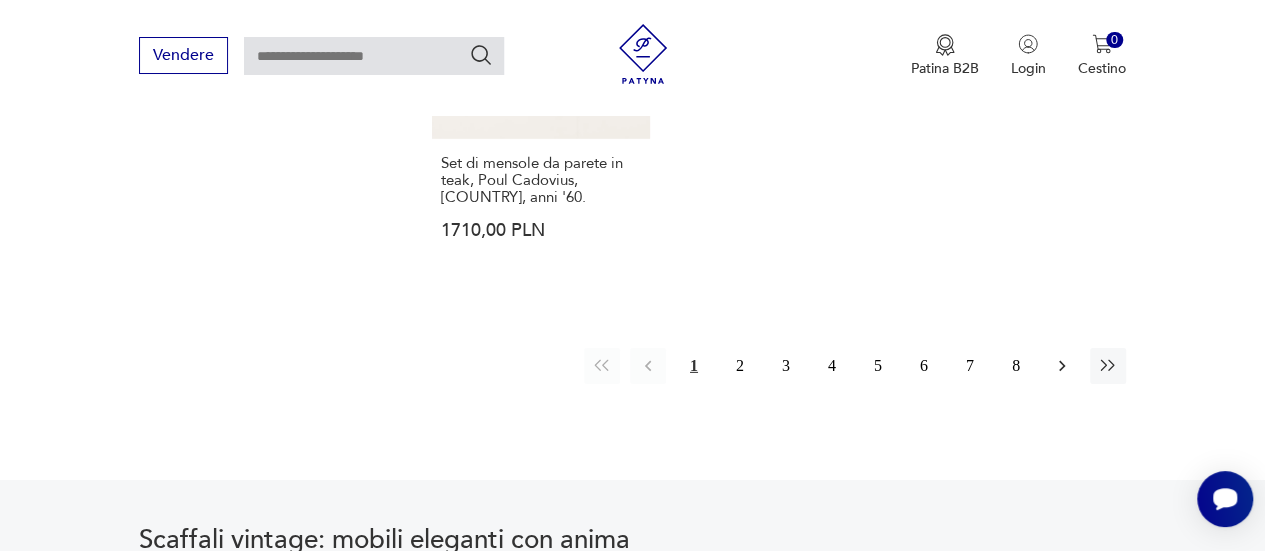 click at bounding box center (1062, 366) 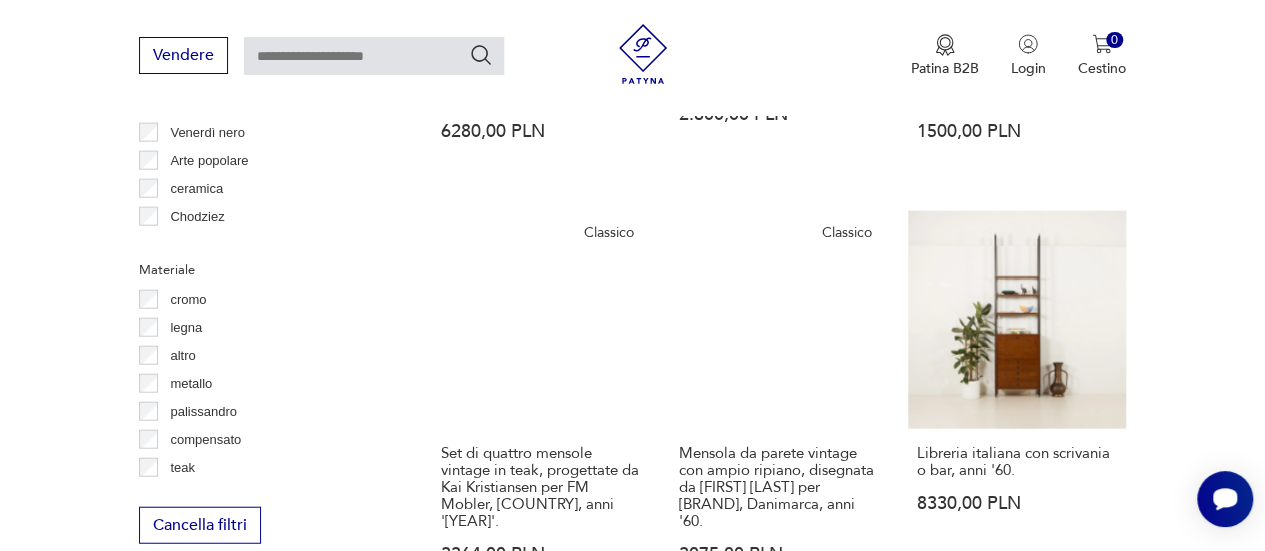 scroll, scrollTop: 2230, scrollLeft: 0, axis: vertical 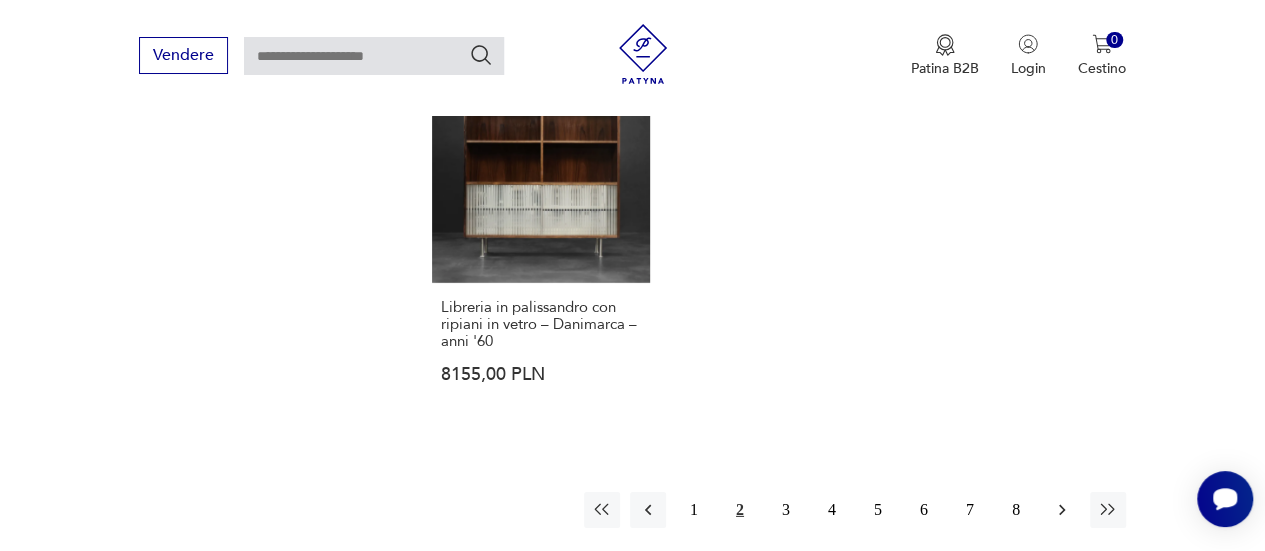 click 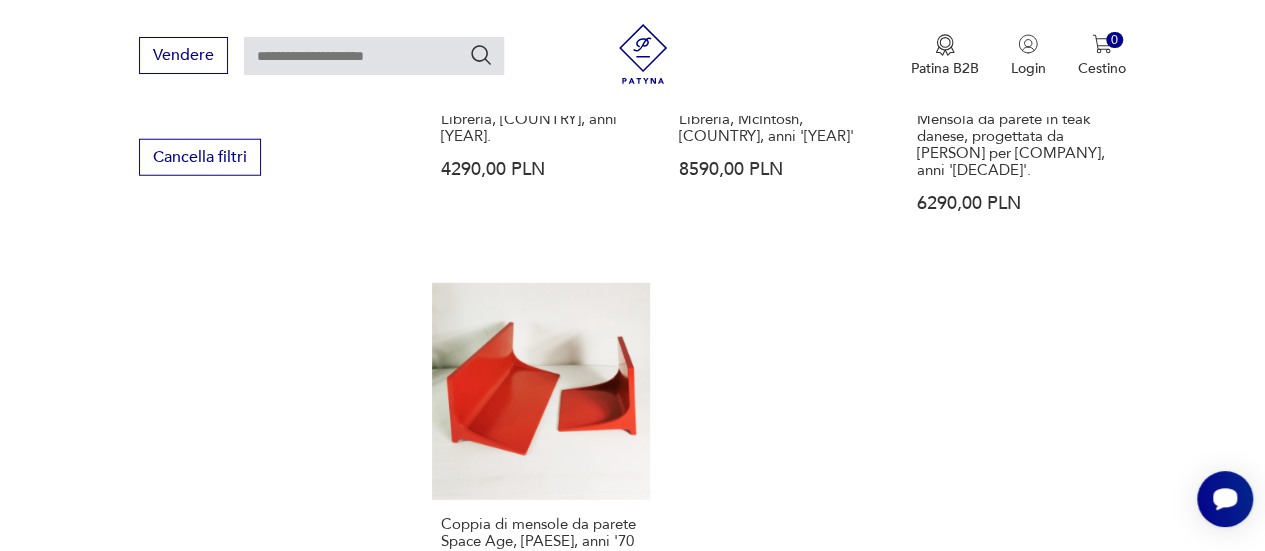 scroll, scrollTop: 2930, scrollLeft: 0, axis: vertical 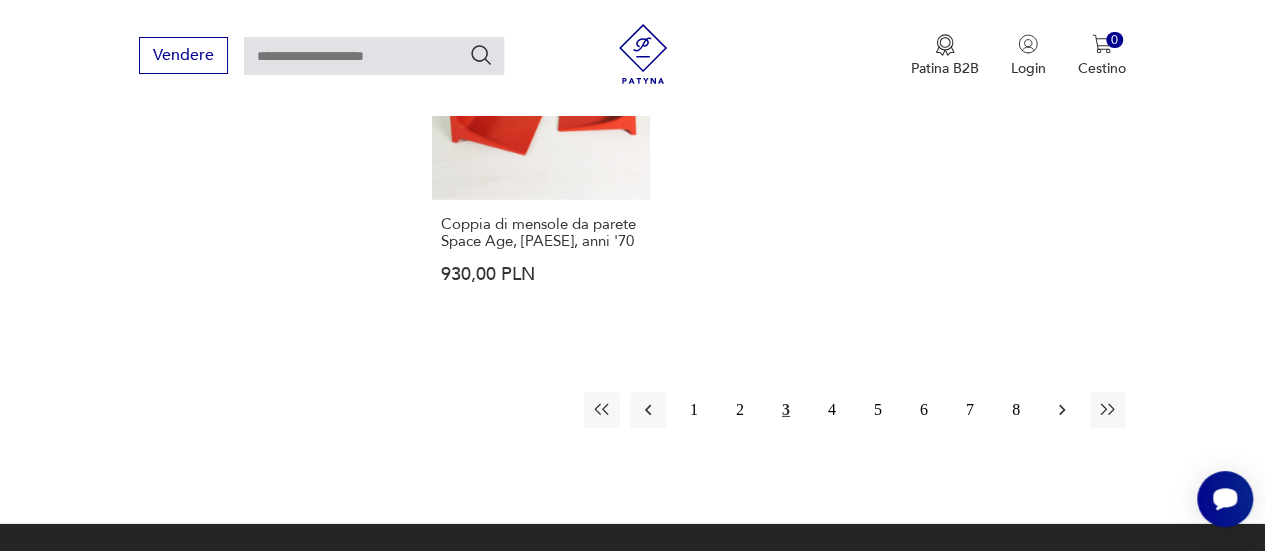 click at bounding box center (1062, 410) 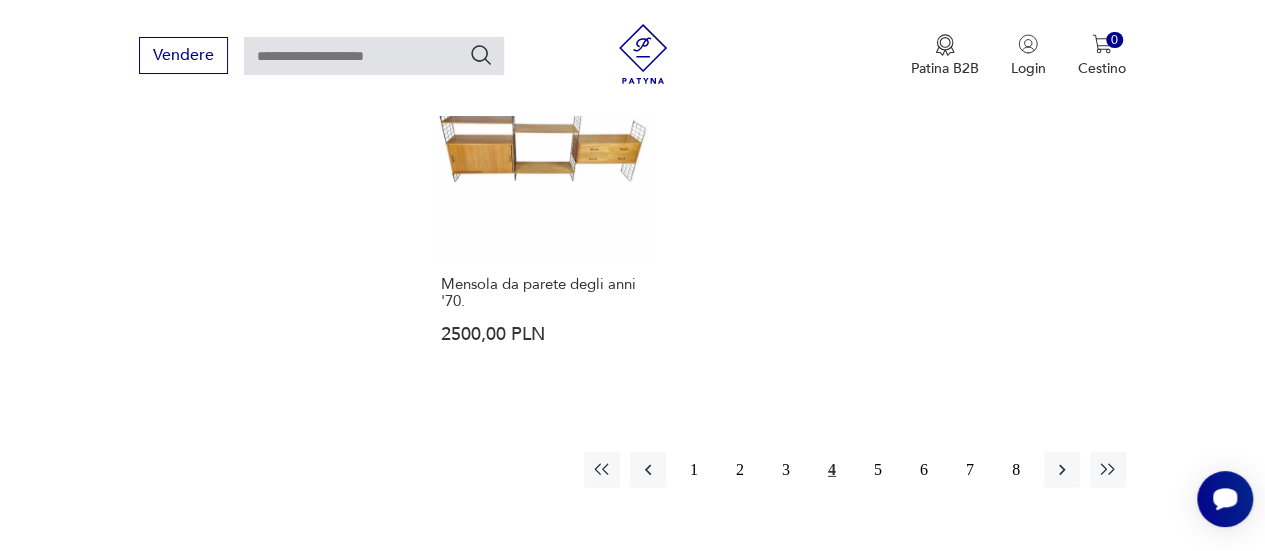 scroll, scrollTop: 2830, scrollLeft: 0, axis: vertical 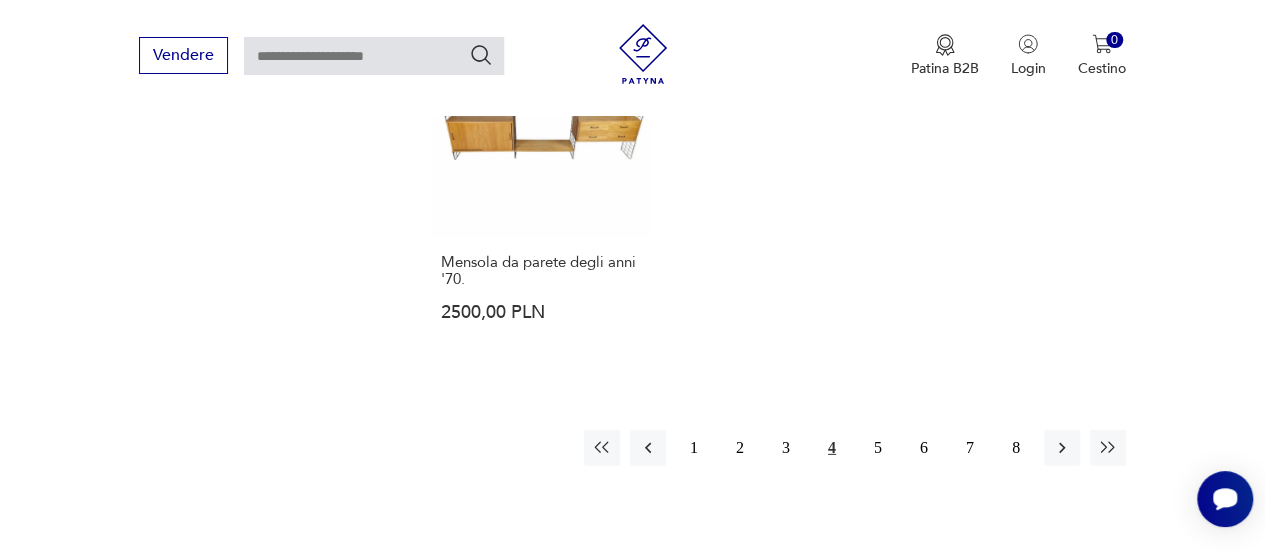 click 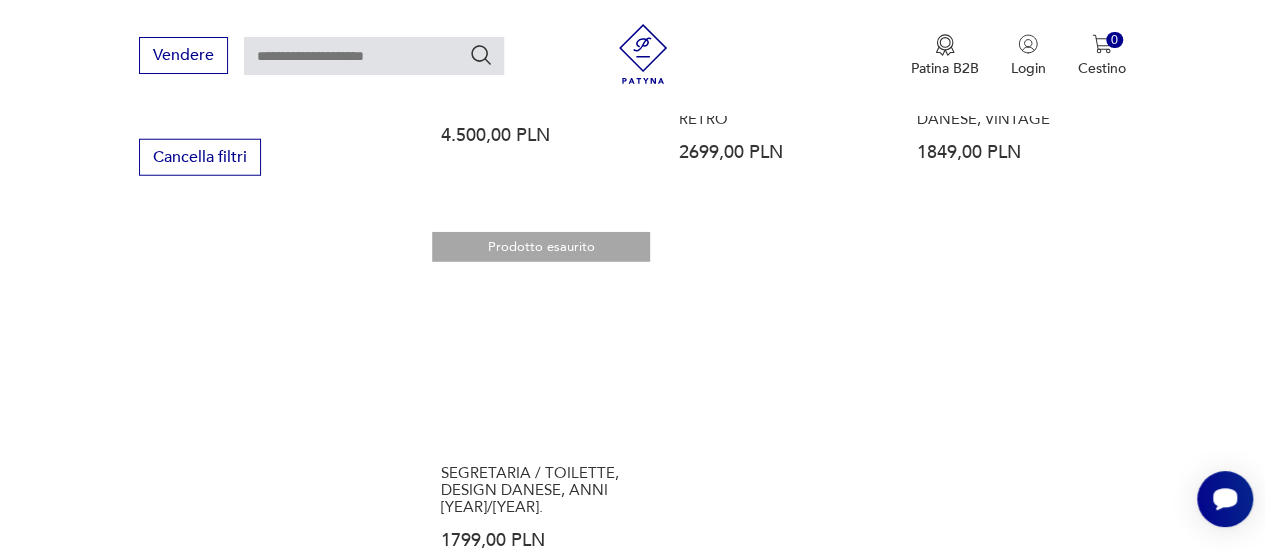 scroll, scrollTop: 2930, scrollLeft: 0, axis: vertical 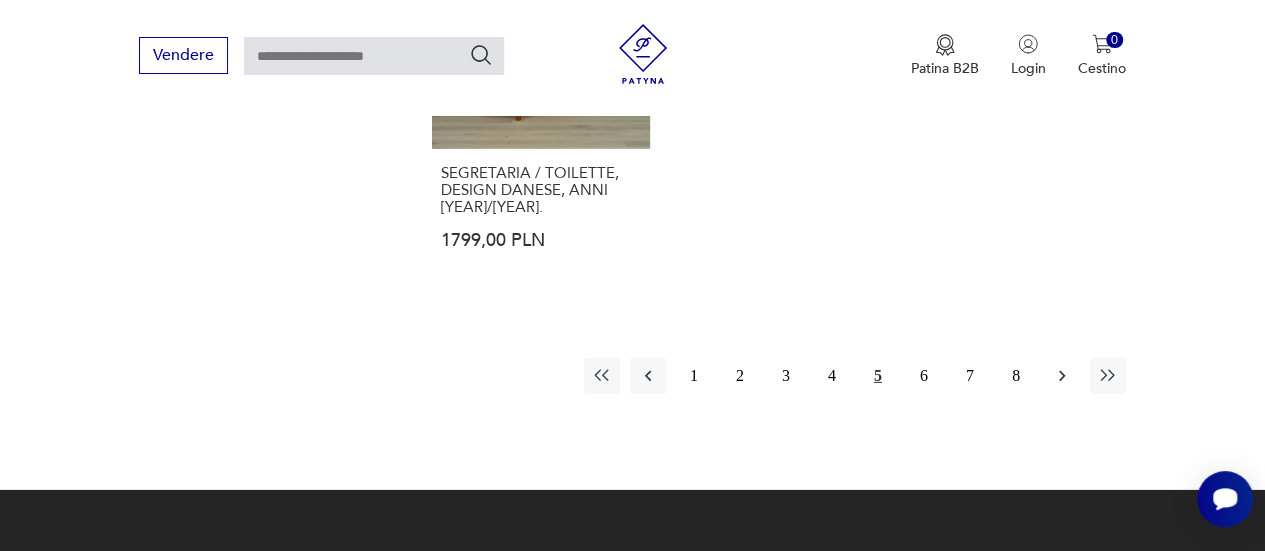 click at bounding box center [1062, 376] 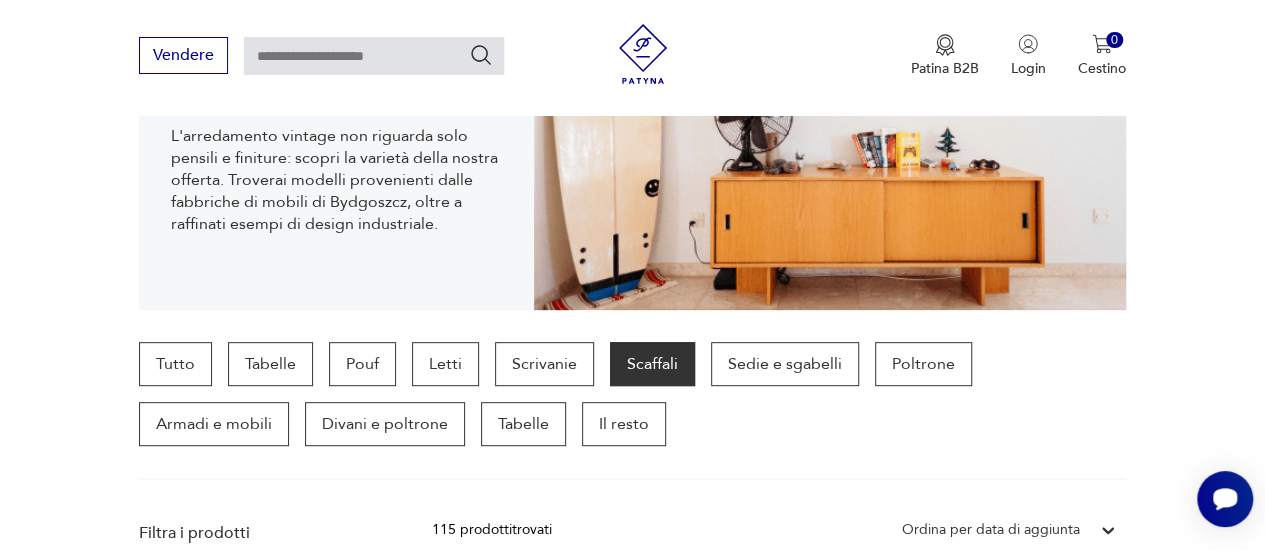 scroll, scrollTop: 430, scrollLeft: 0, axis: vertical 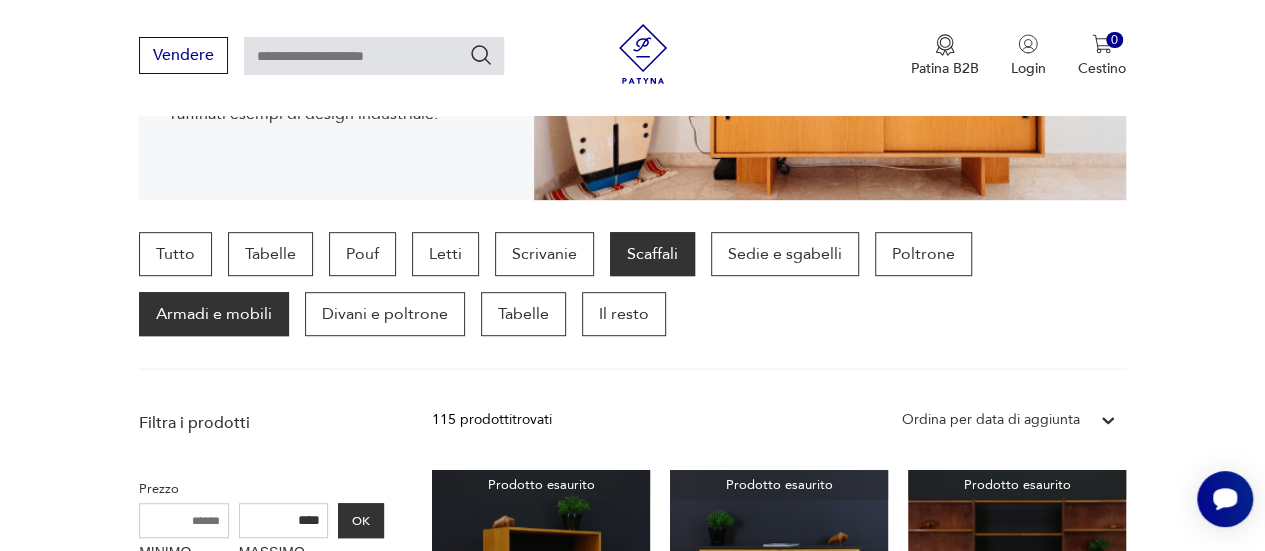 click on "Armadi e mobili" at bounding box center (214, 314) 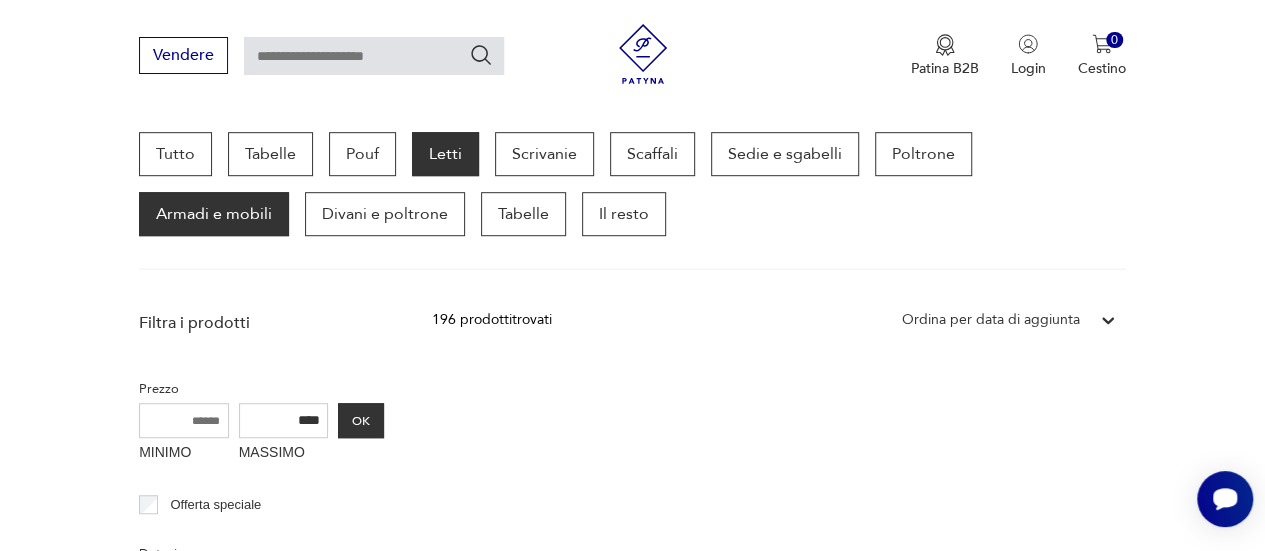 scroll, scrollTop: 500, scrollLeft: 0, axis: vertical 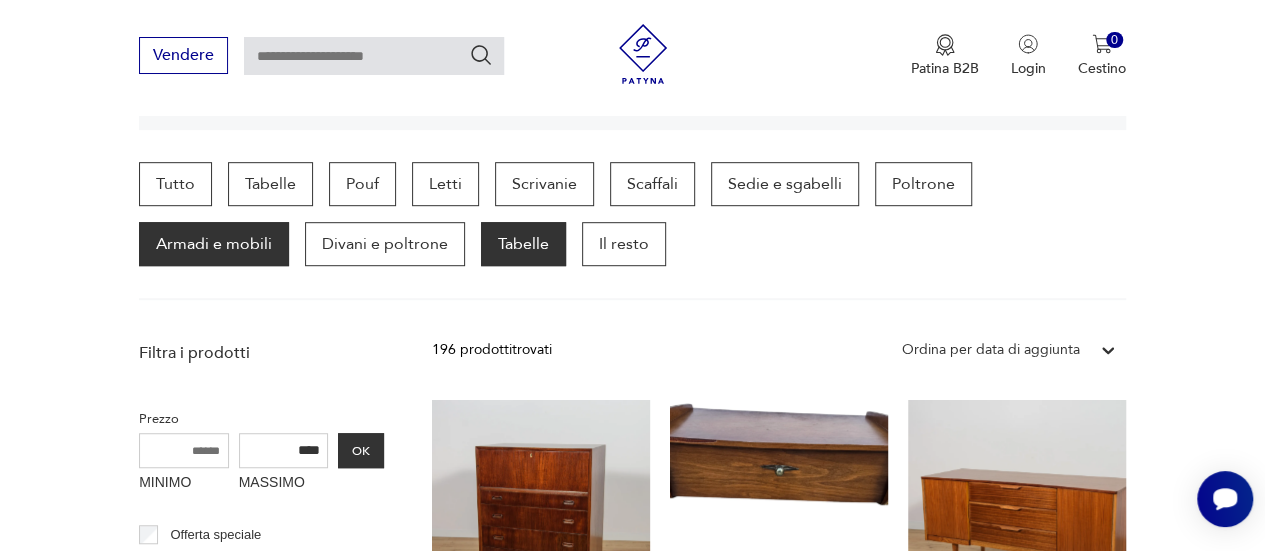 click on "Tabelle" at bounding box center (523, 244) 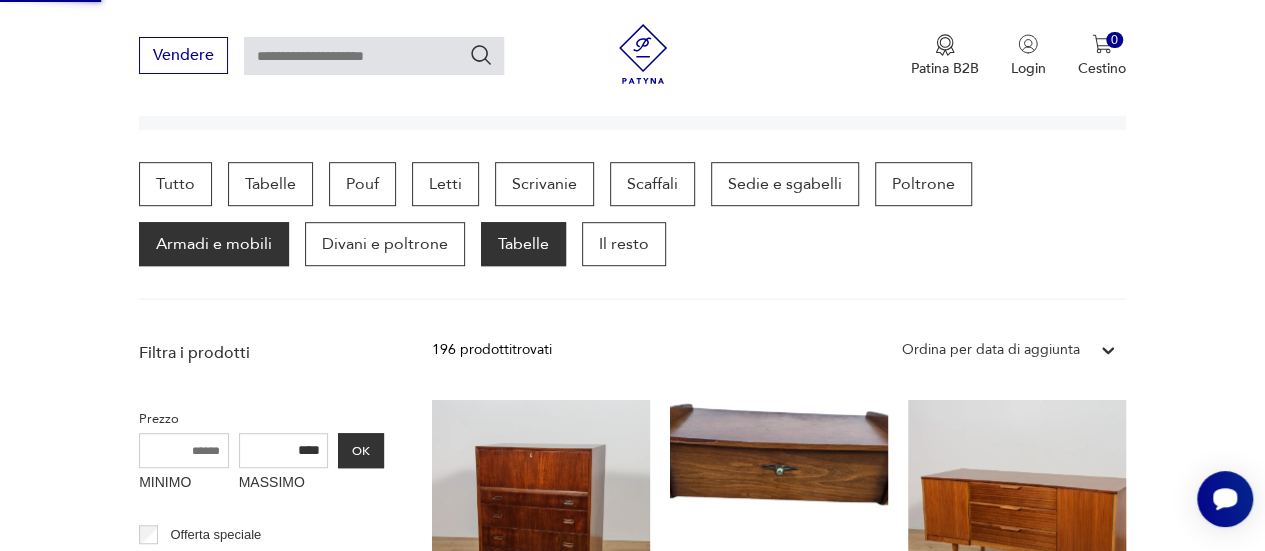 scroll, scrollTop: 0, scrollLeft: 0, axis: both 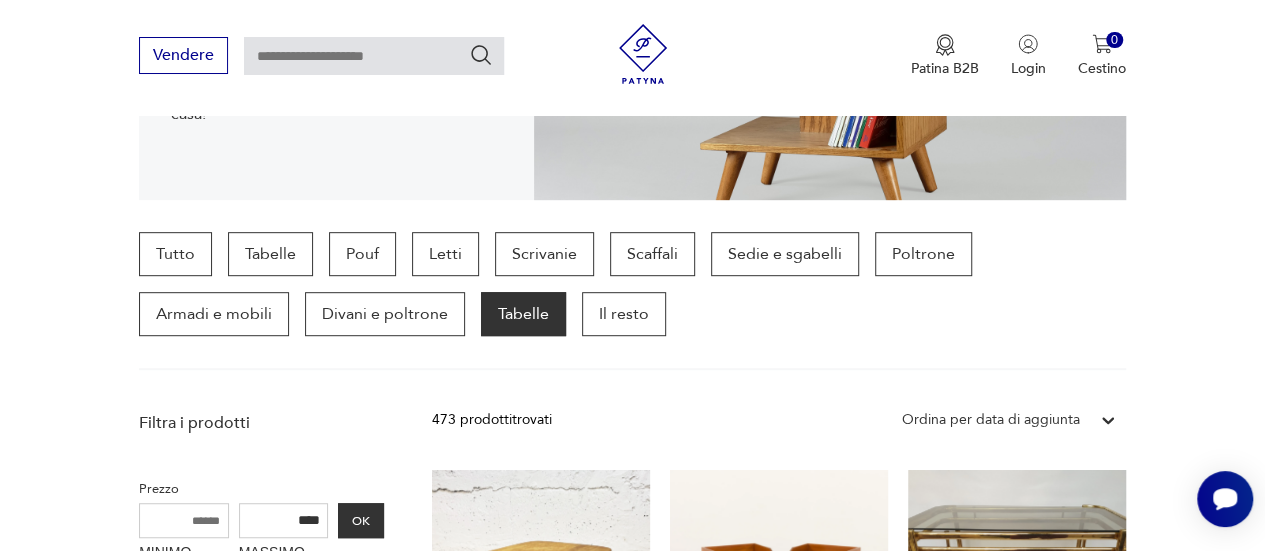 click on "****" at bounding box center (284, 520) 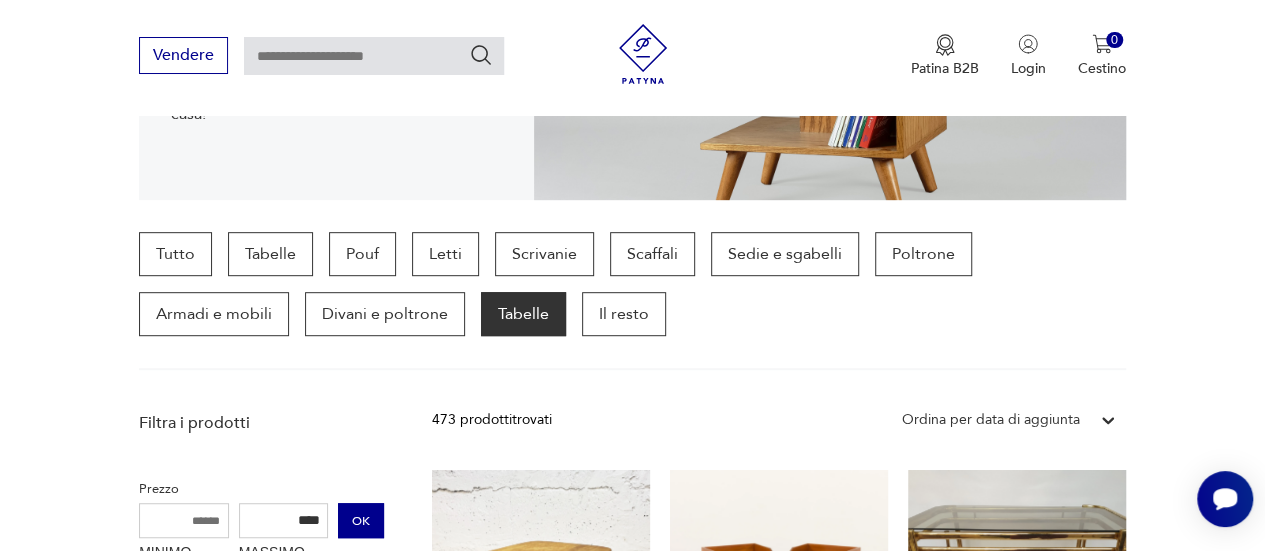 click on "OK" at bounding box center [361, 521] 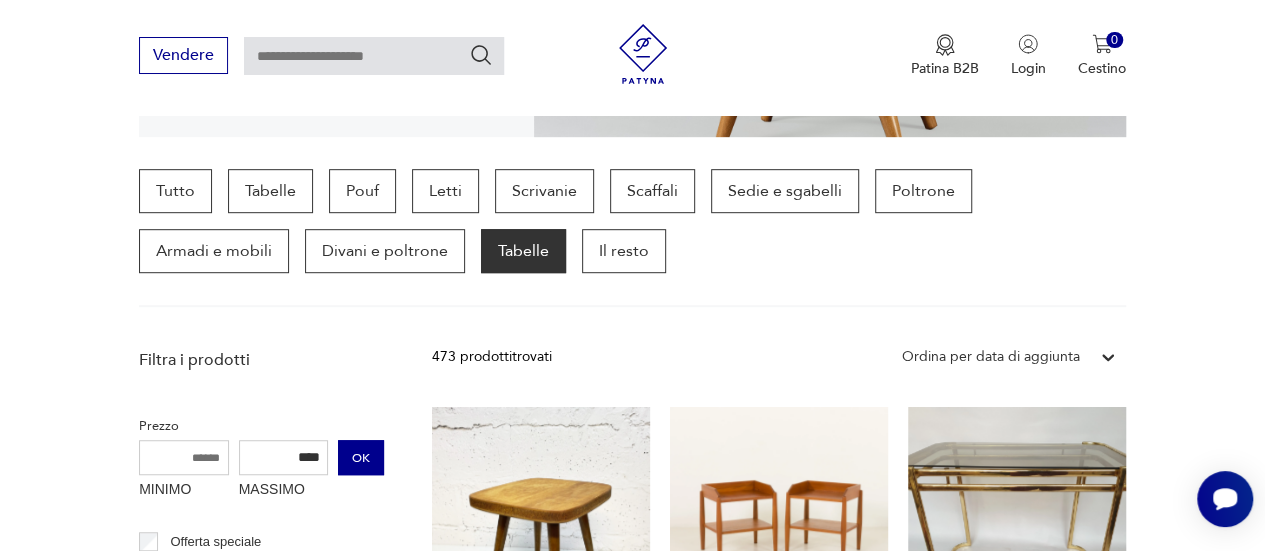 scroll, scrollTop: 530, scrollLeft: 0, axis: vertical 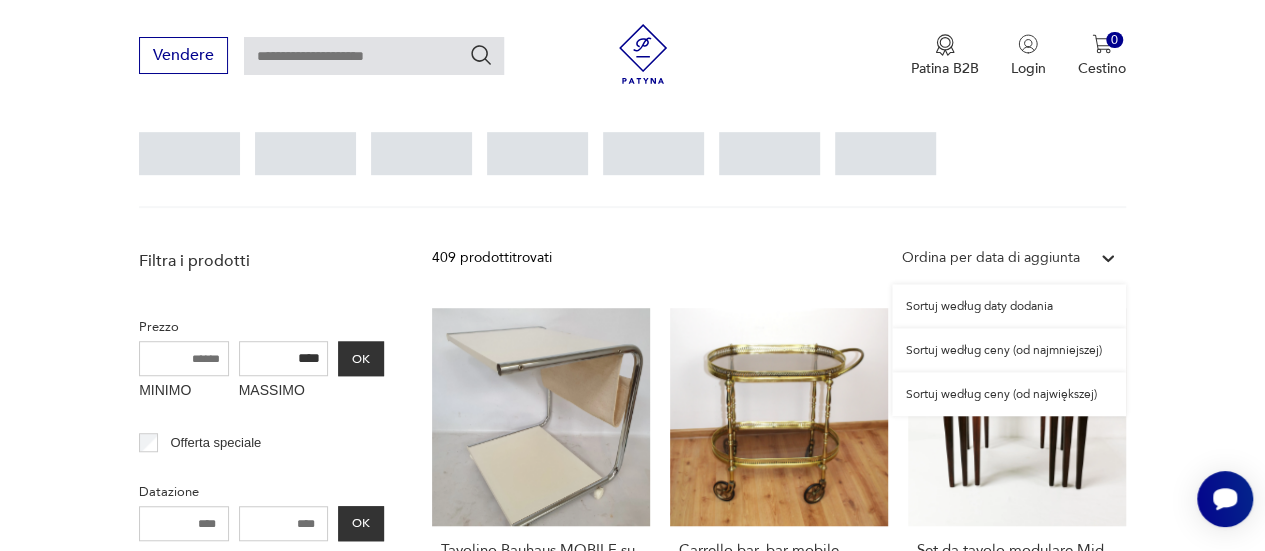 click 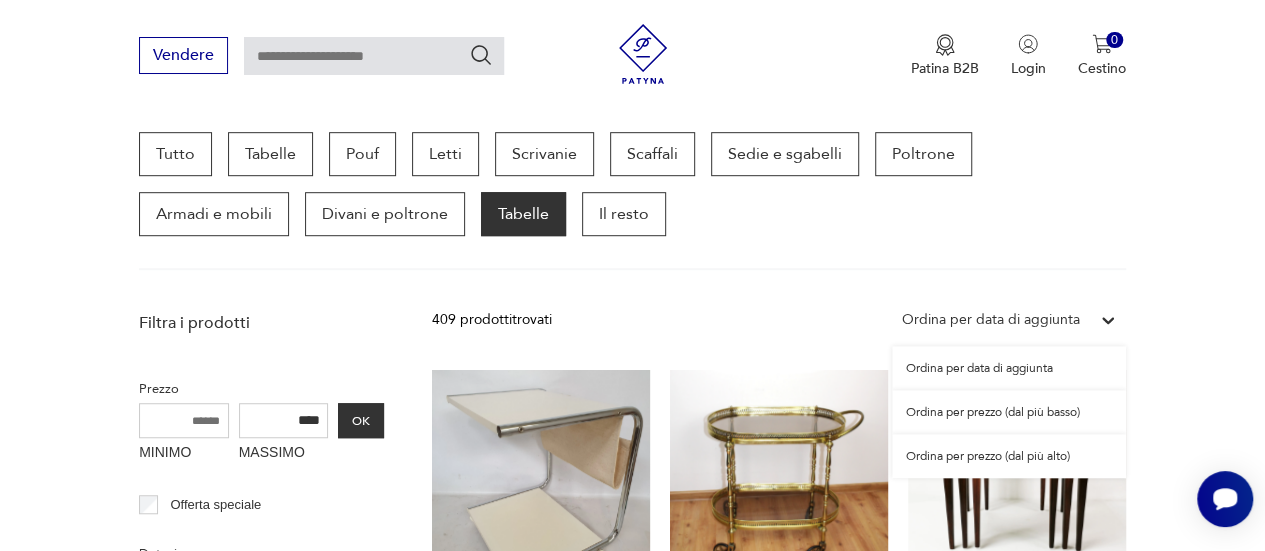click on "Ordina per prezzo (dal più alto)" at bounding box center (988, 456) 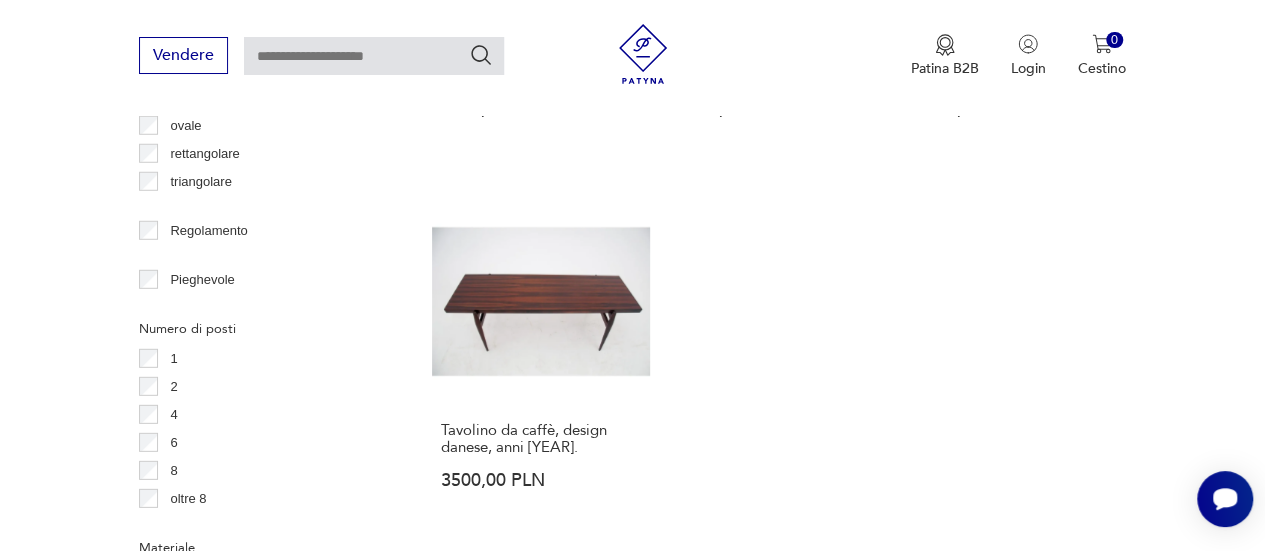 scroll, scrollTop: 3030, scrollLeft: 0, axis: vertical 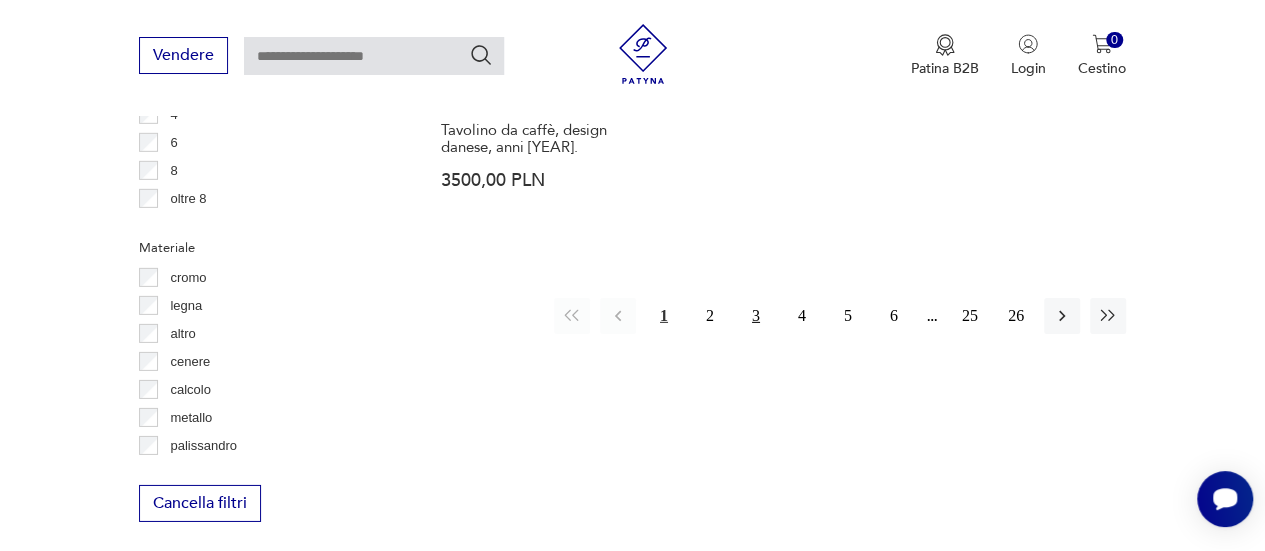 click on "3" at bounding box center (756, 316) 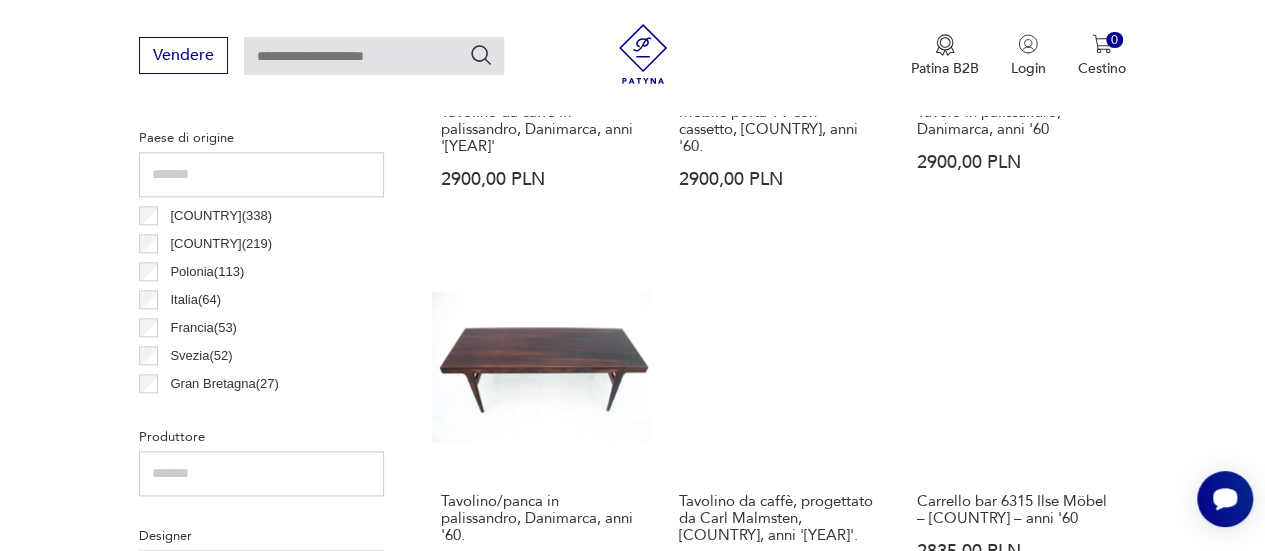 scroll, scrollTop: 730, scrollLeft: 0, axis: vertical 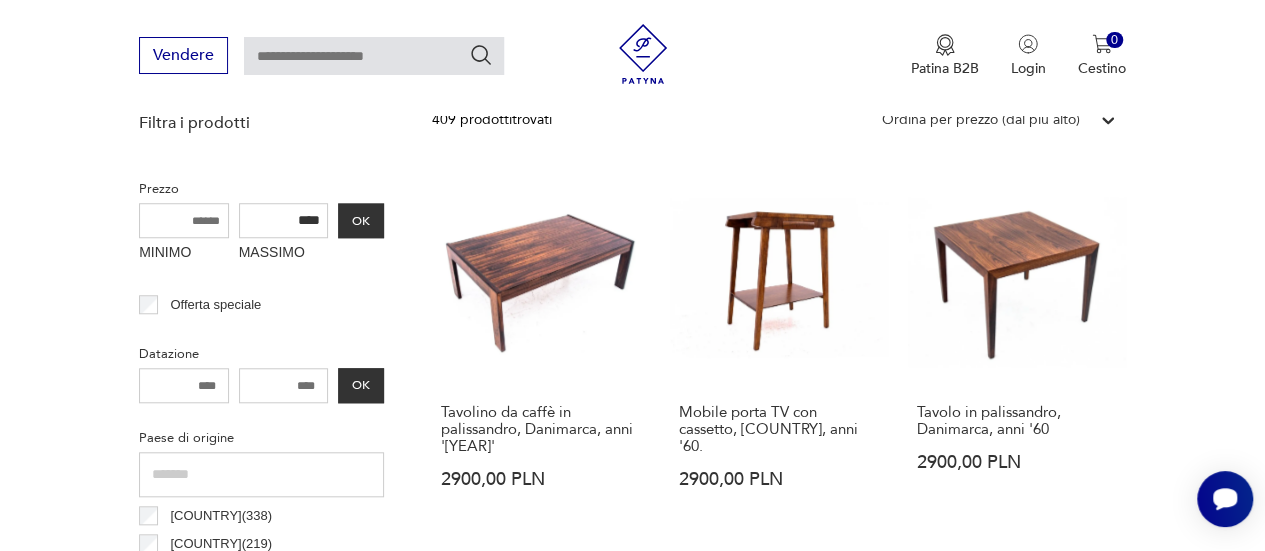 click on "****" at bounding box center [284, 220] 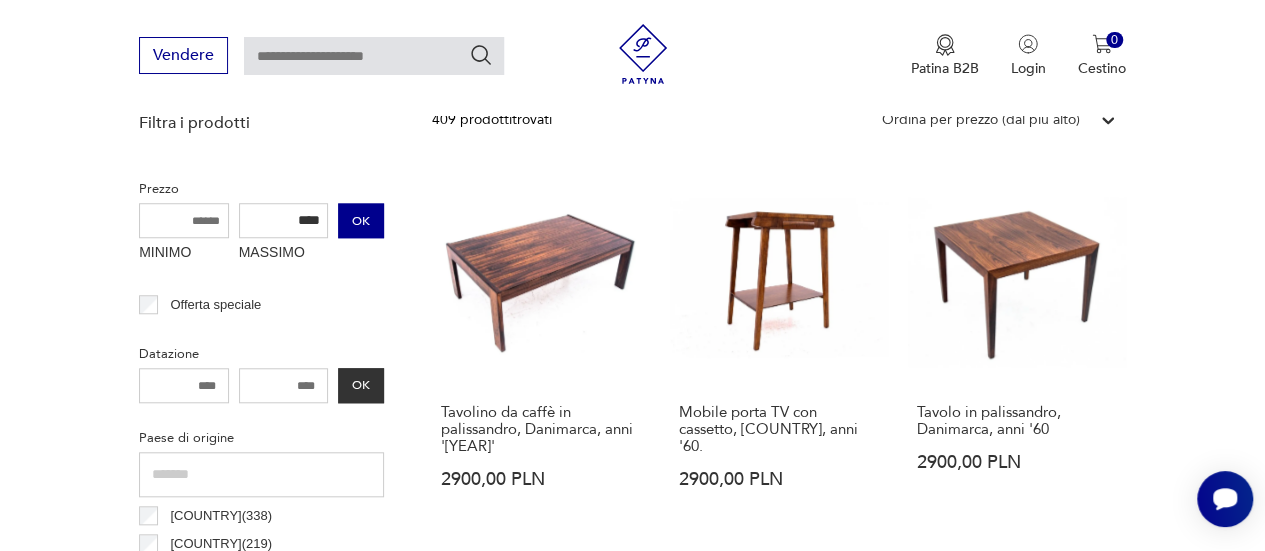 type on "****" 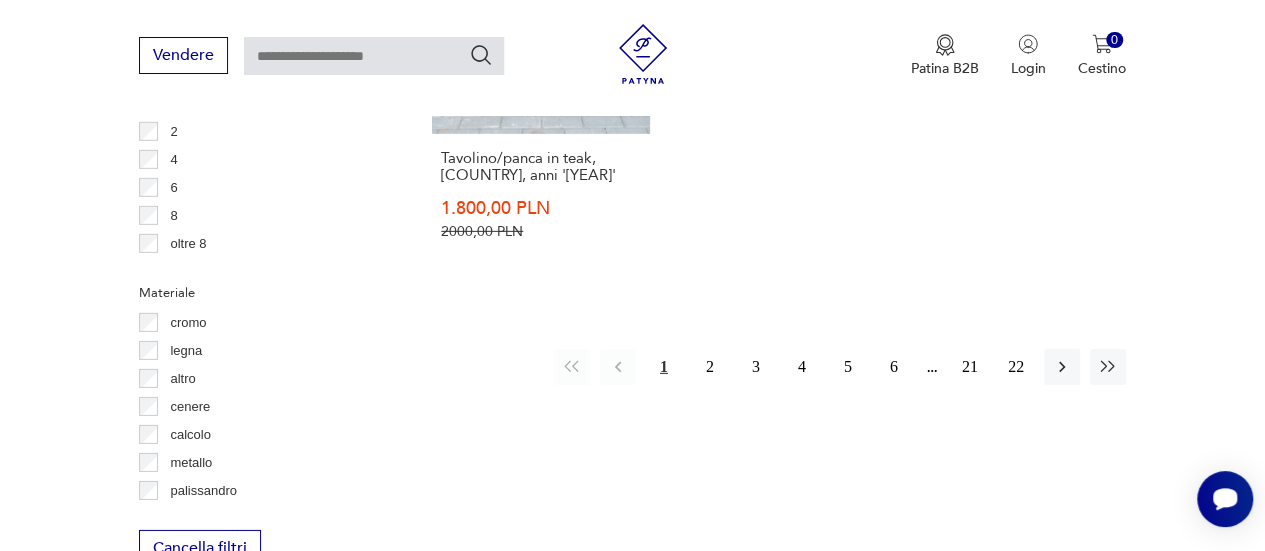 scroll, scrollTop: 2991, scrollLeft: 0, axis: vertical 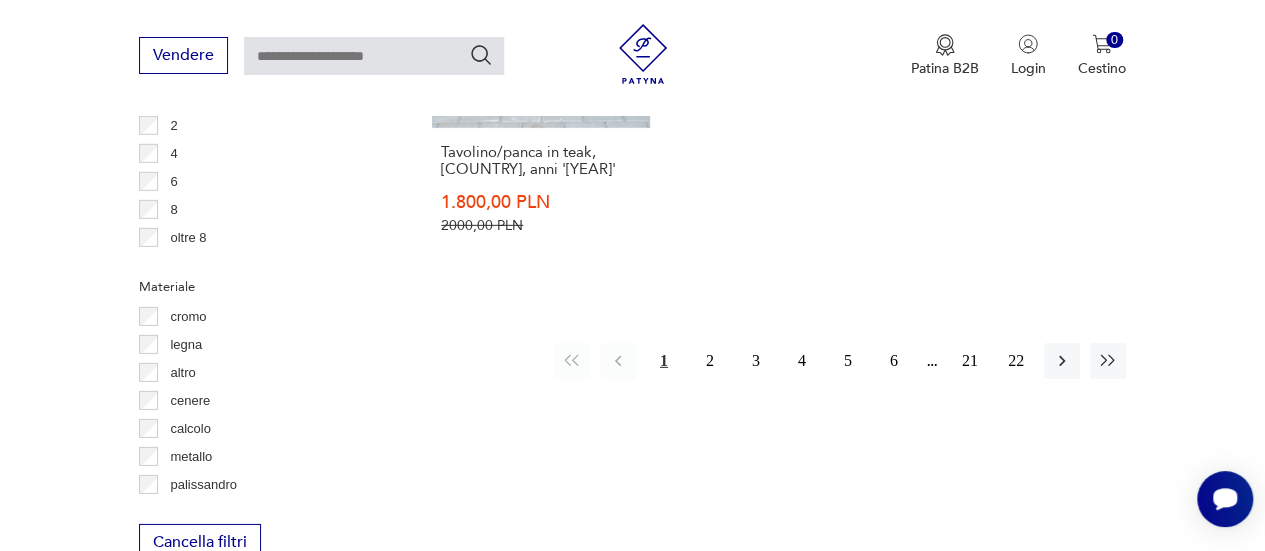 click on "1 2 3 4 5 6 21 22" at bounding box center (840, 361) 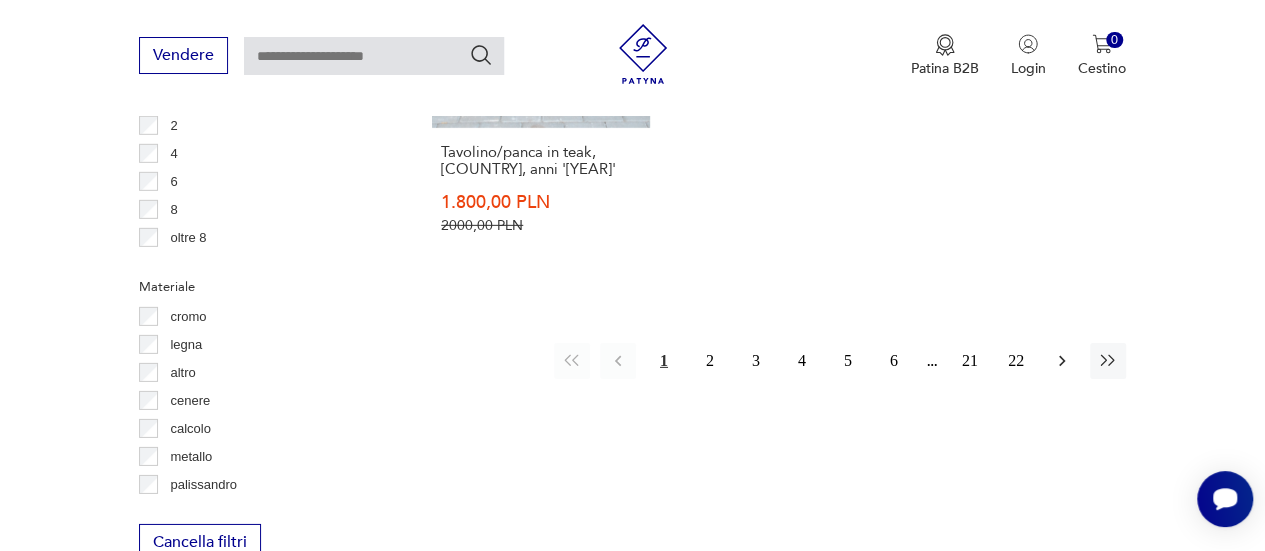 click 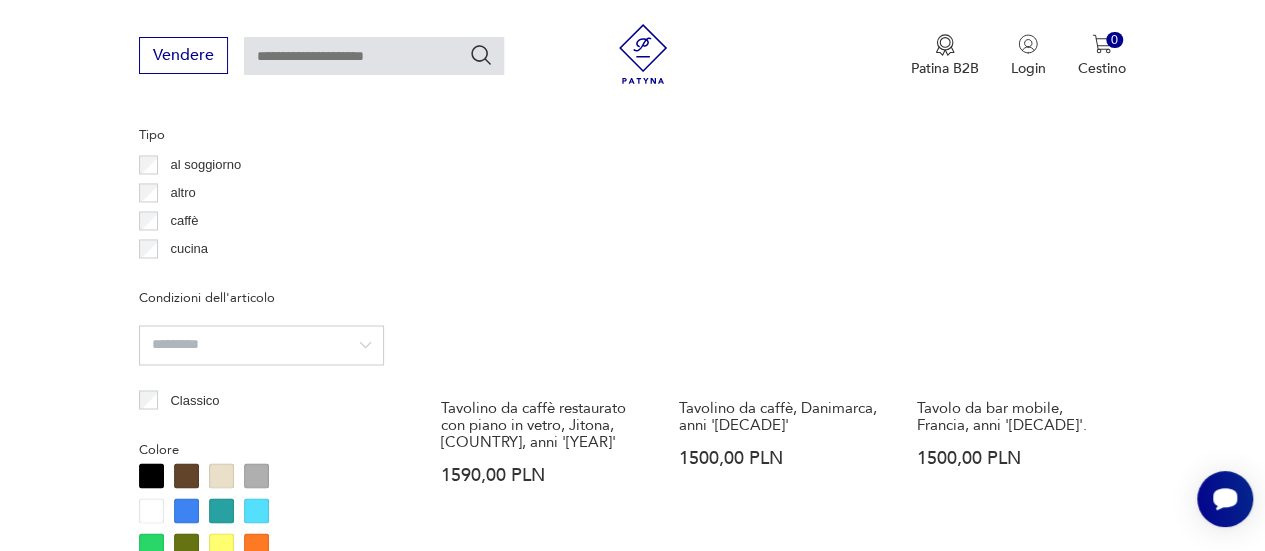 scroll, scrollTop: 1030, scrollLeft: 0, axis: vertical 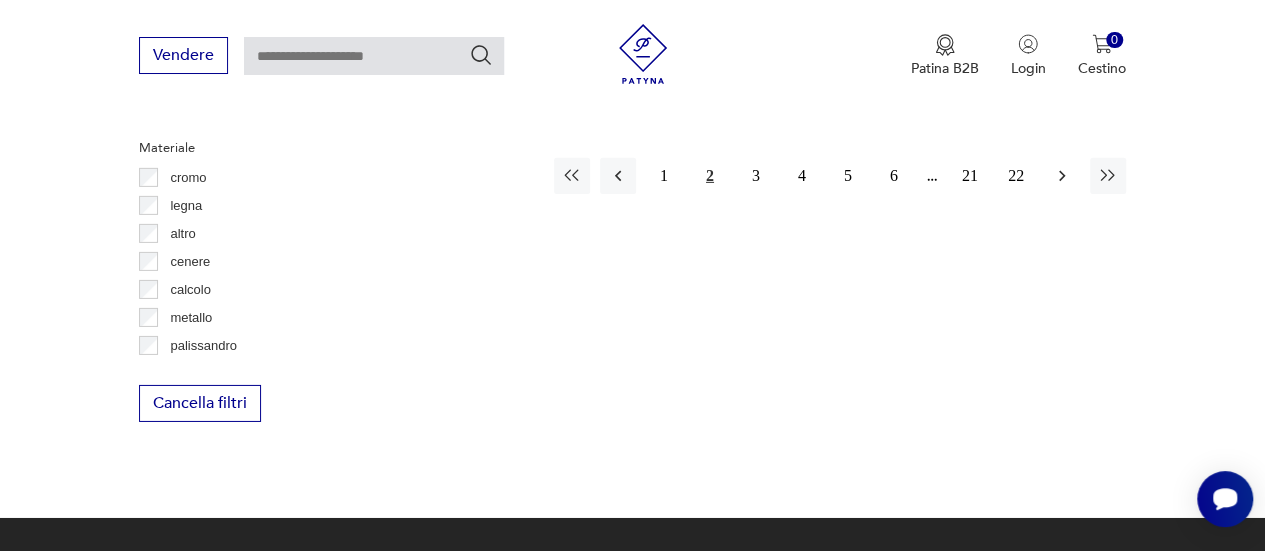 click 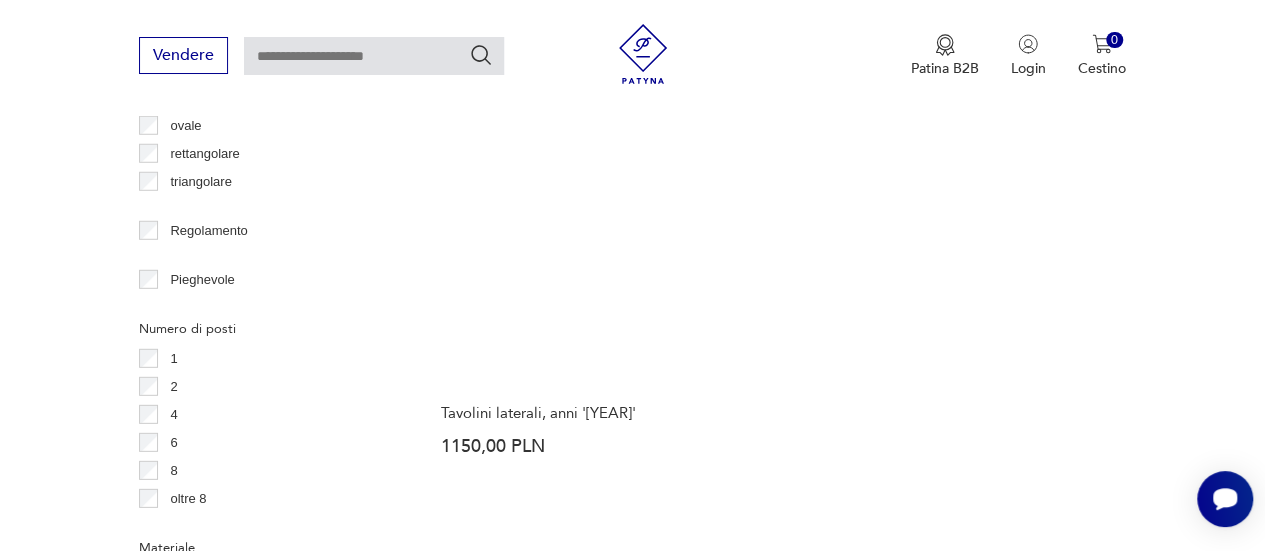 scroll, scrollTop: 3030, scrollLeft: 0, axis: vertical 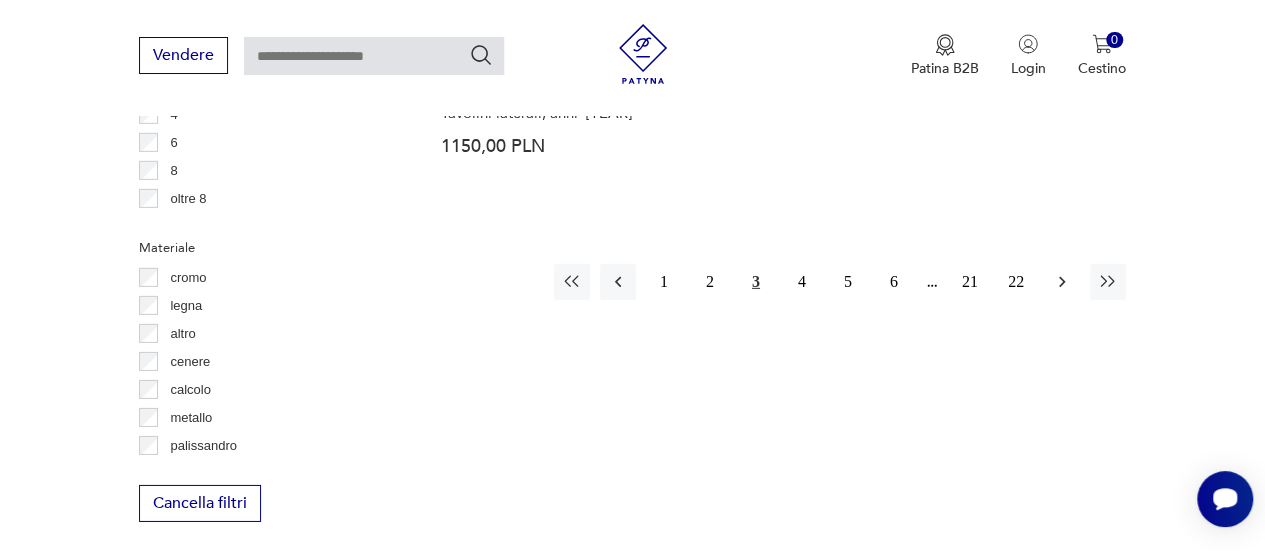 click 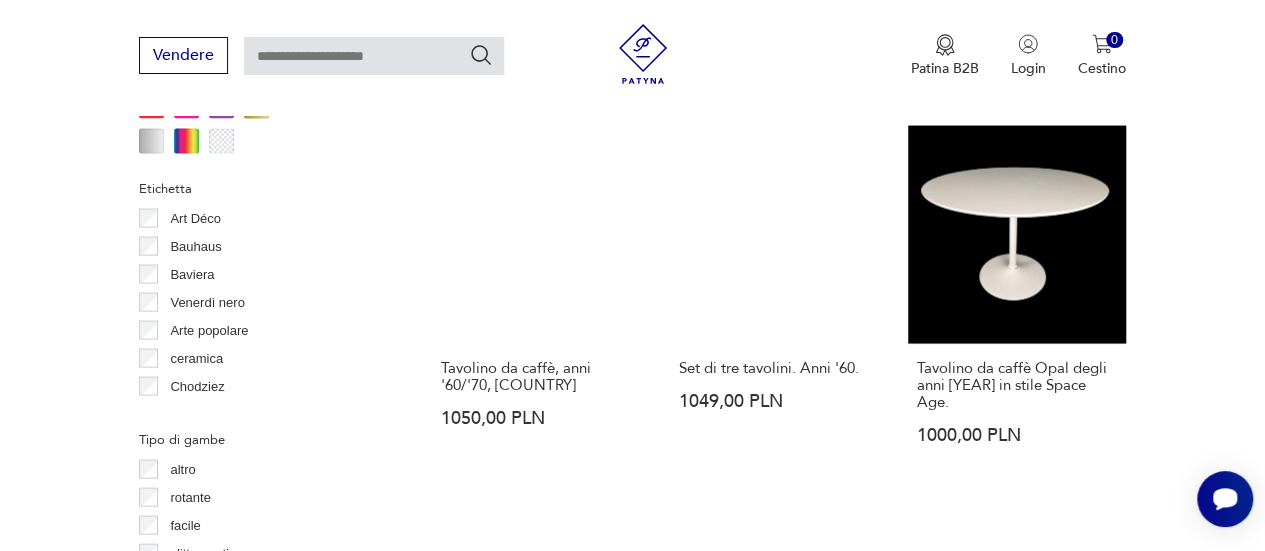 scroll, scrollTop: 2030, scrollLeft: 0, axis: vertical 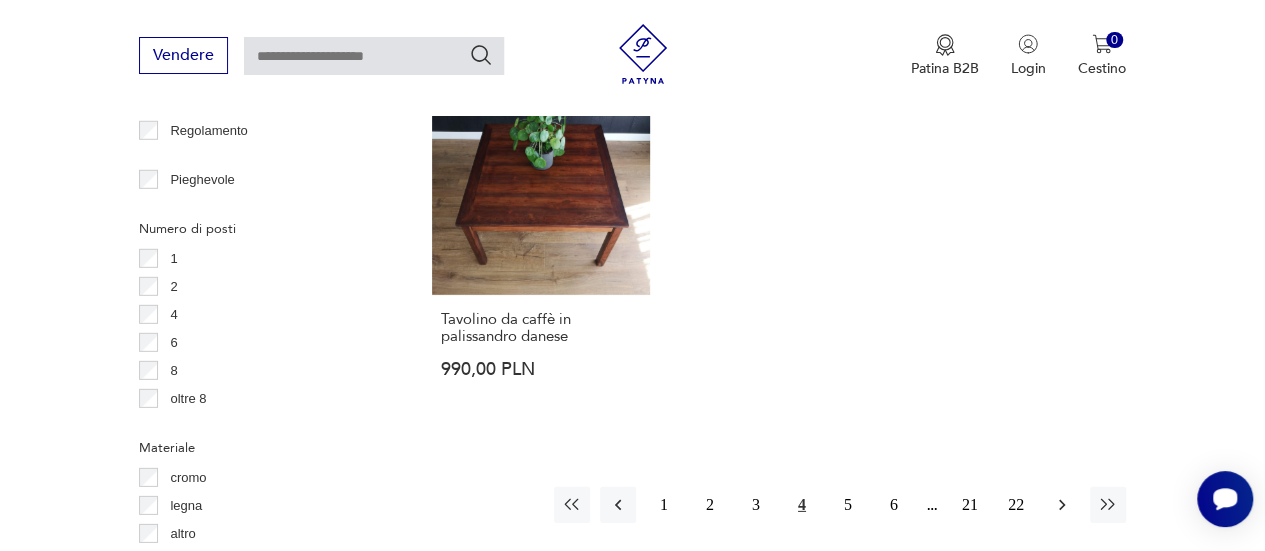 click 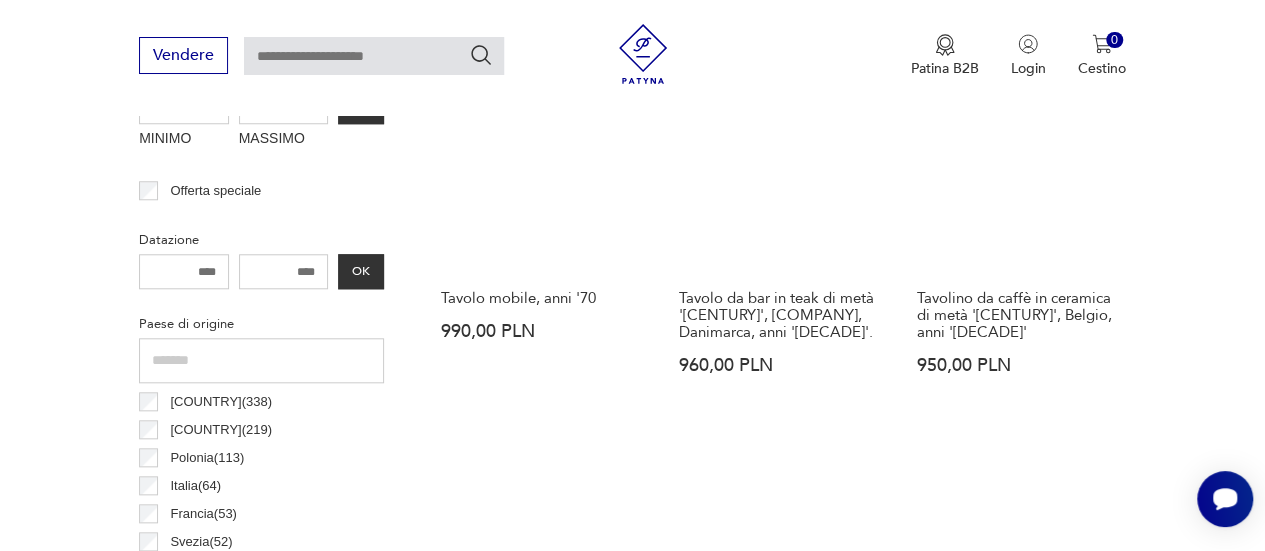 scroll, scrollTop: 830, scrollLeft: 0, axis: vertical 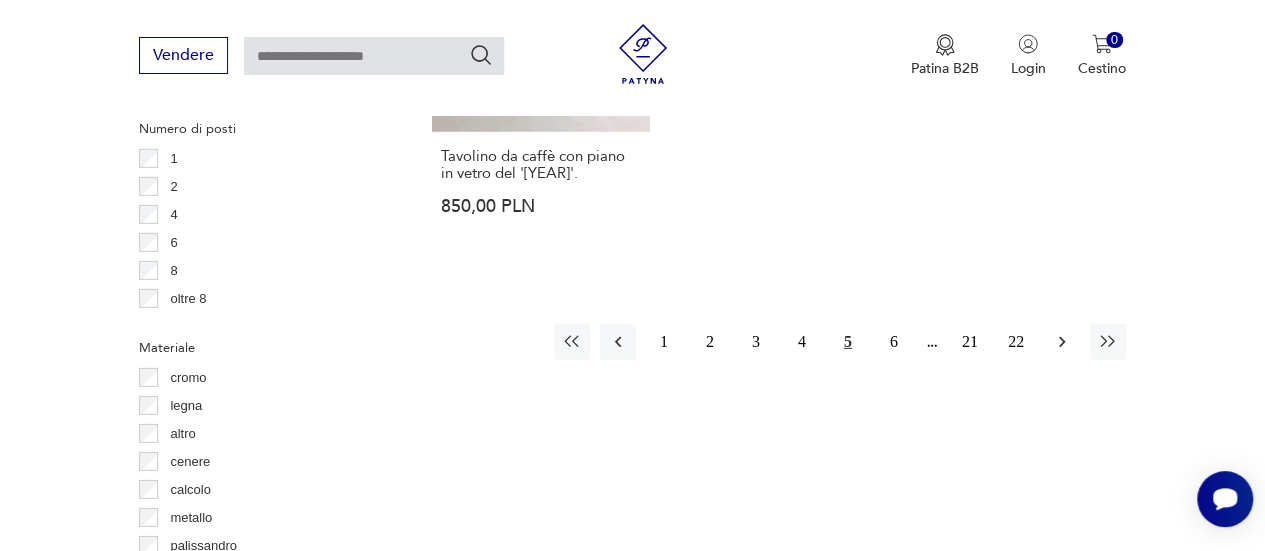 click 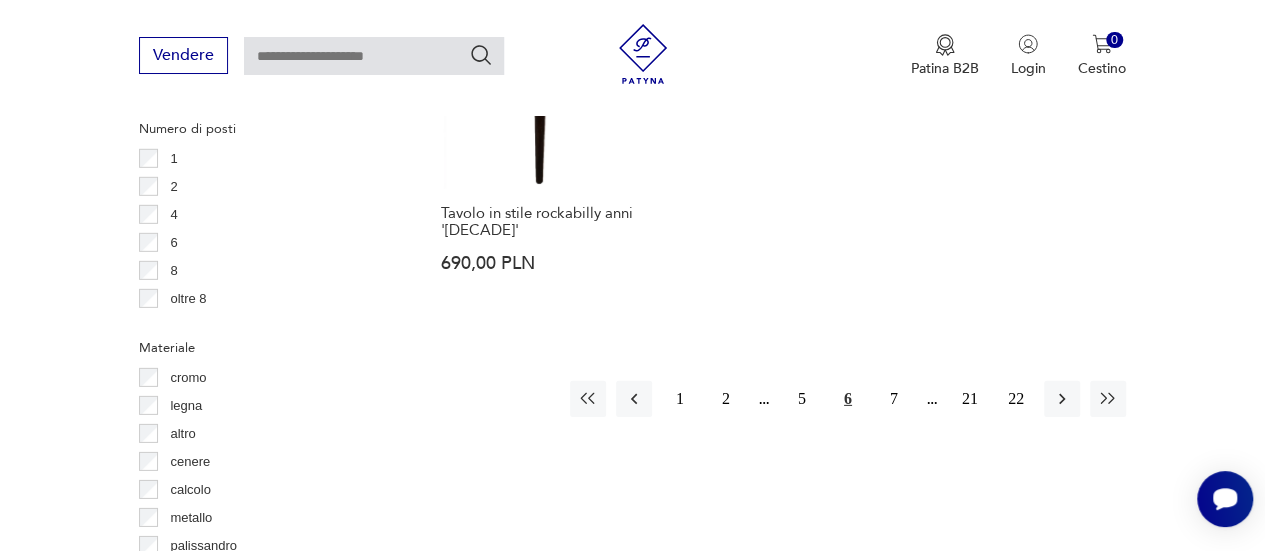 click at bounding box center (1062, 399) 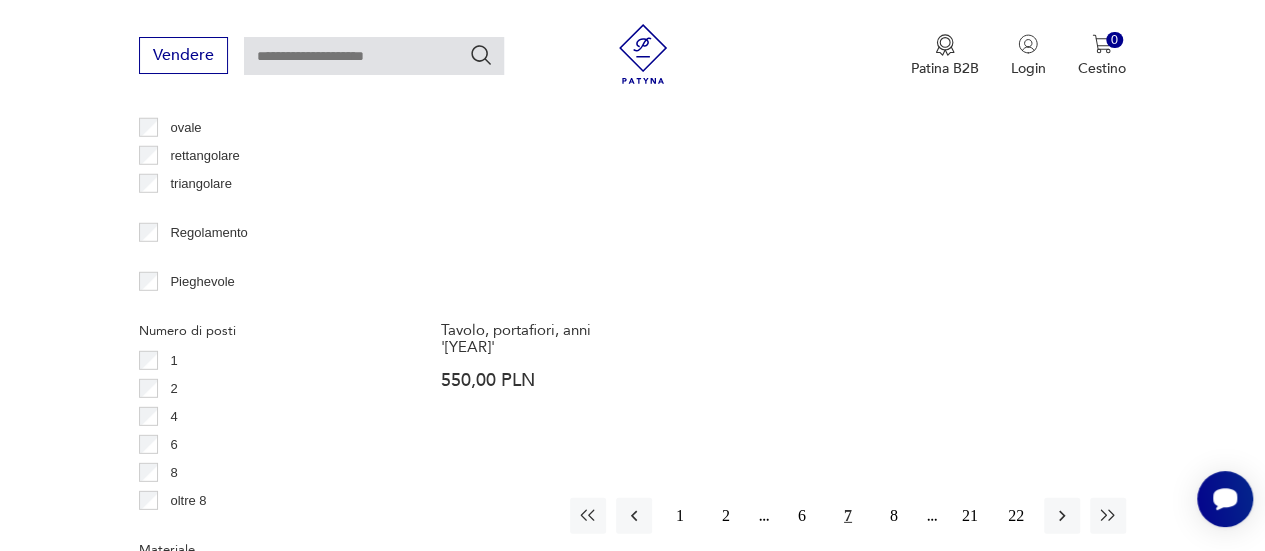 scroll, scrollTop: 2730, scrollLeft: 0, axis: vertical 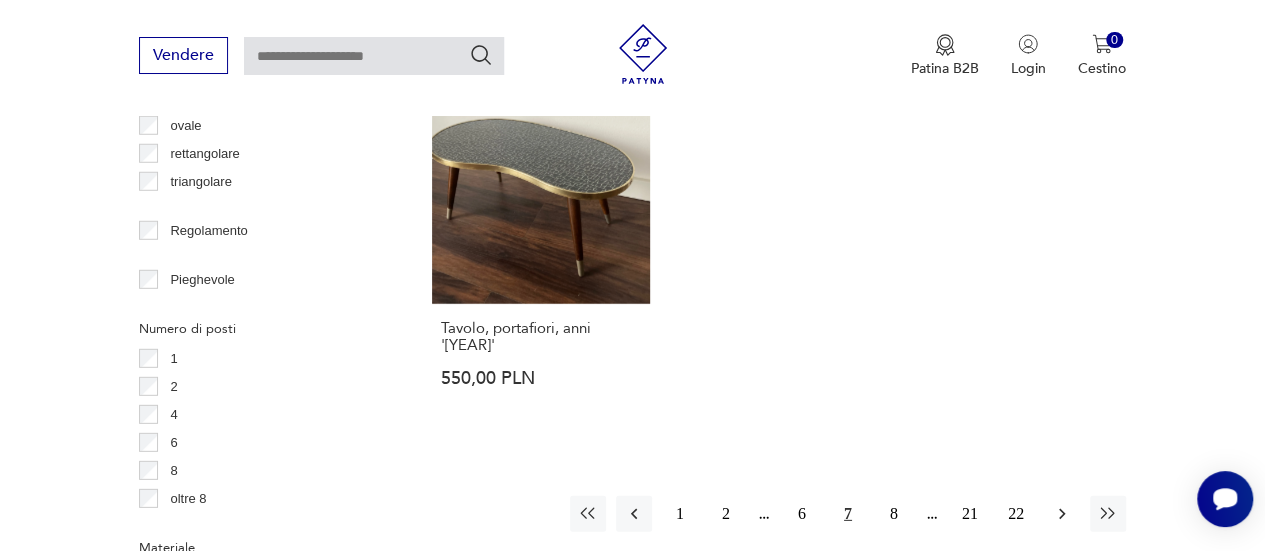 click 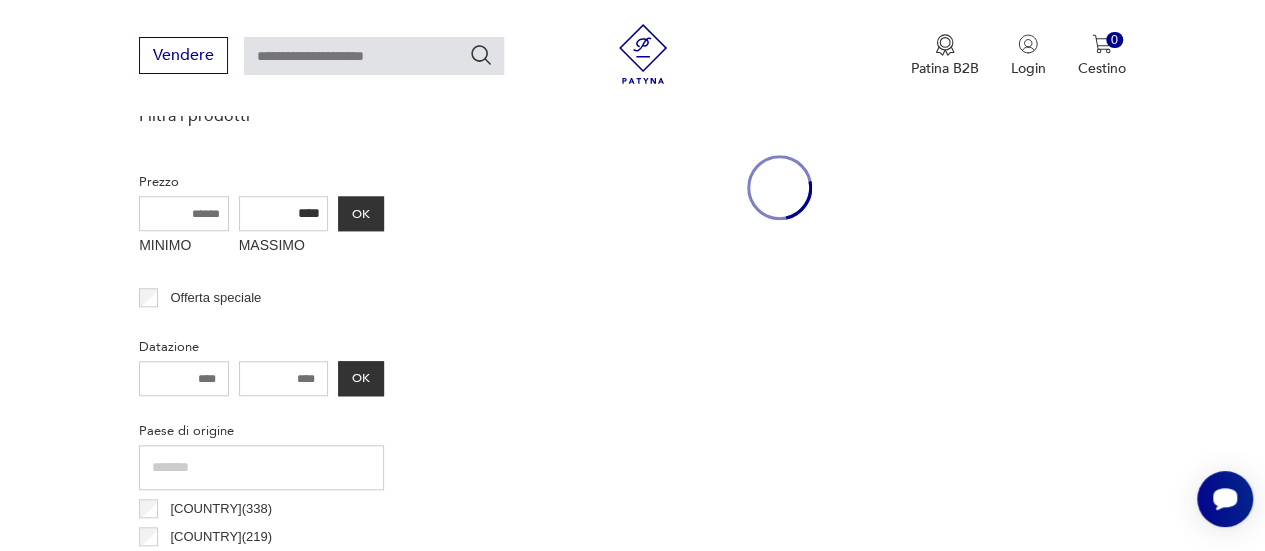 scroll, scrollTop: 530, scrollLeft: 0, axis: vertical 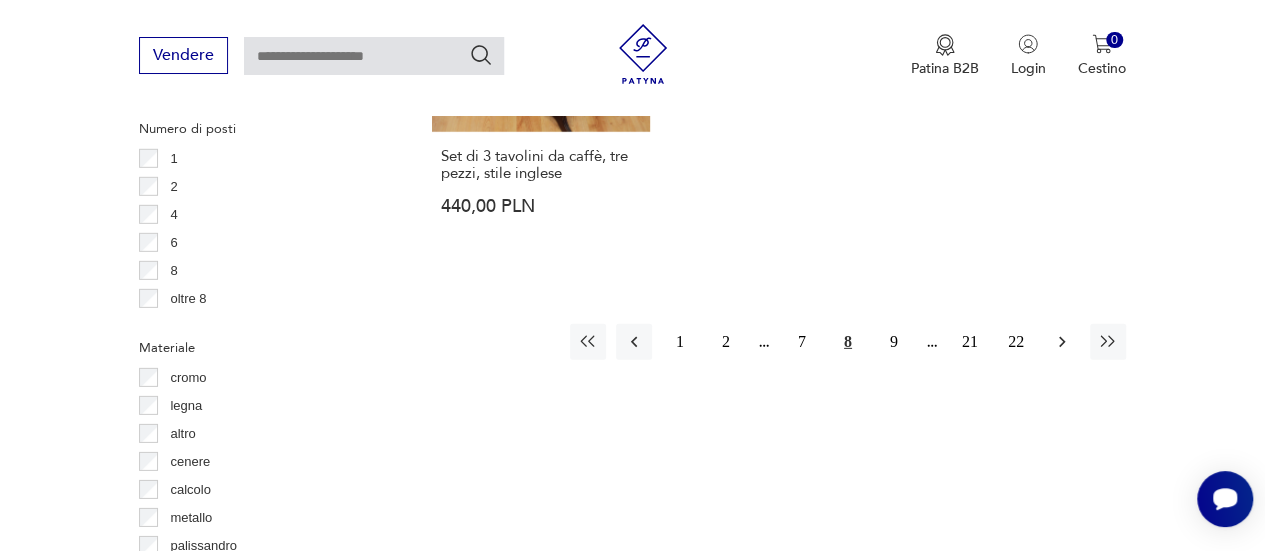 click 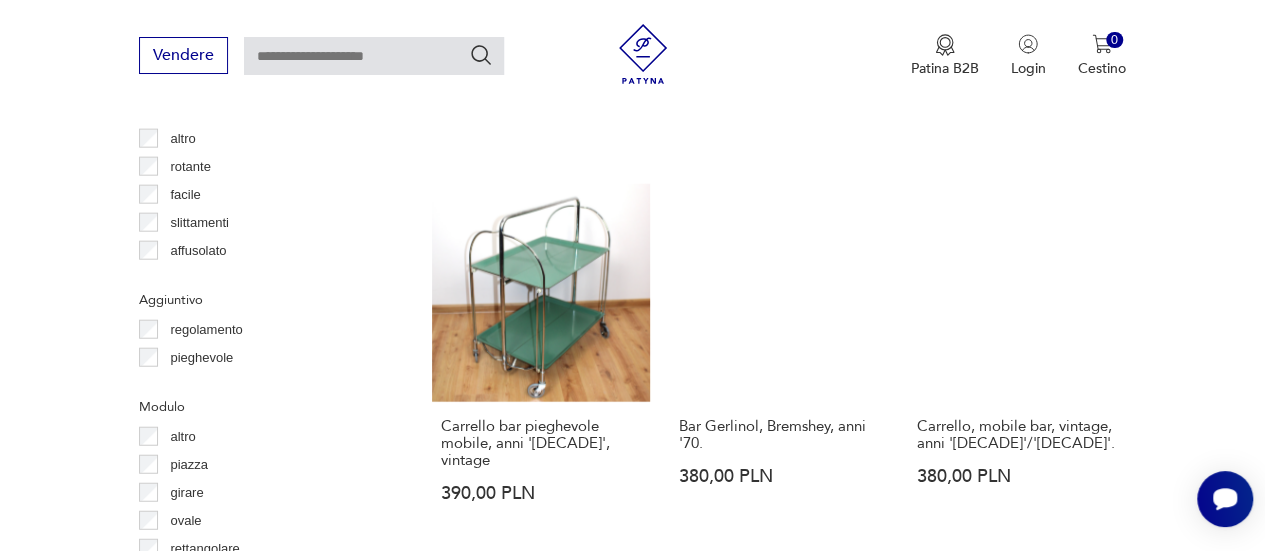 scroll, scrollTop: 2330, scrollLeft: 0, axis: vertical 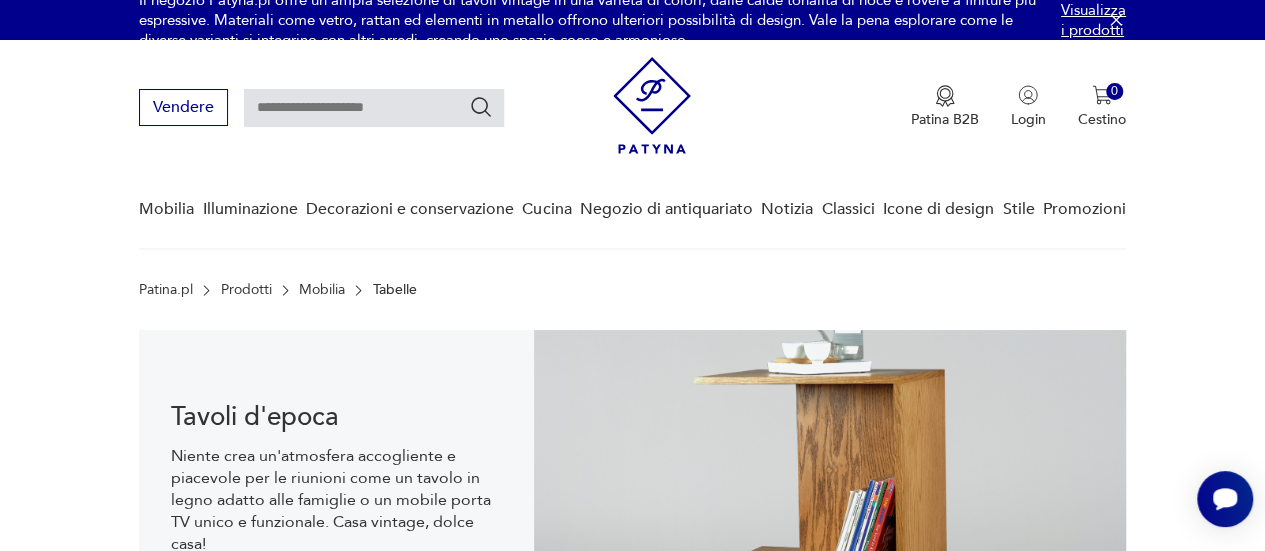 click at bounding box center [374, 108] 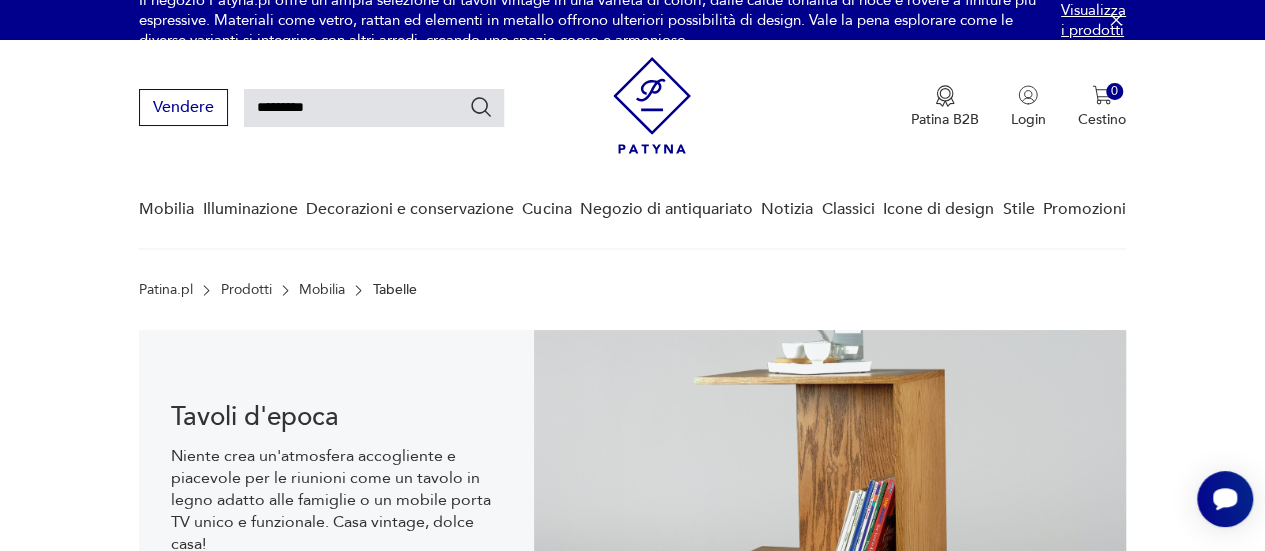 type on "*********" 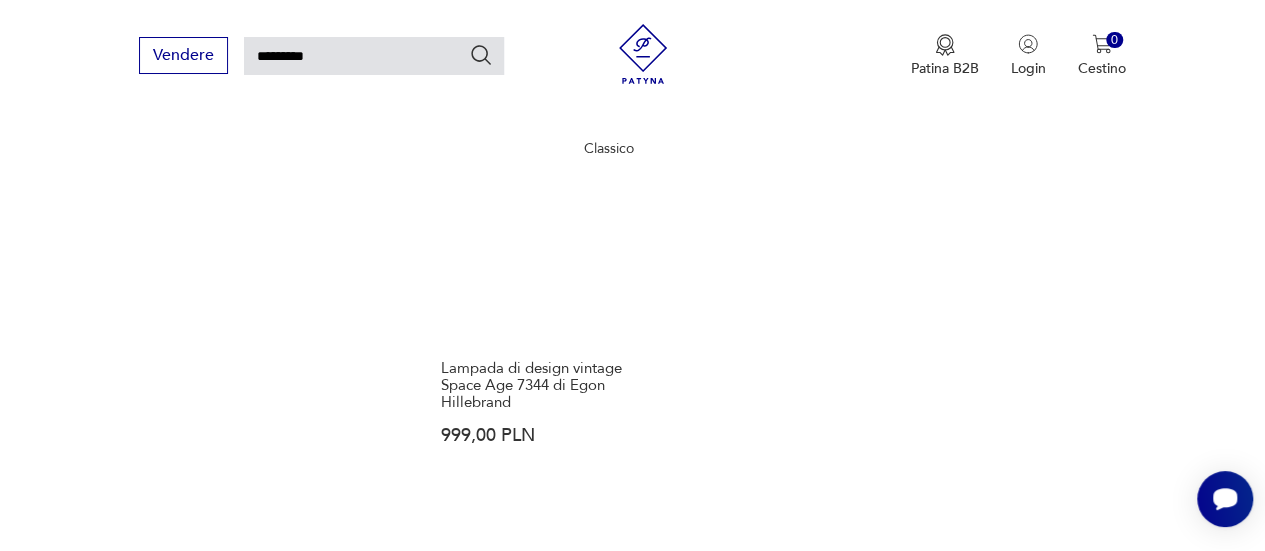 scroll, scrollTop: 2572, scrollLeft: 0, axis: vertical 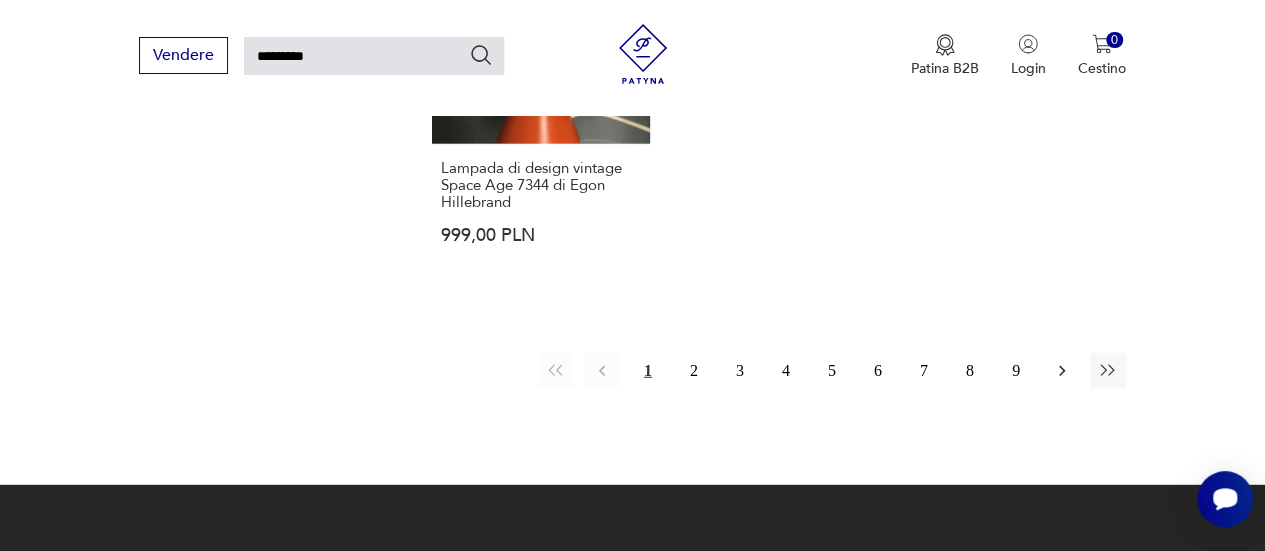 click at bounding box center [1062, 371] 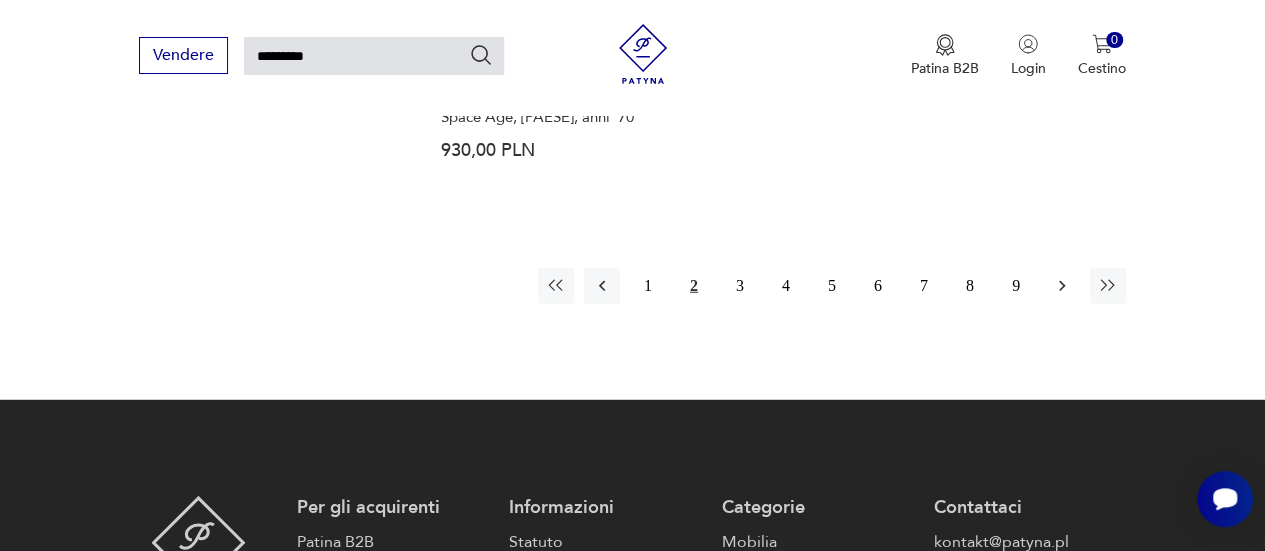 click 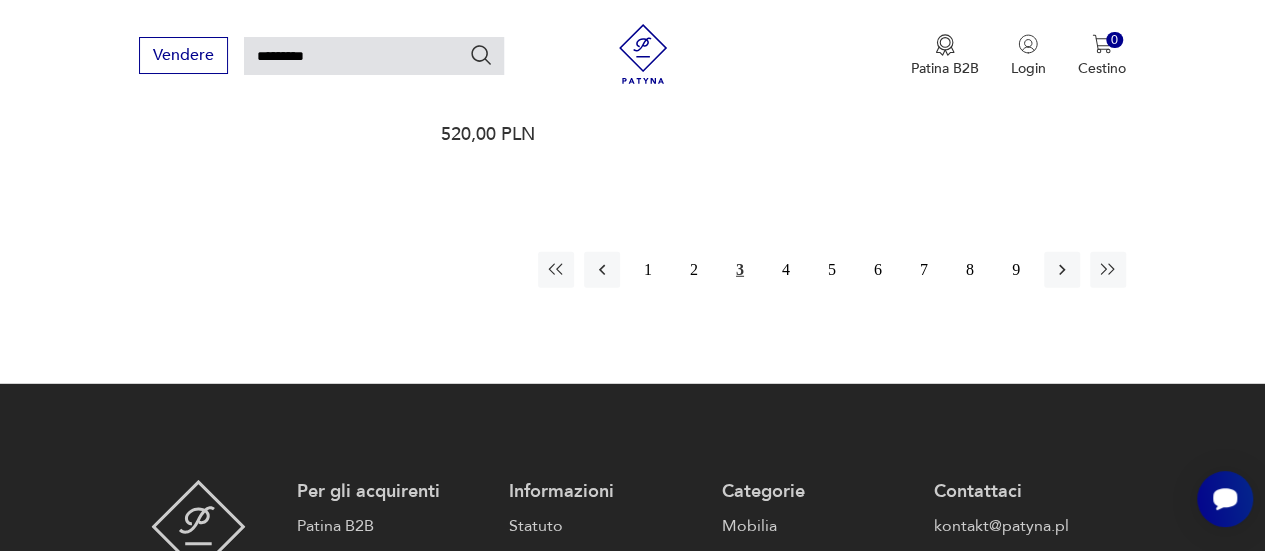 scroll, scrollTop: 2672, scrollLeft: 0, axis: vertical 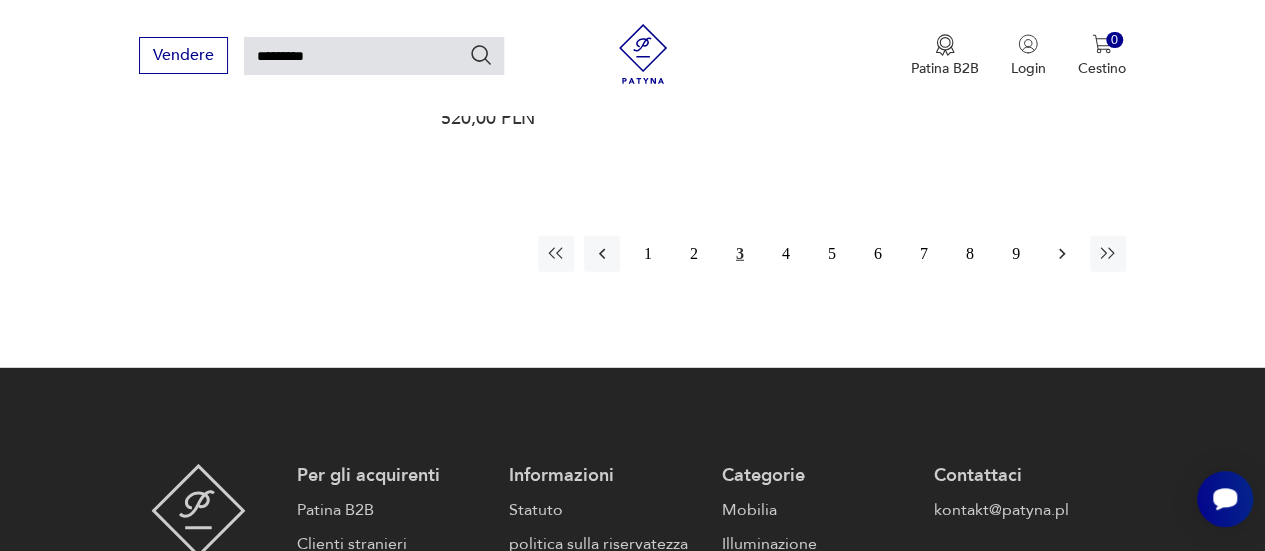 click at bounding box center [1062, 254] 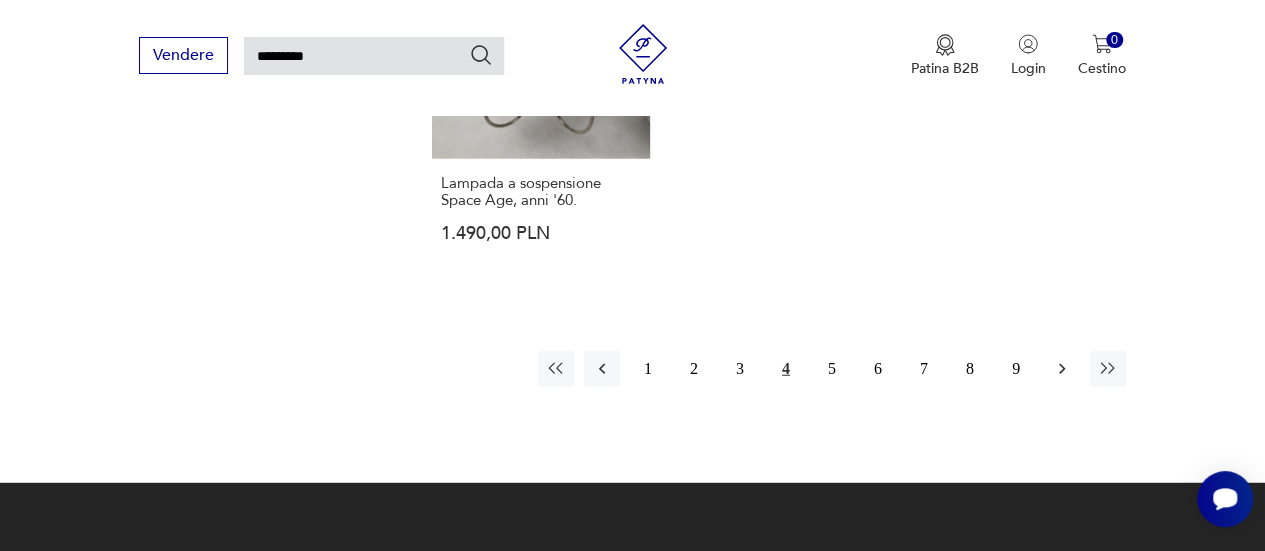 click 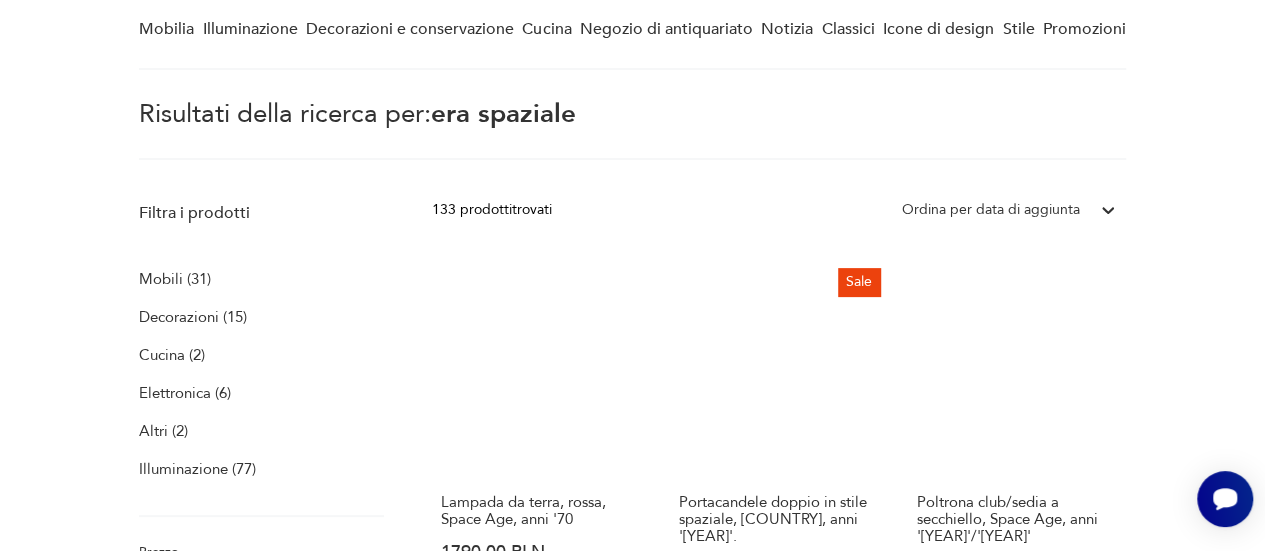 scroll, scrollTop: 272, scrollLeft: 0, axis: vertical 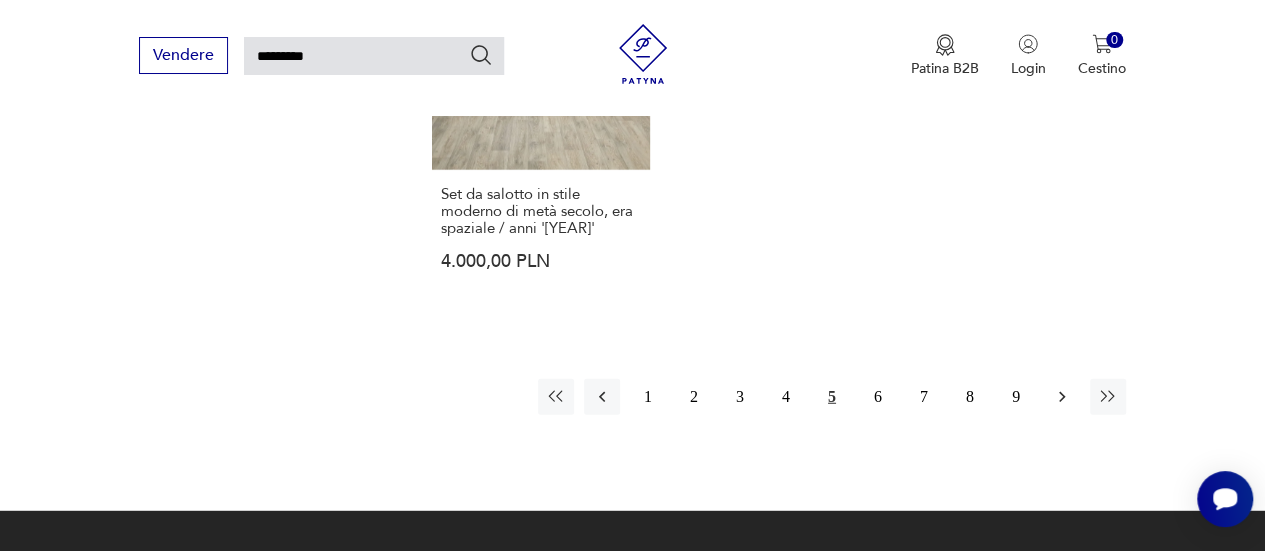 click 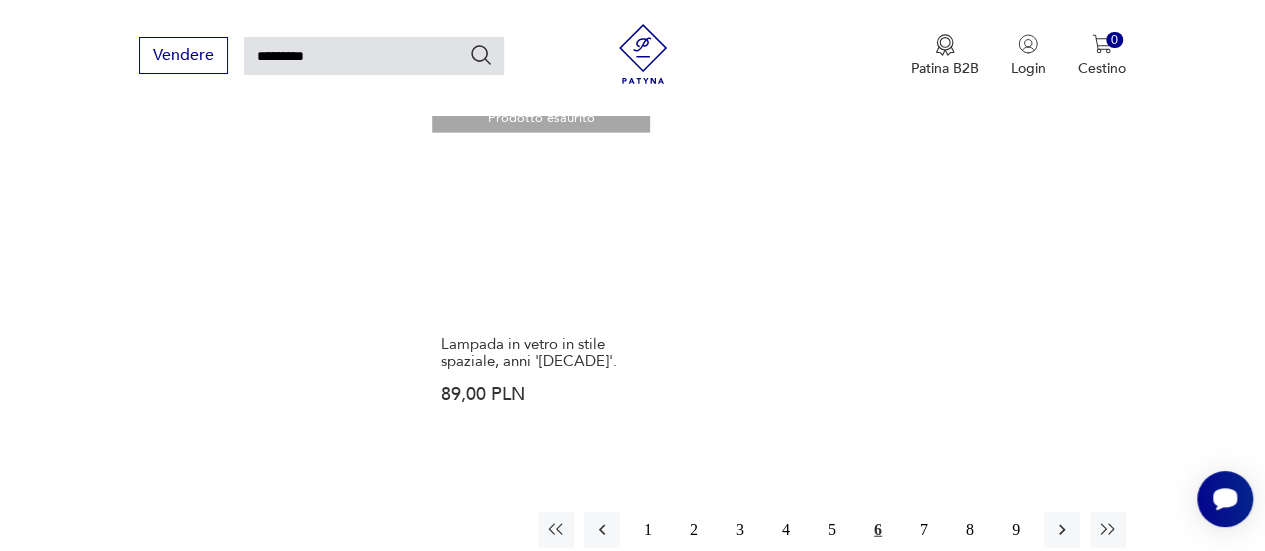 scroll, scrollTop: 2472, scrollLeft: 0, axis: vertical 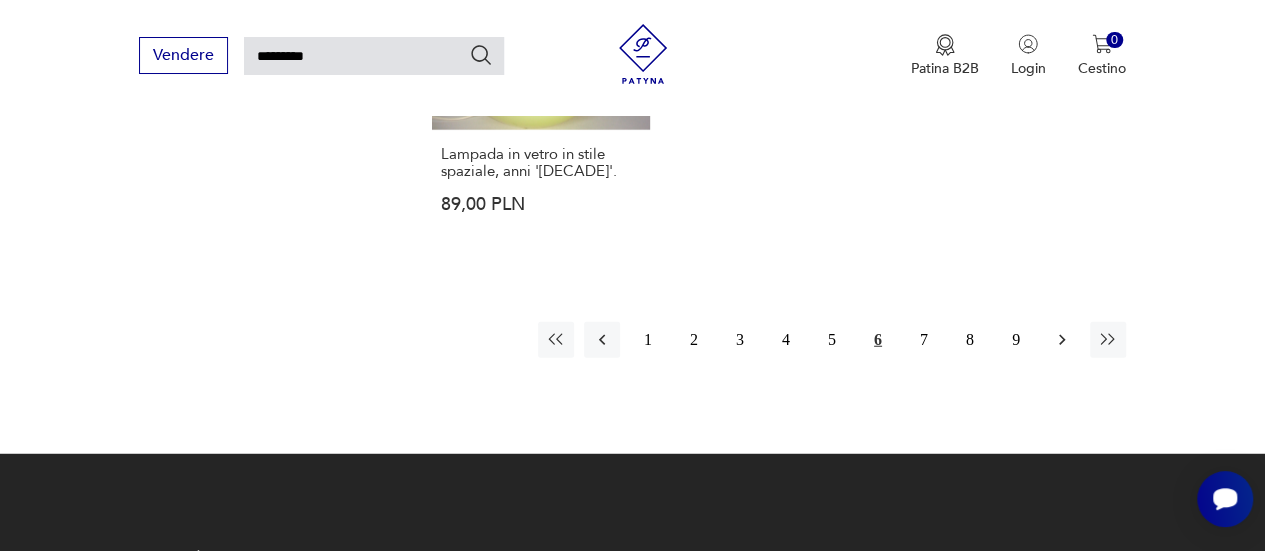 click 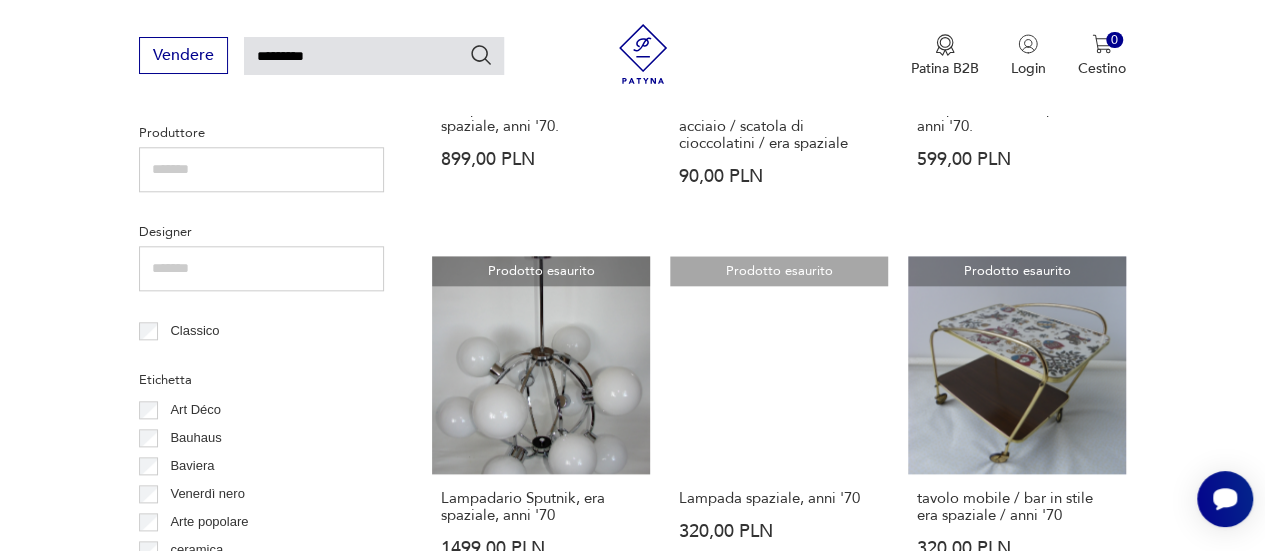 scroll, scrollTop: 972, scrollLeft: 0, axis: vertical 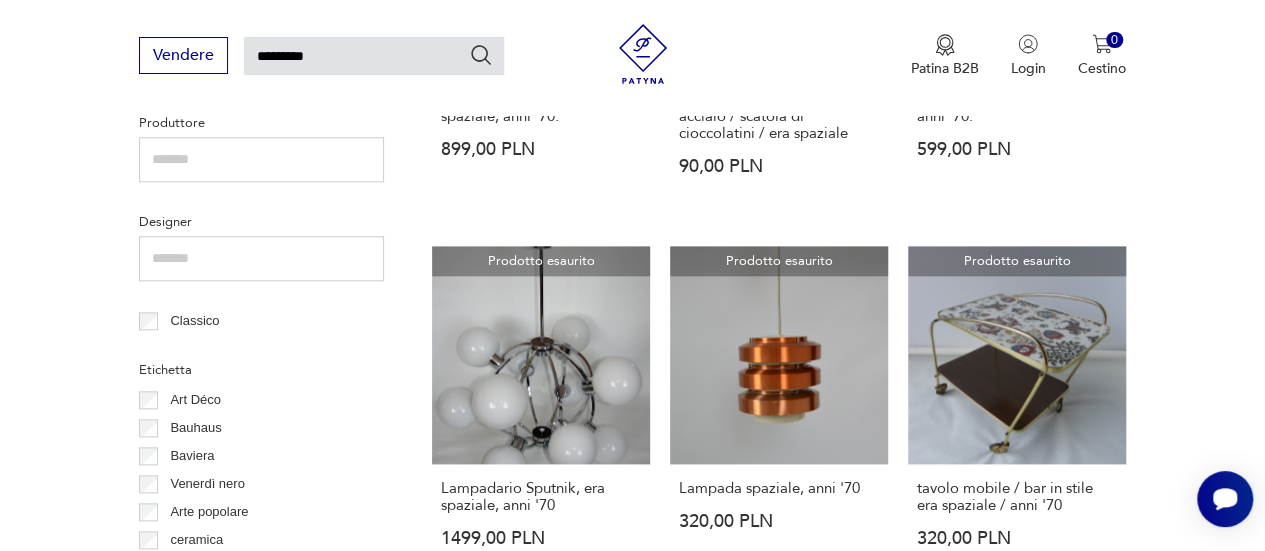 click on "*********" at bounding box center [374, 56] 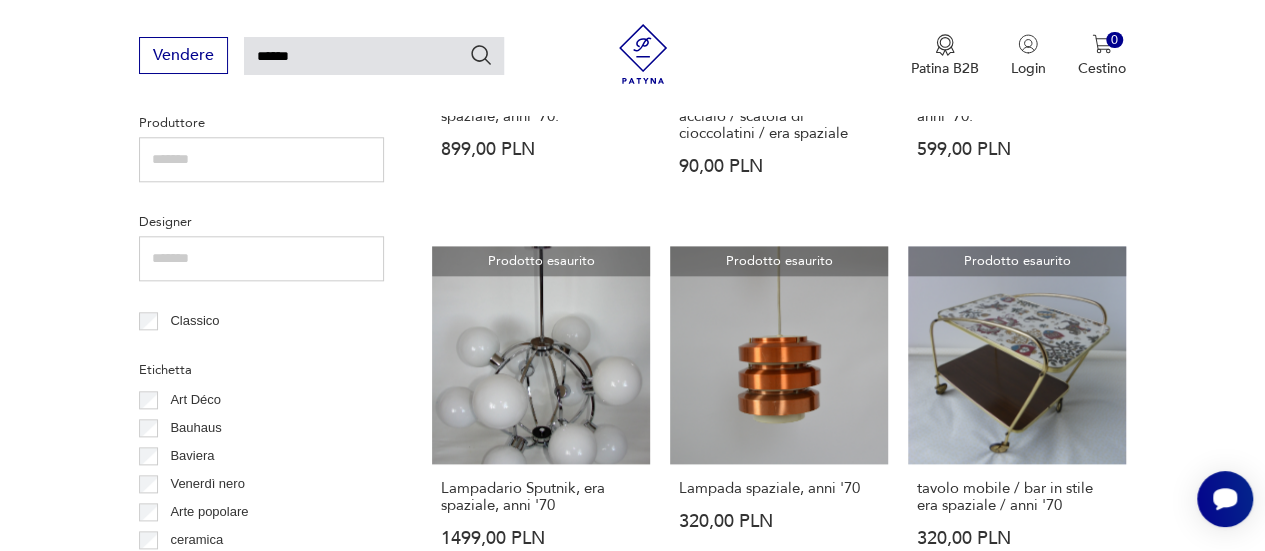 type on "******" 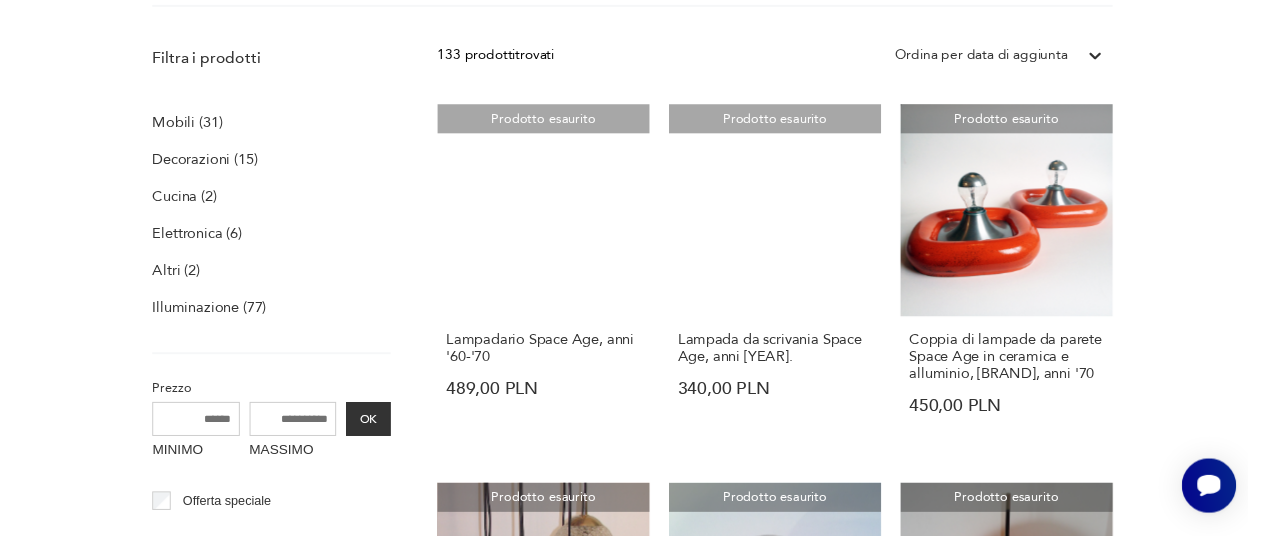 scroll, scrollTop: 72, scrollLeft: 0, axis: vertical 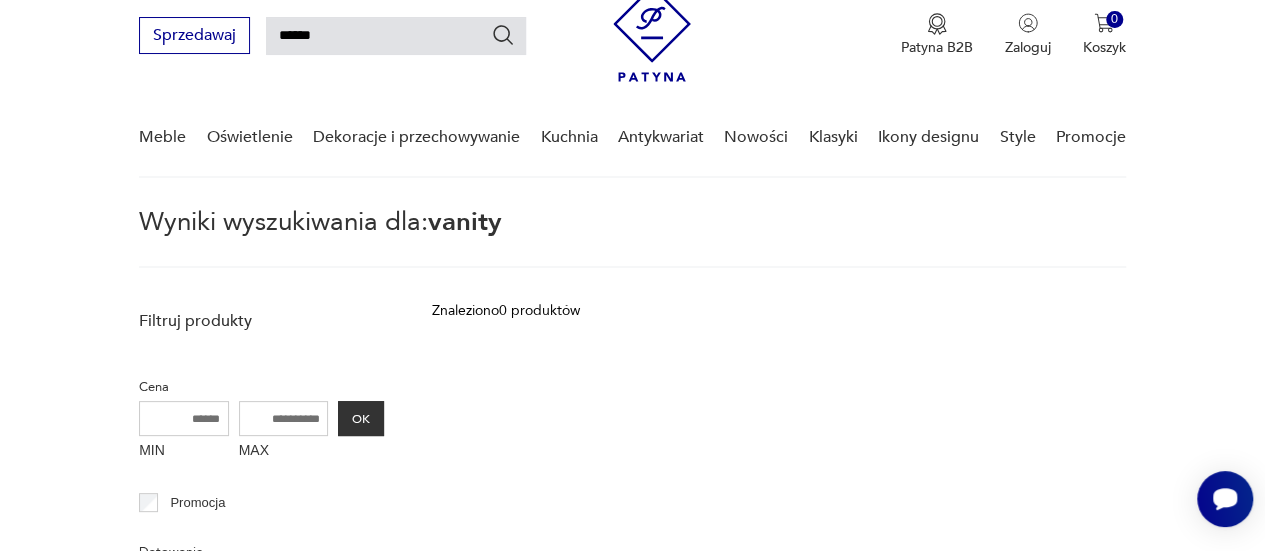 click 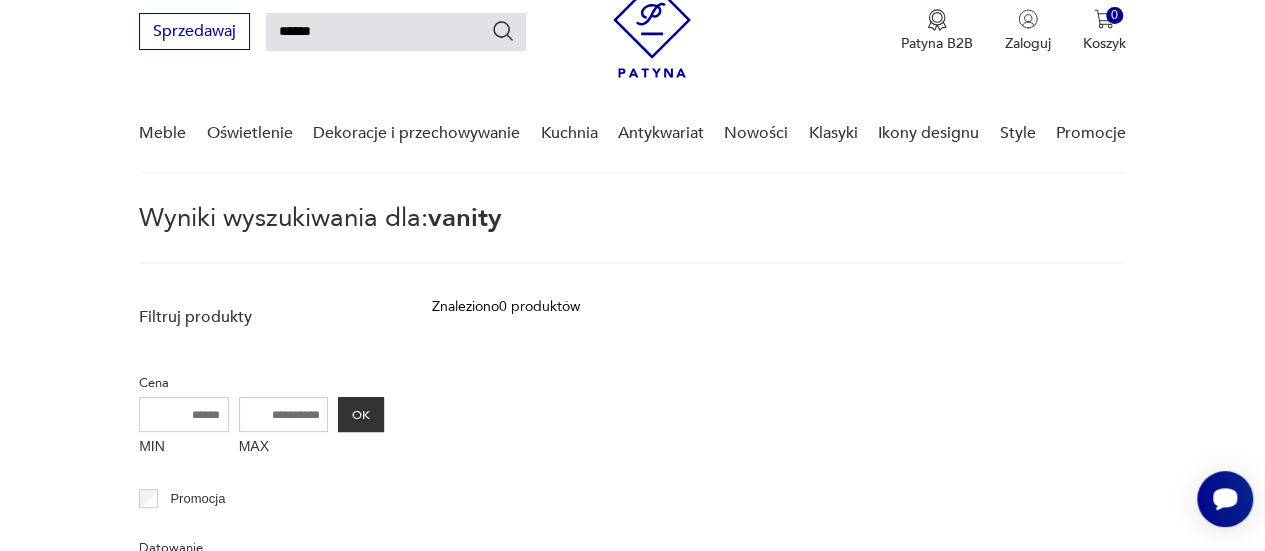 scroll, scrollTop: 0, scrollLeft: 0, axis: both 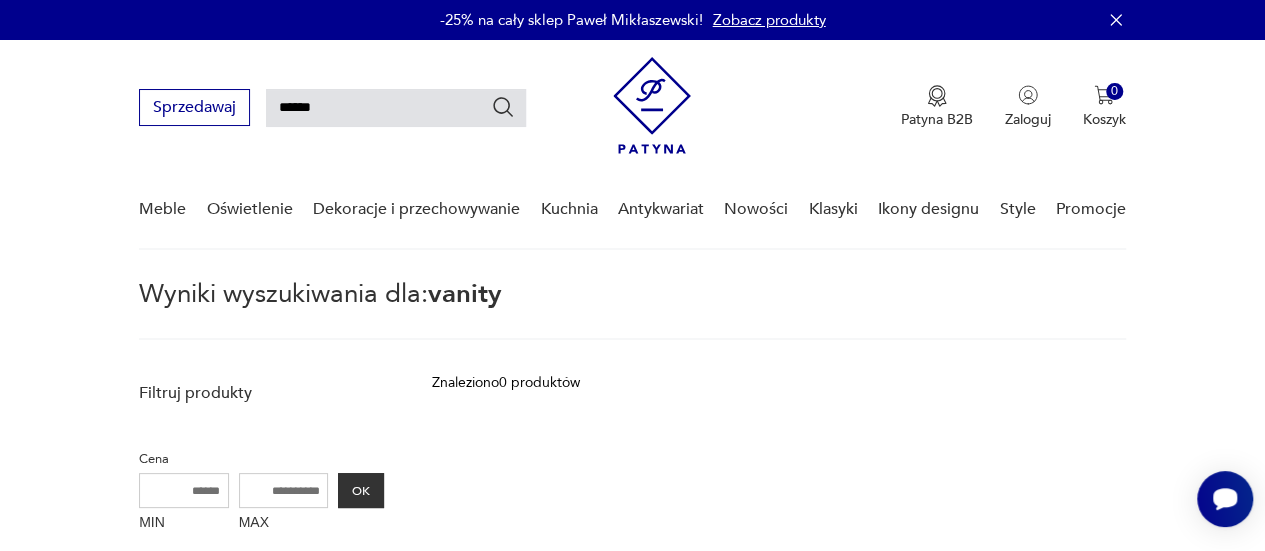 click on "******" at bounding box center [396, 108] 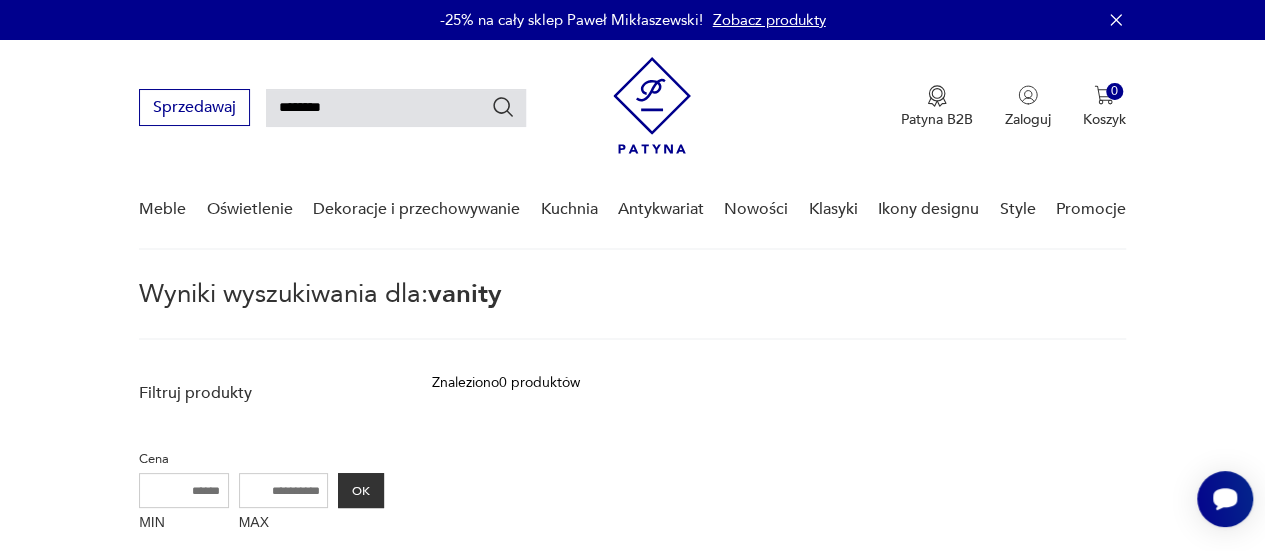 type on "********" 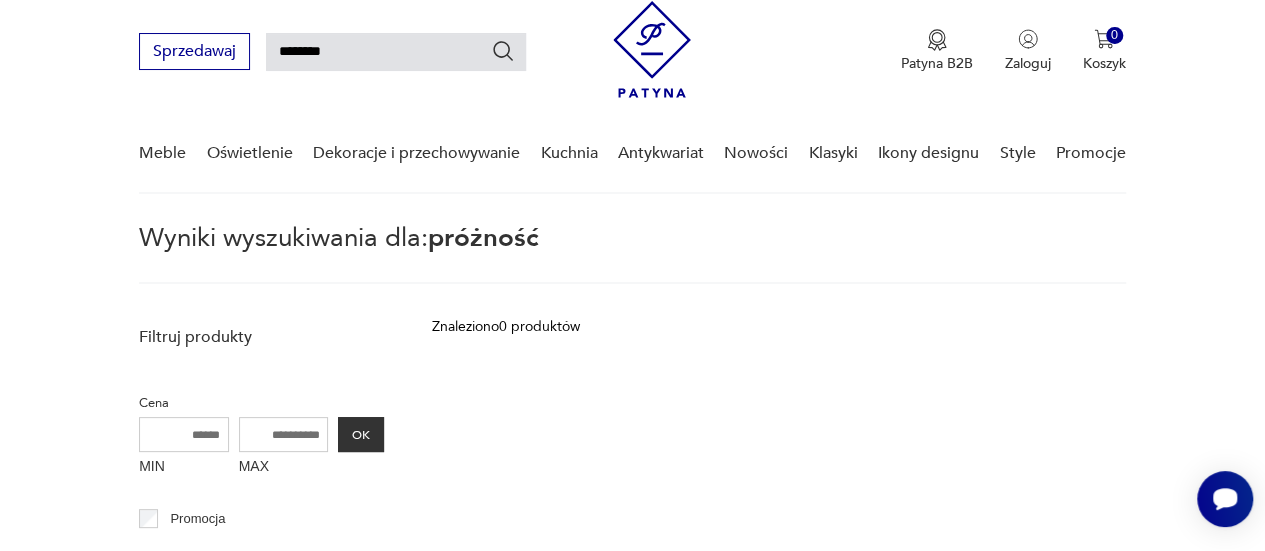 scroll, scrollTop: 72, scrollLeft: 0, axis: vertical 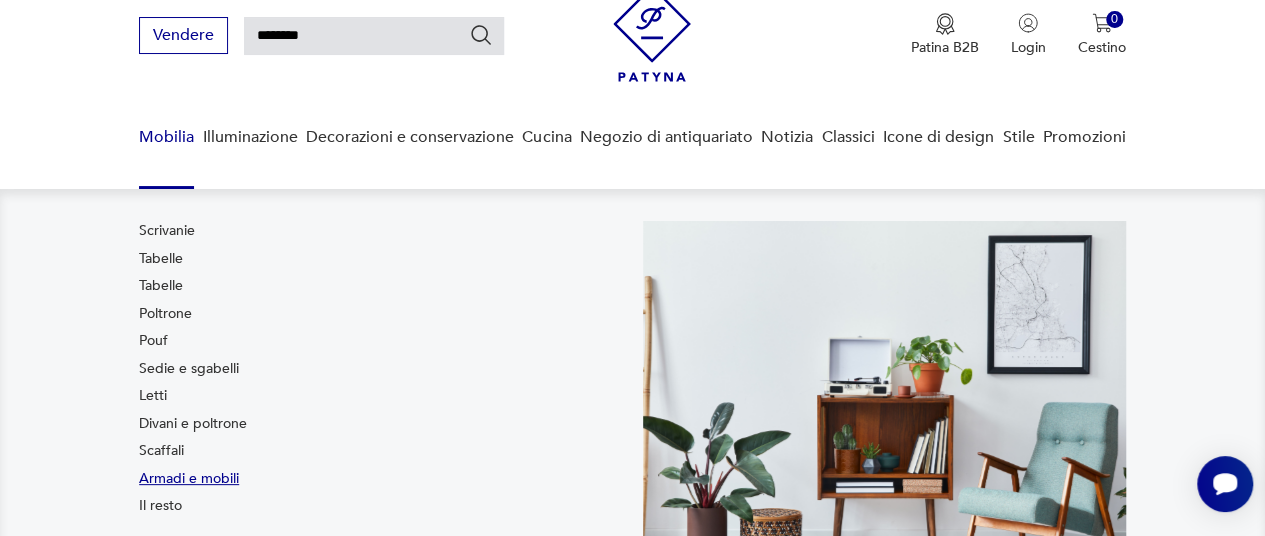 click on "Armadi e mobili" at bounding box center [189, 478] 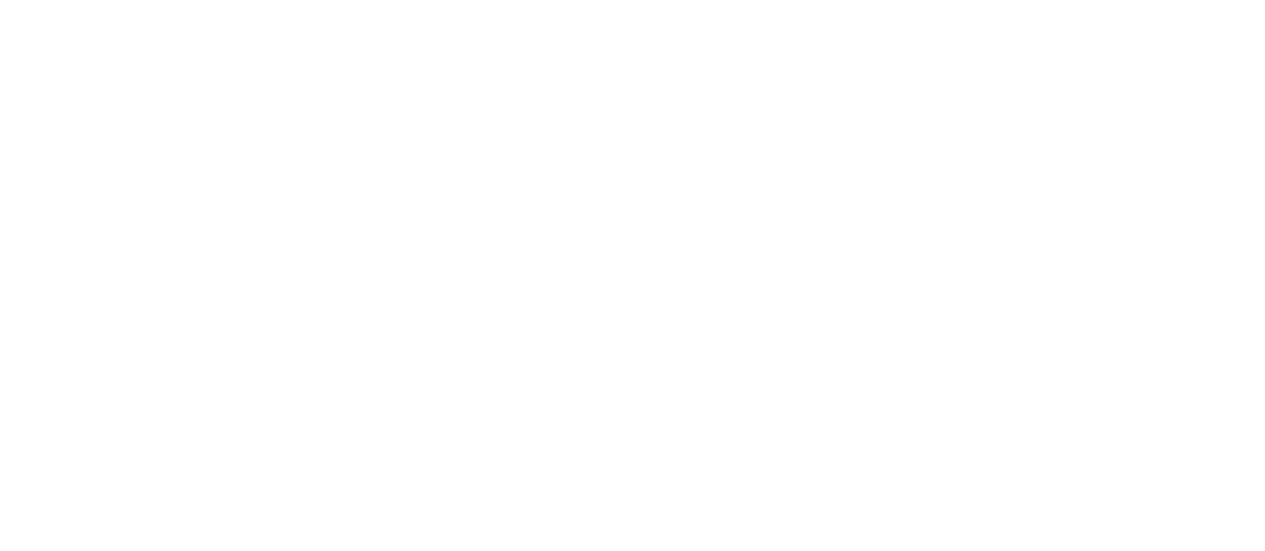 scroll, scrollTop: 0, scrollLeft: 0, axis: both 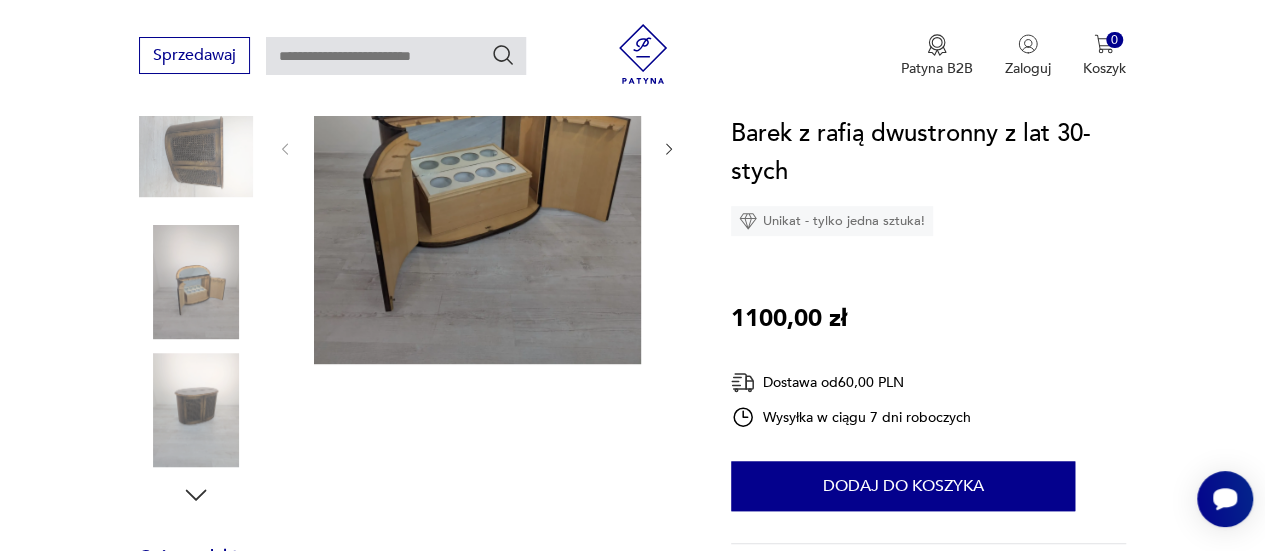 click at bounding box center (196, 155) 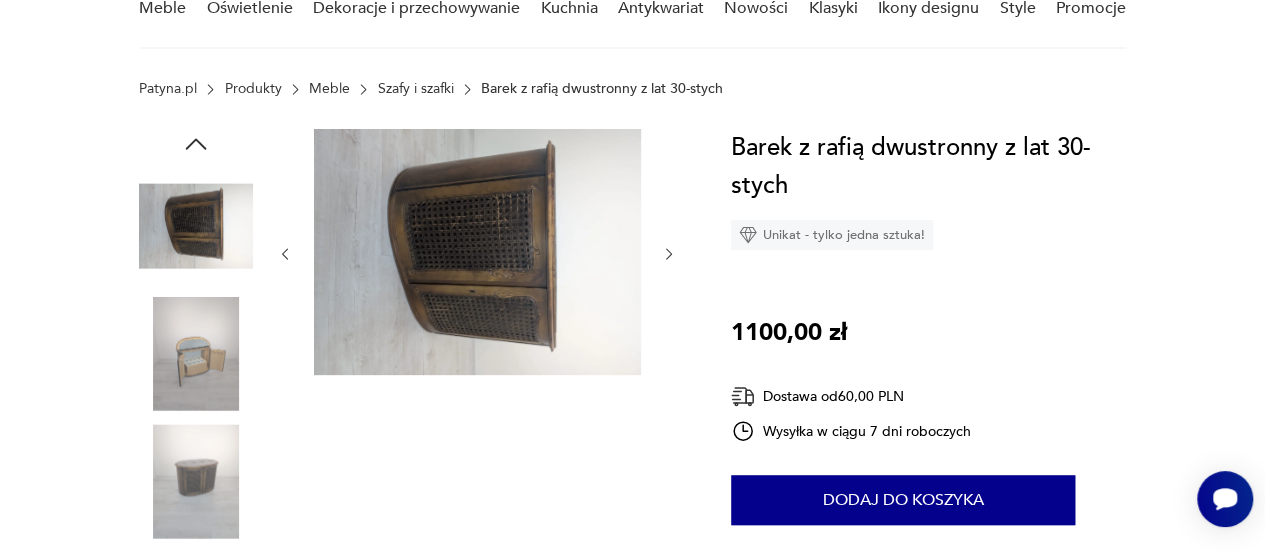 scroll, scrollTop: 106, scrollLeft: 0, axis: vertical 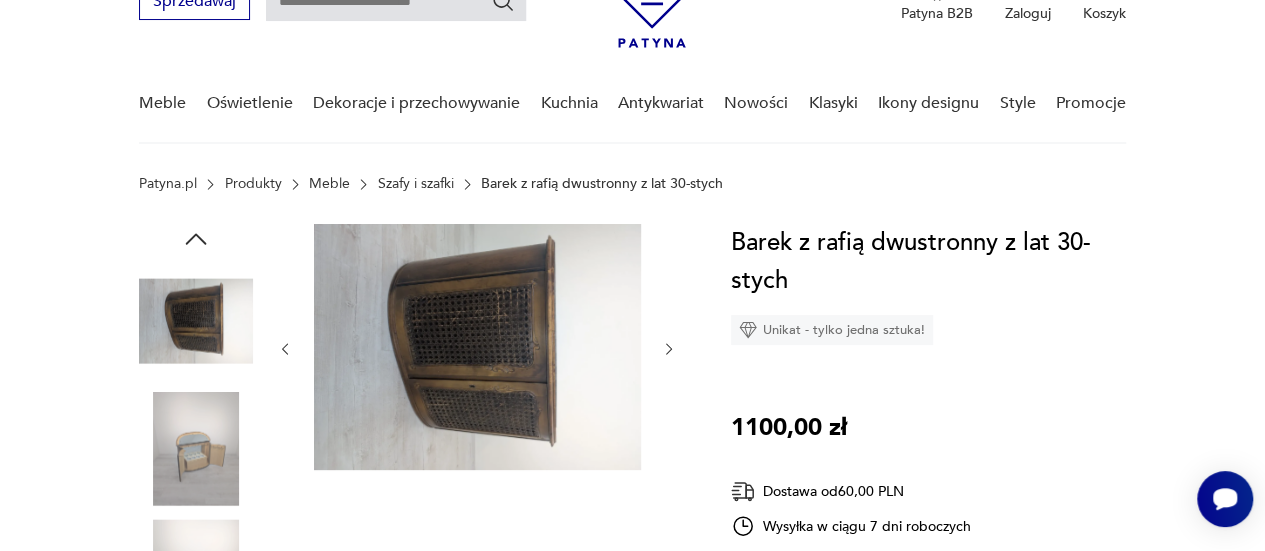 click 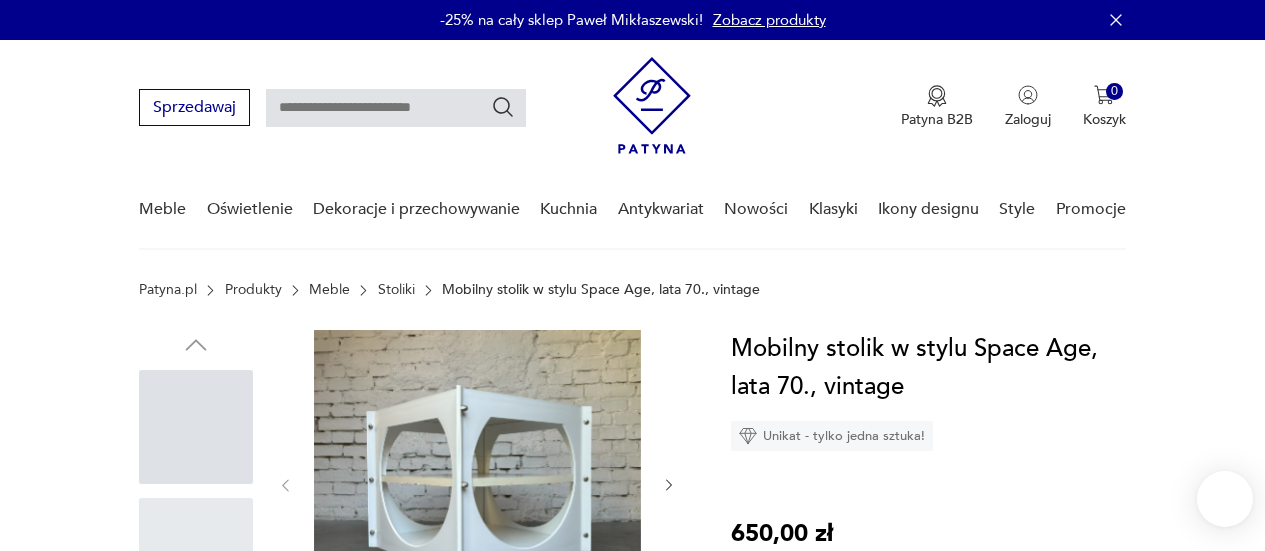 scroll, scrollTop: 0, scrollLeft: 0, axis: both 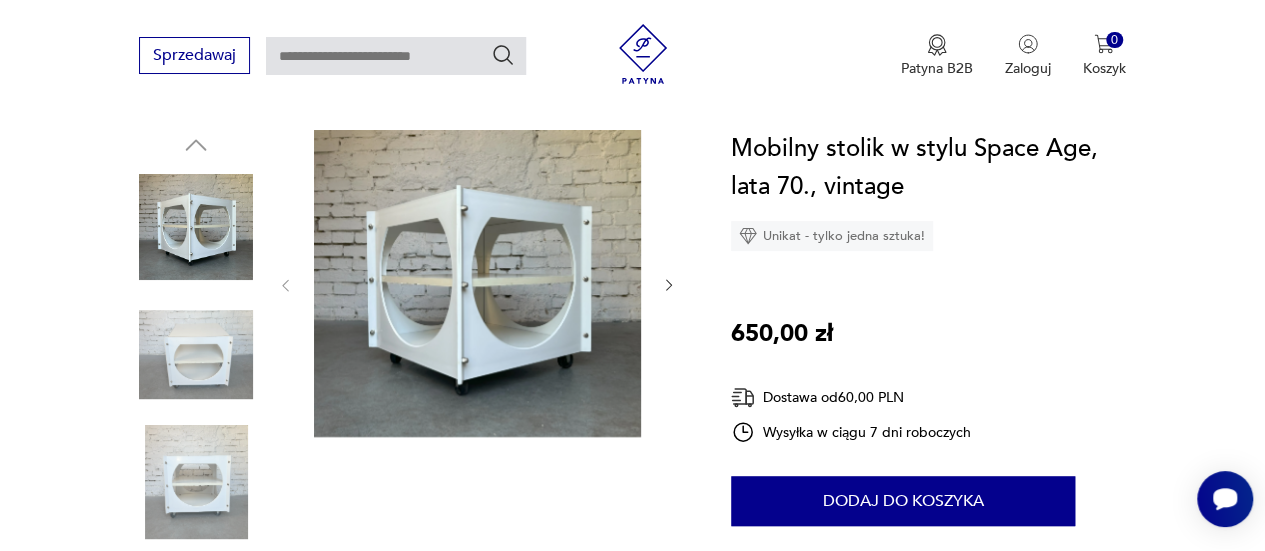 click 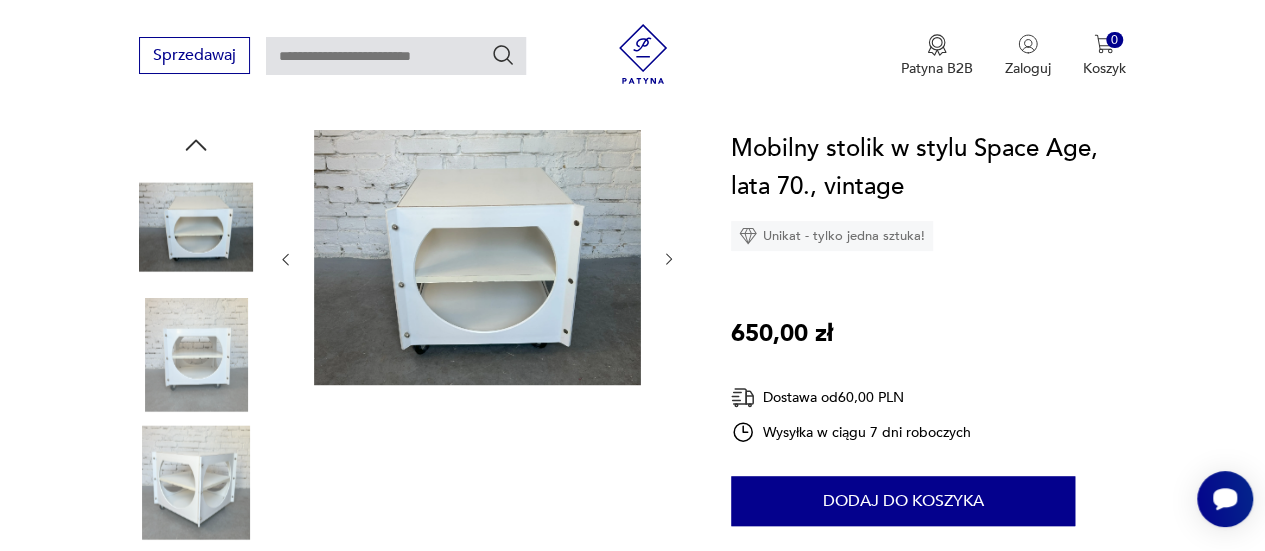 click at bounding box center (477, 259) 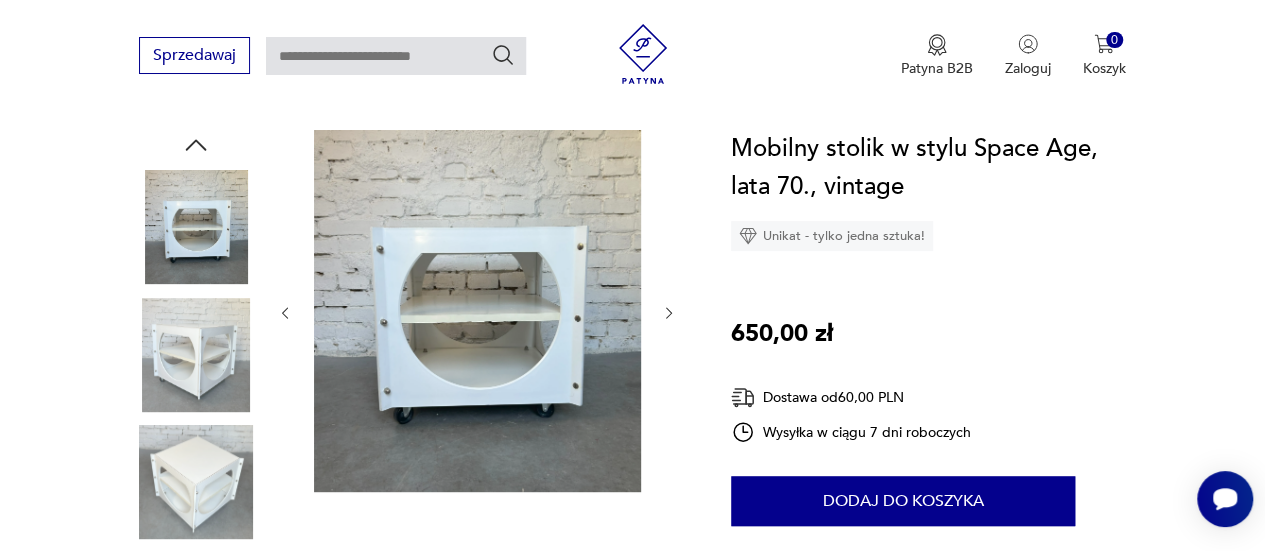 click at bounding box center [477, 313] 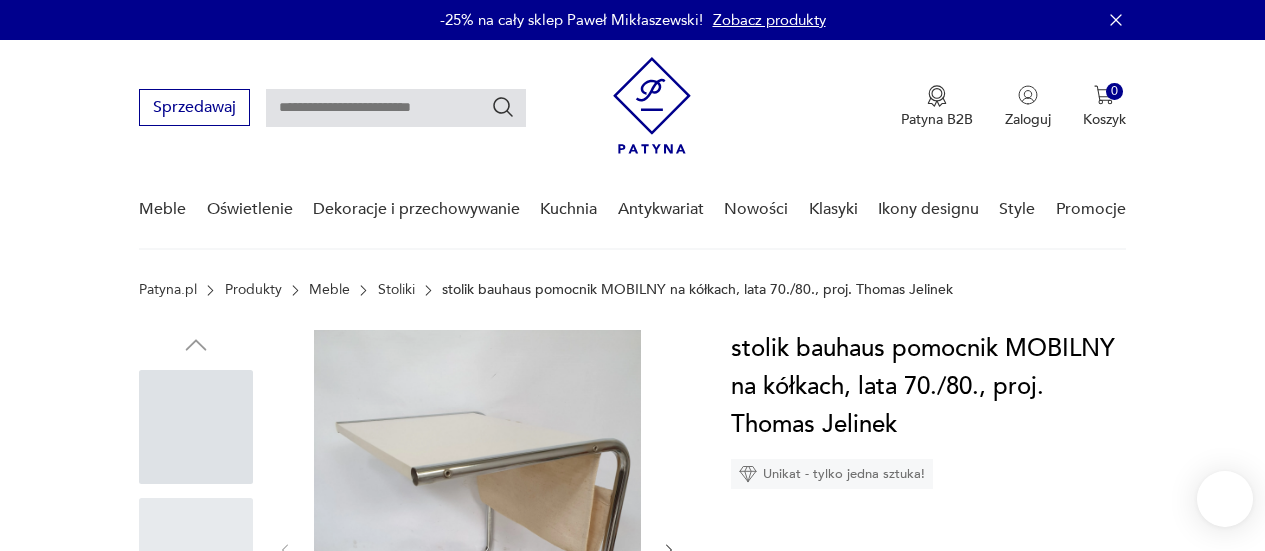 scroll, scrollTop: 0, scrollLeft: 0, axis: both 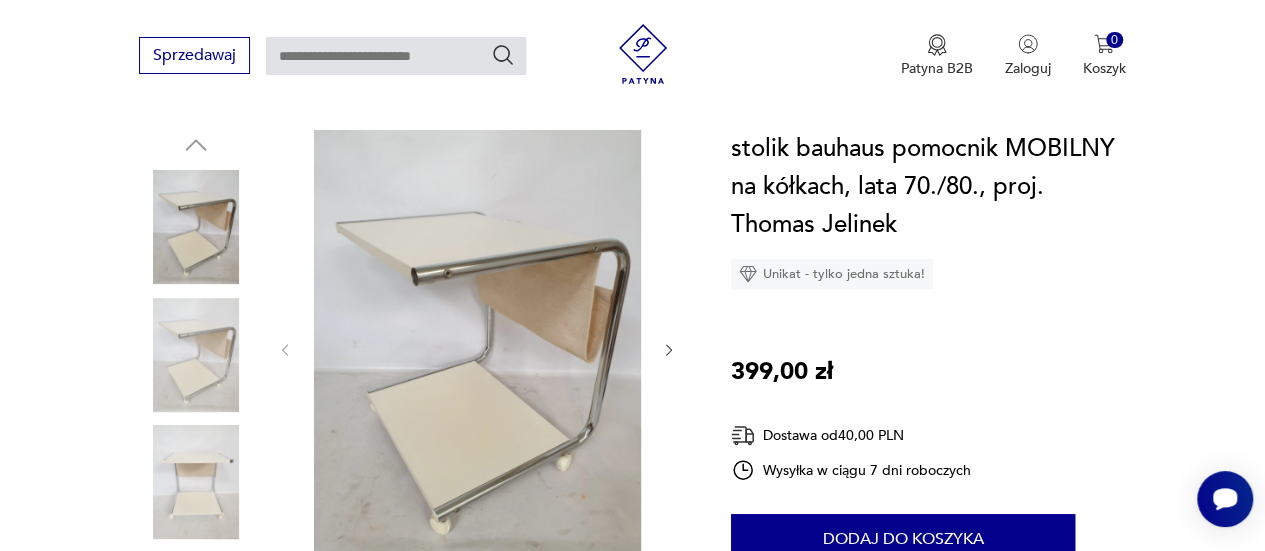 click 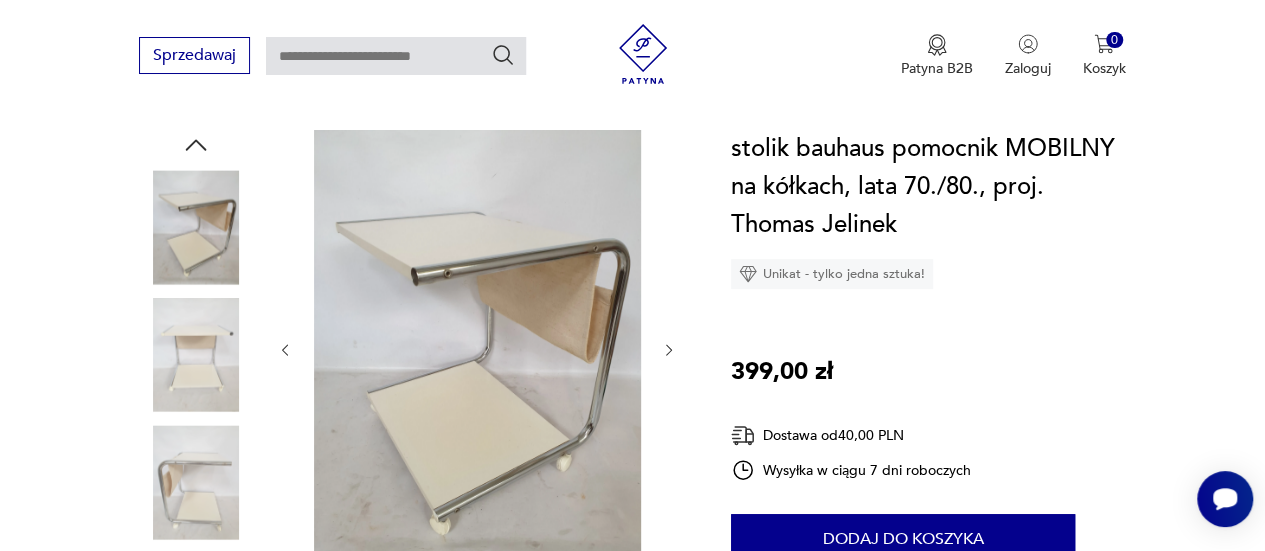 click 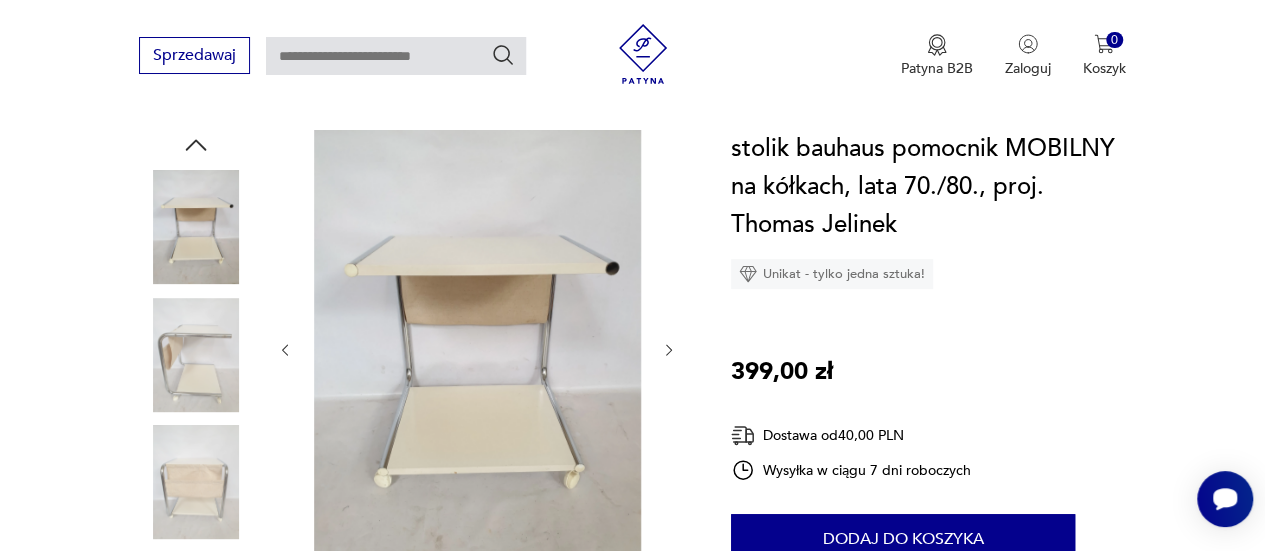 click 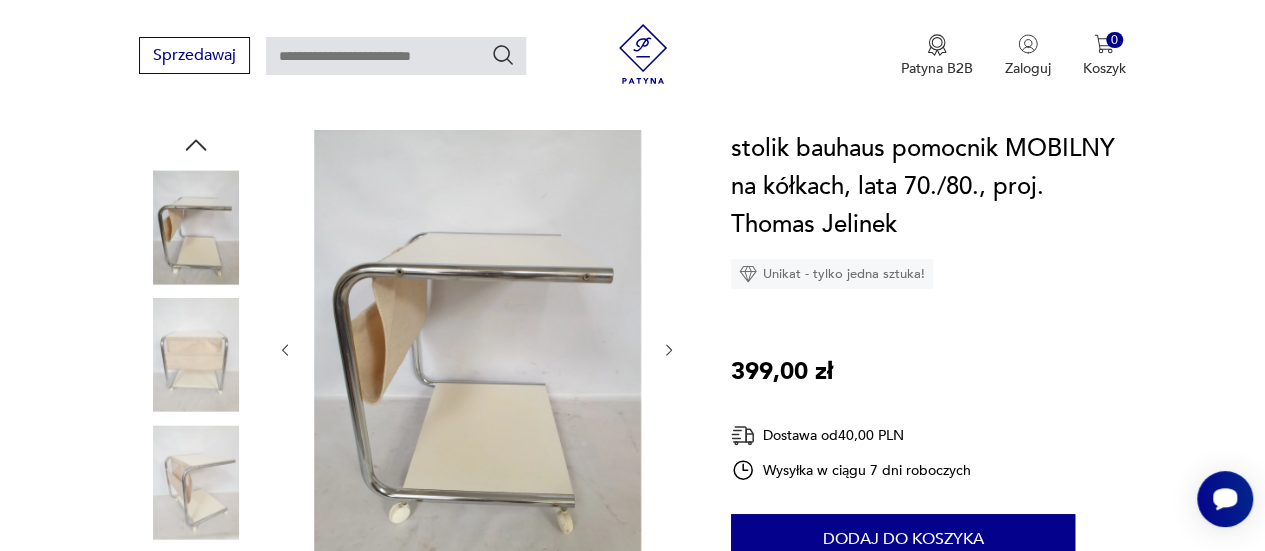 click 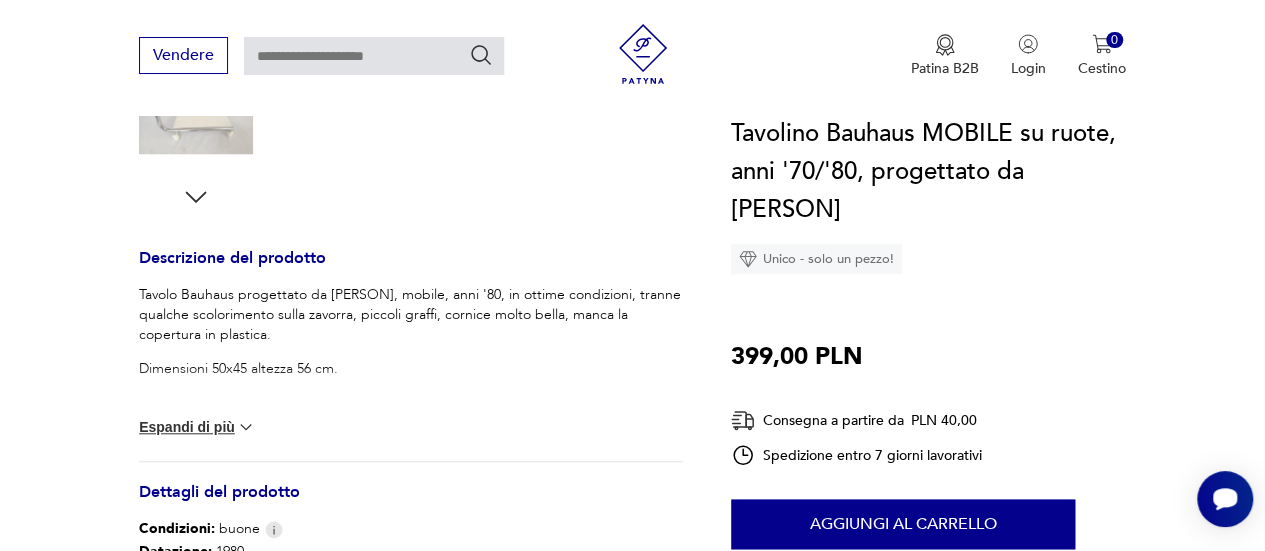 scroll, scrollTop: 700, scrollLeft: 0, axis: vertical 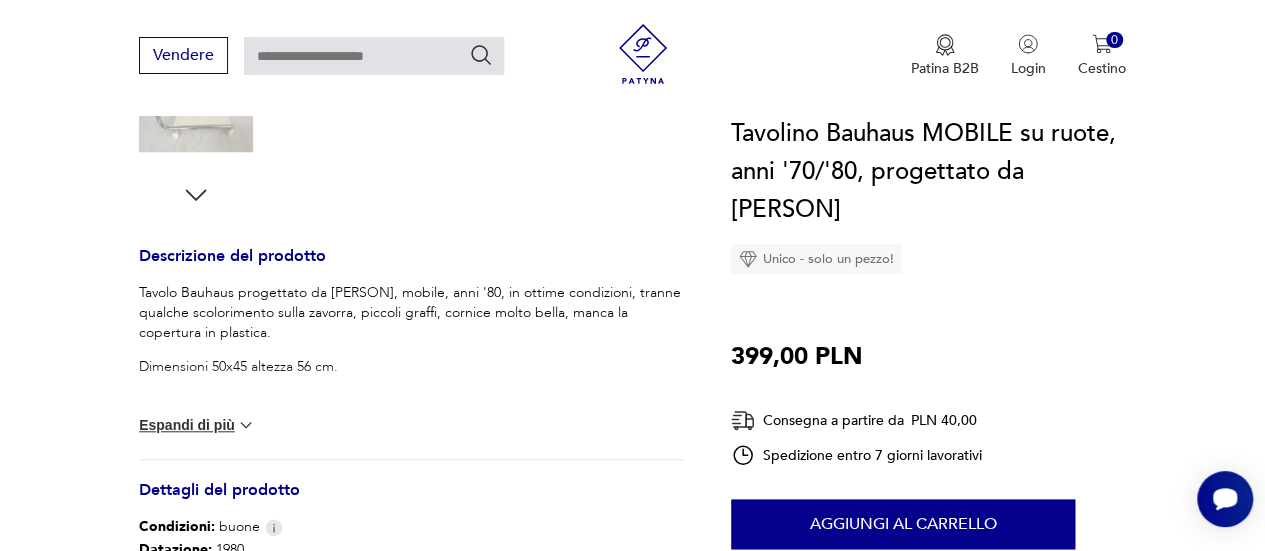 click at bounding box center [246, 425] 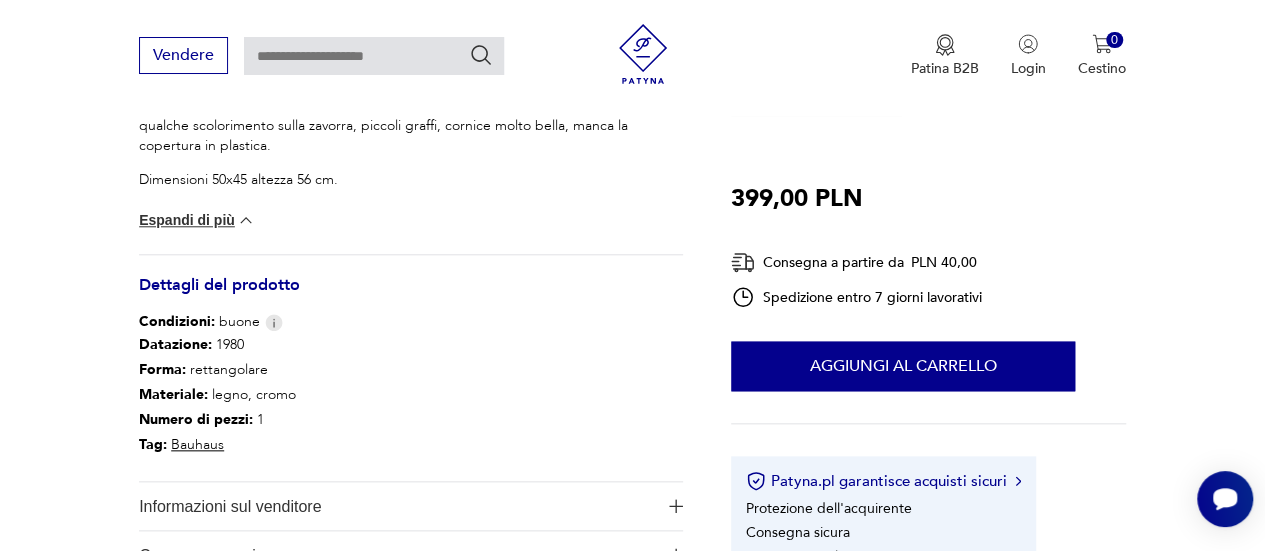 scroll, scrollTop: 1000, scrollLeft: 0, axis: vertical 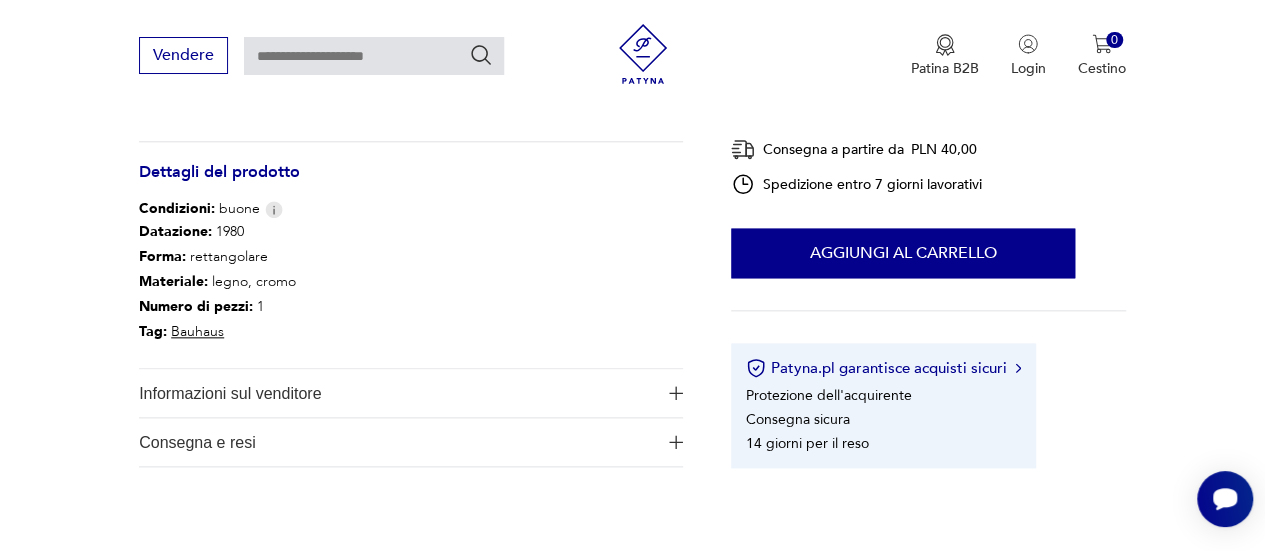 click on "Informazioni sul venditore" at bounding box center (397, 393) 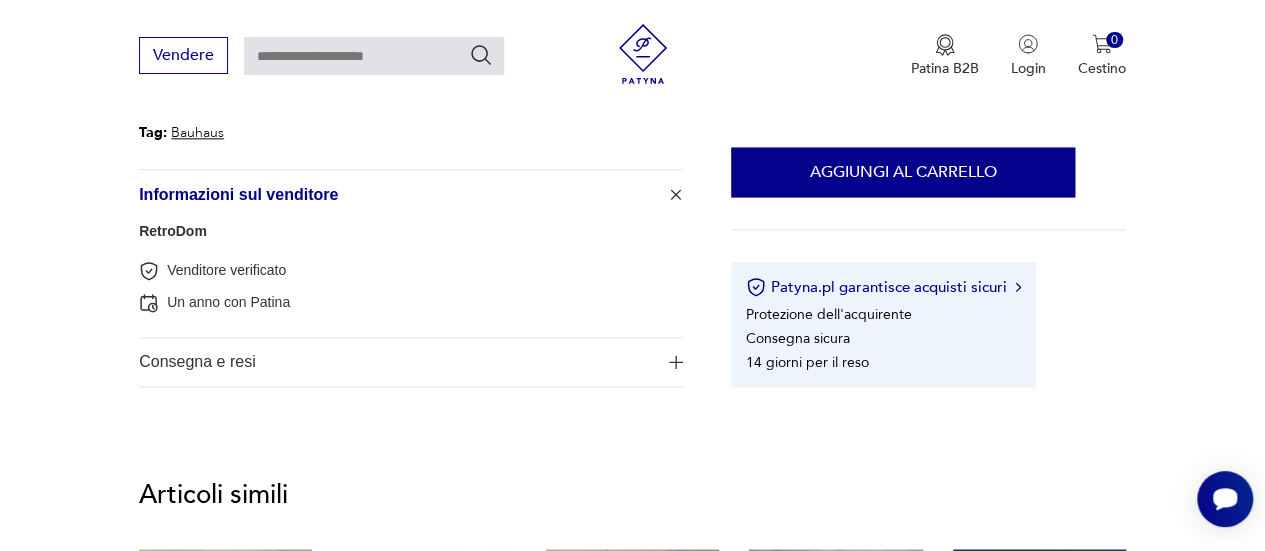 scroll, scrollTop: 1200, scrollLeft: 0, axis: vertical 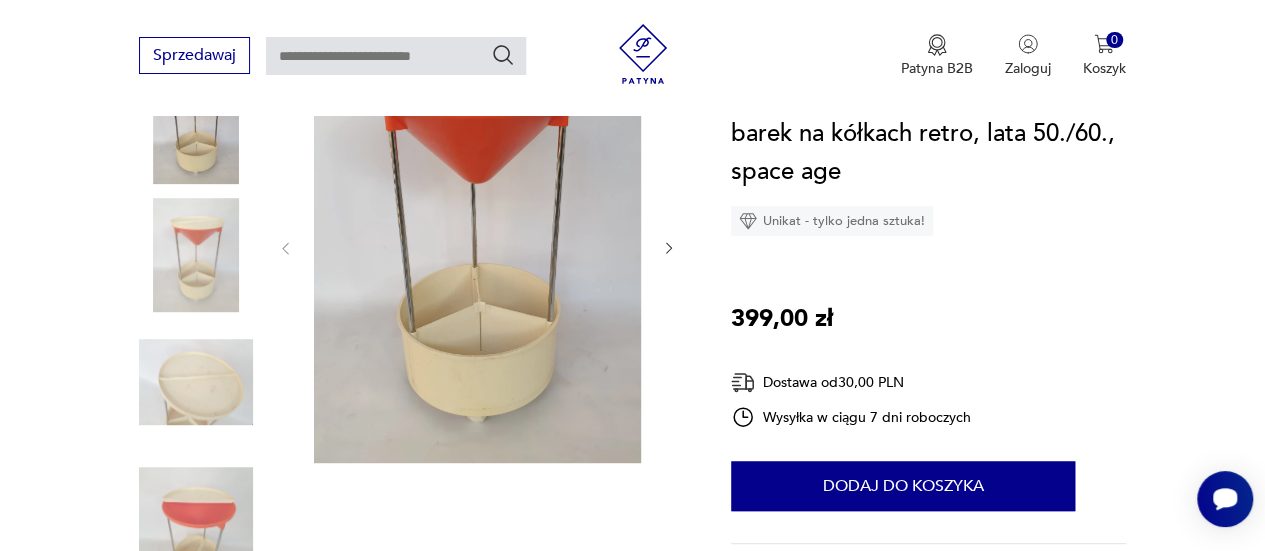 click 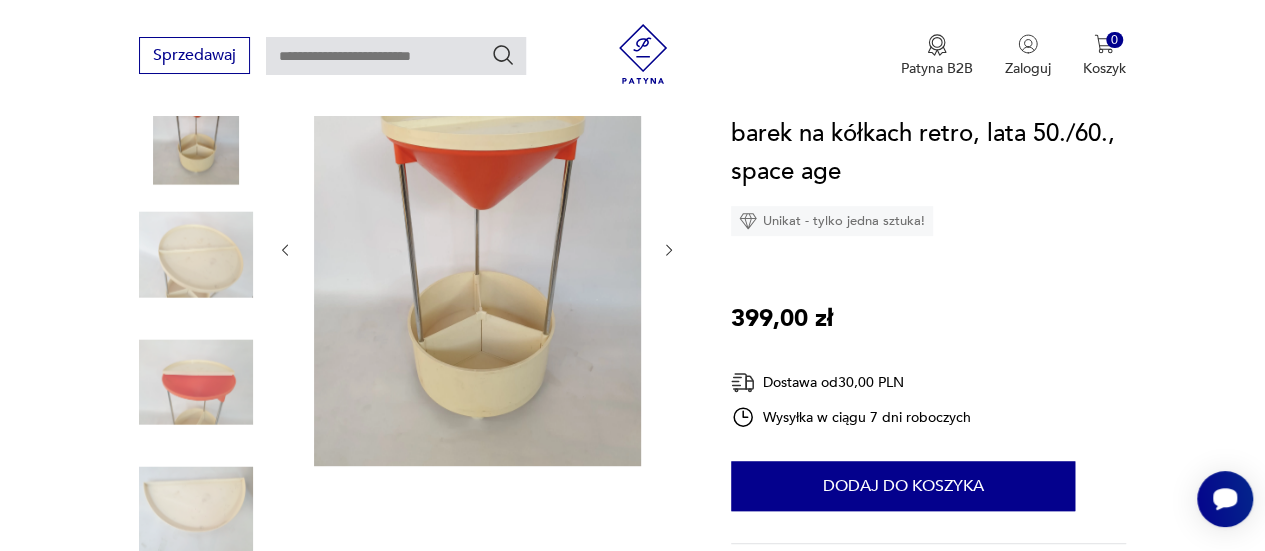 click 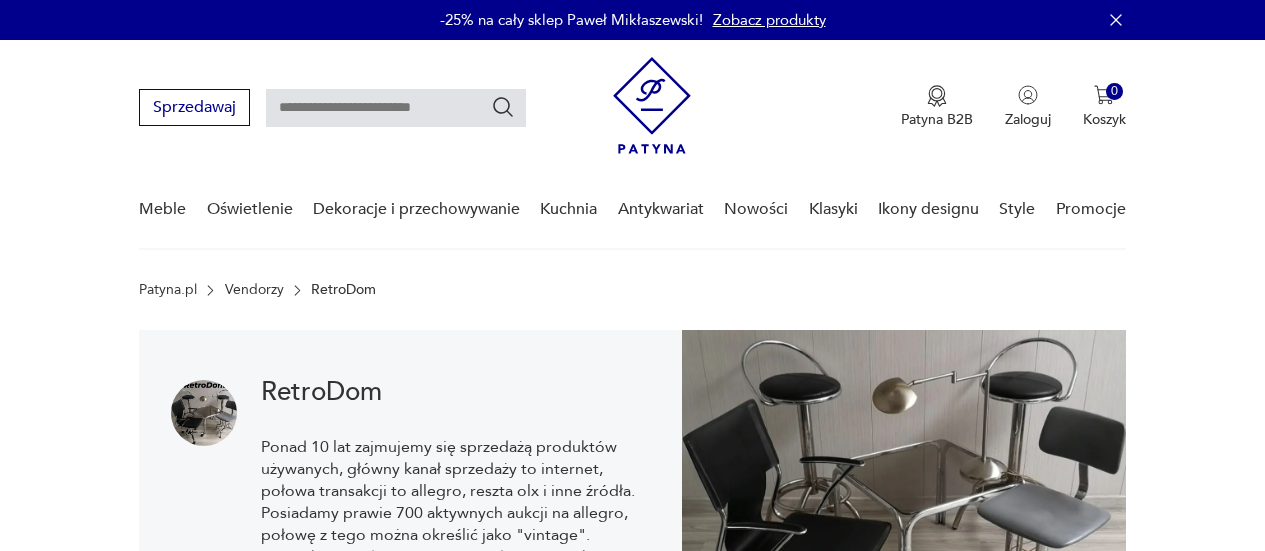 scroll, scrollTop: 194, scrollLeft: 0, axis: vertical 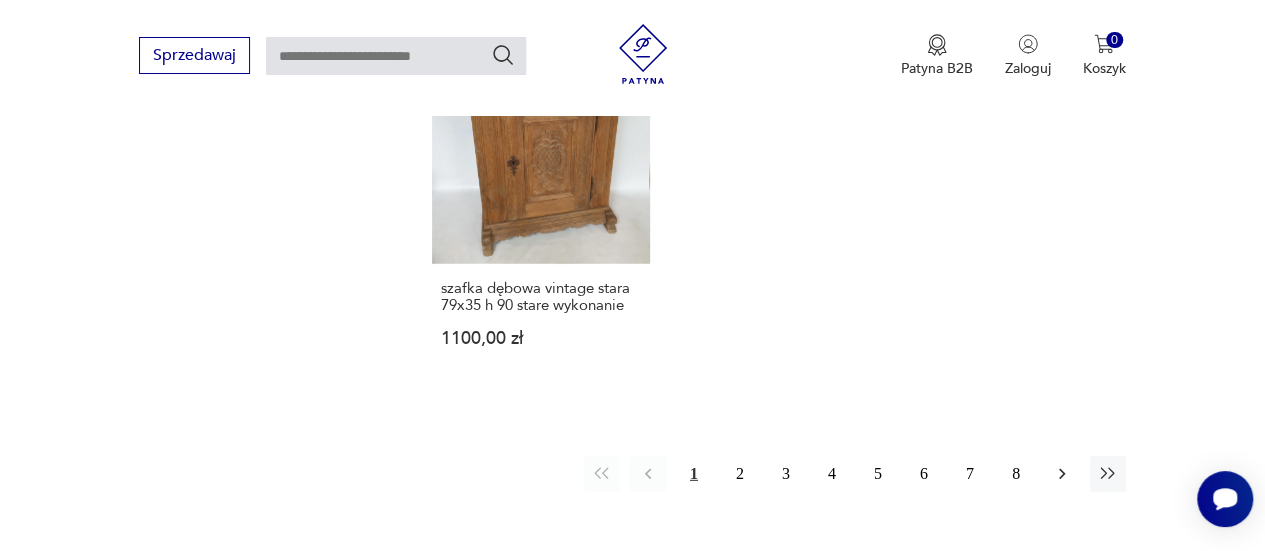 click at bounding box center (1062, 474) 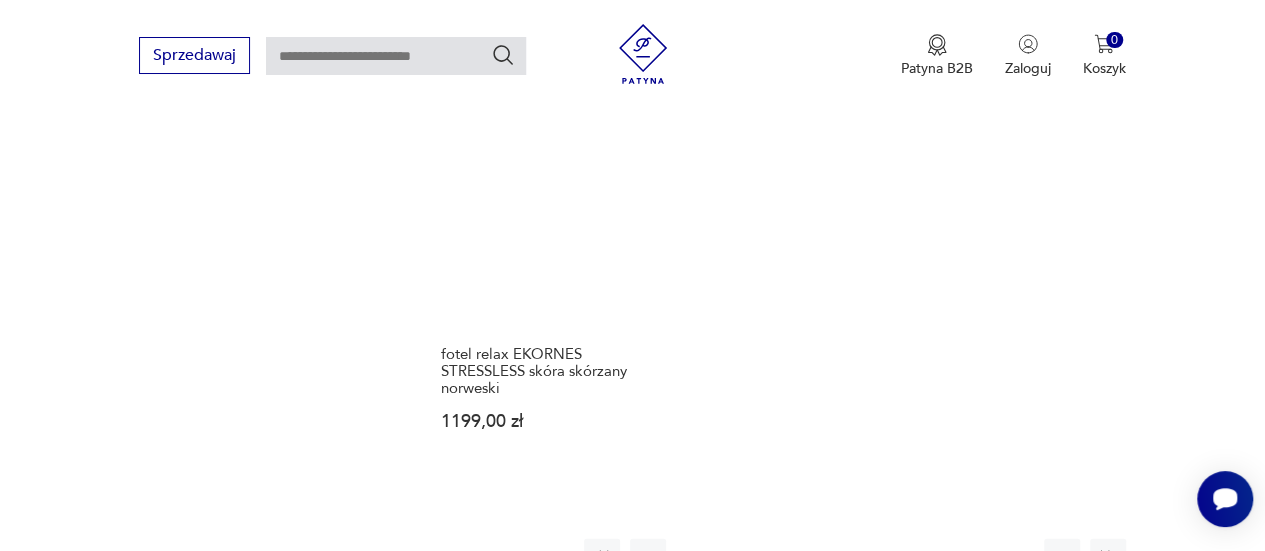 scroll, scrollTop: 2812, scrollLeft: 0, axis: vertical 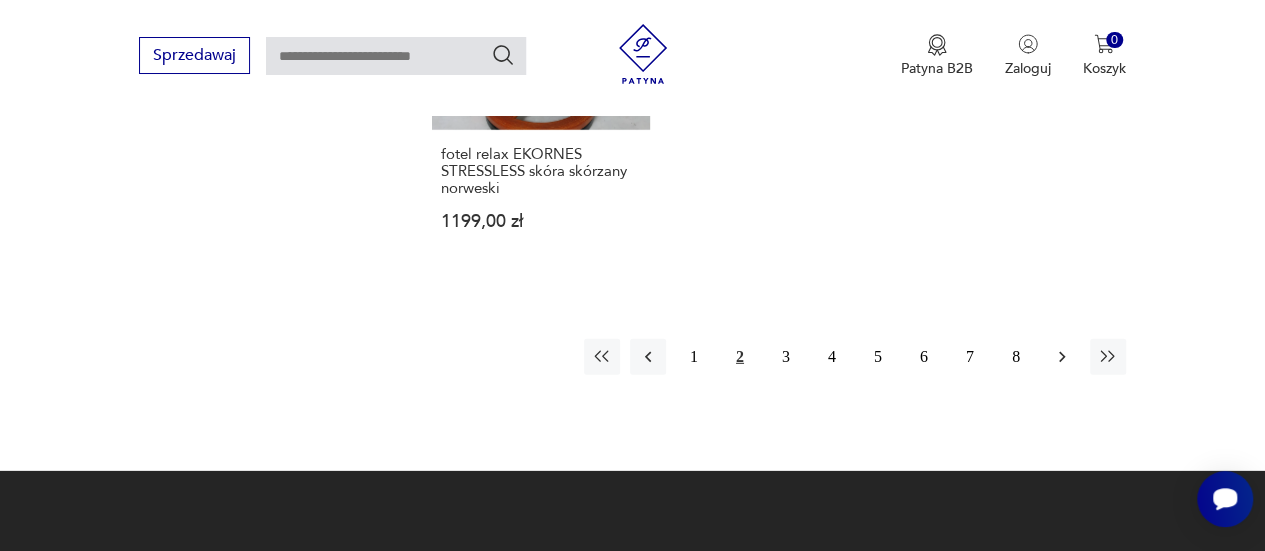 click 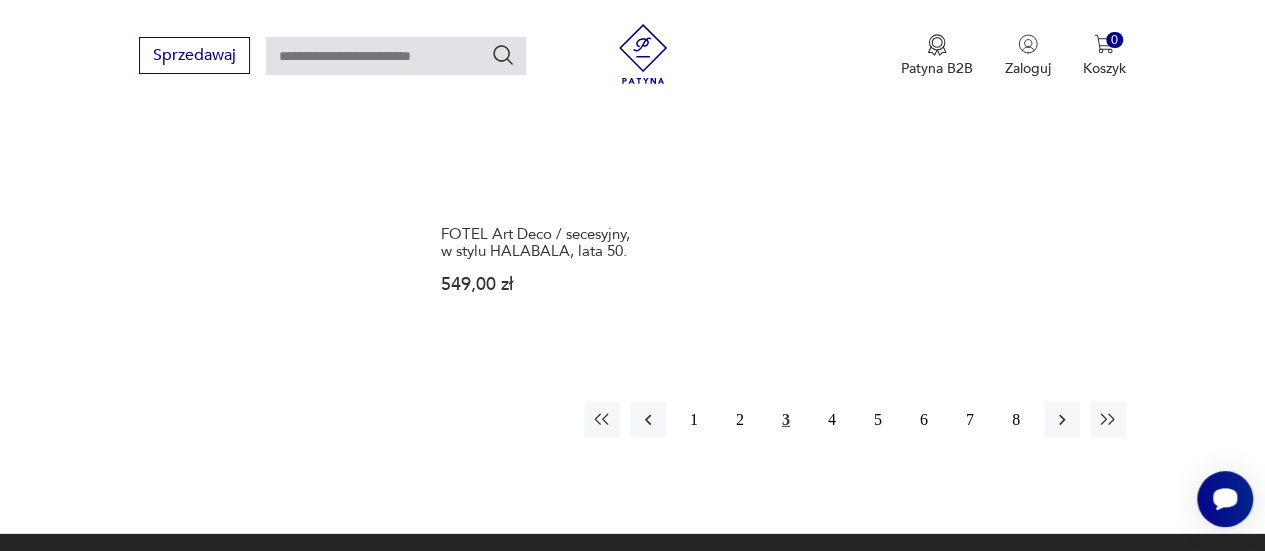 scroll, scrollTop: 2812, scrollLeft: 0, axis: vertical 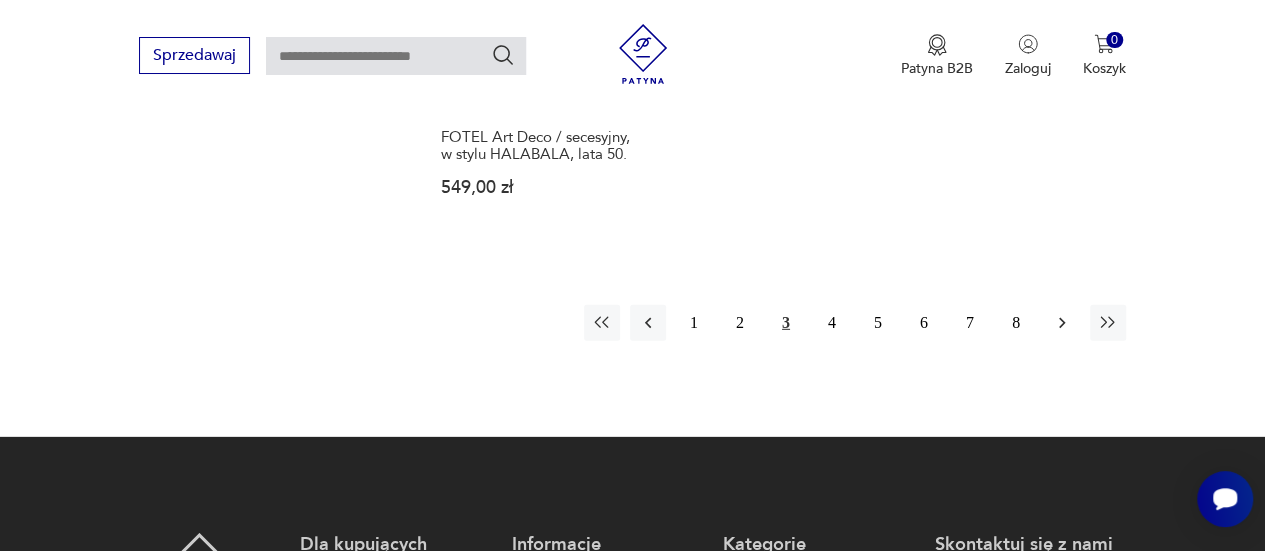 click at bounding box center [1062, 323] 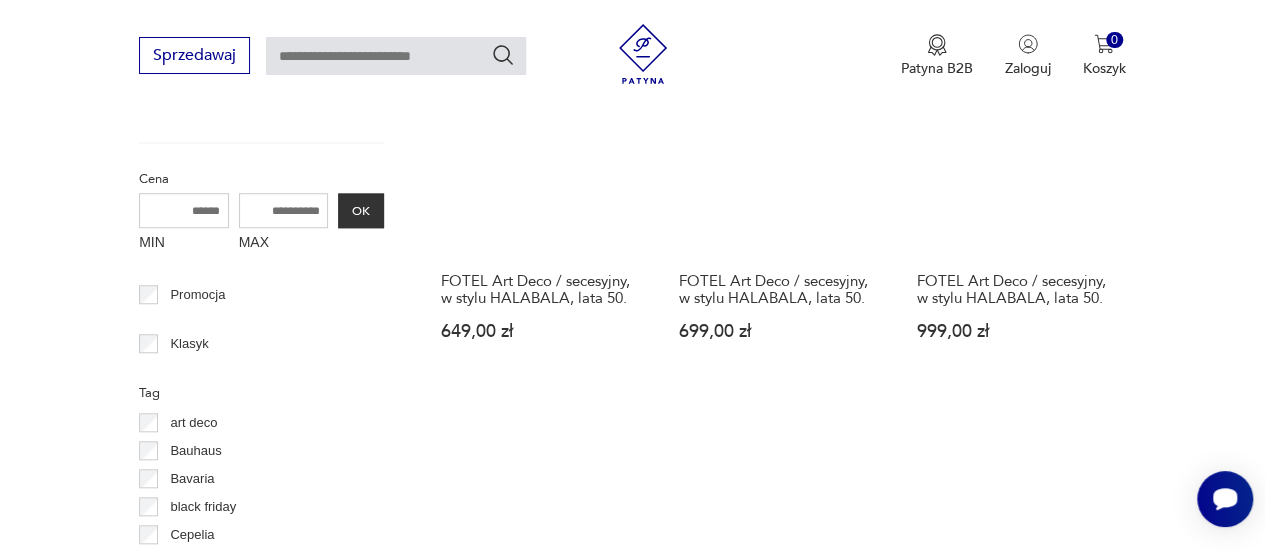scroll, scrollTop: 912, scrollLeft: 0, axis: vertical 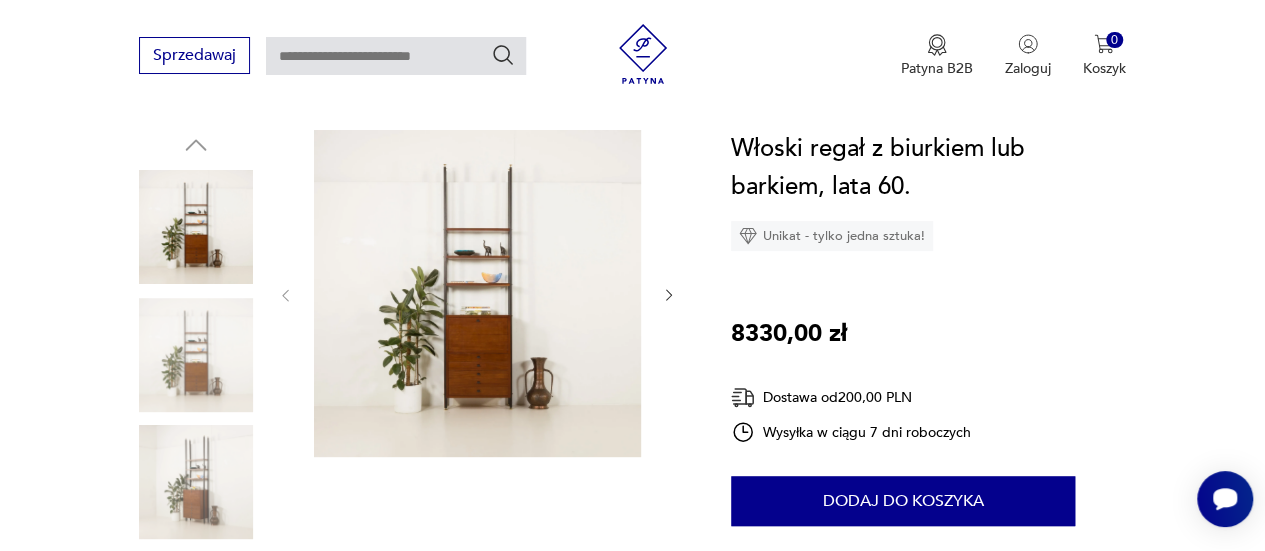 click 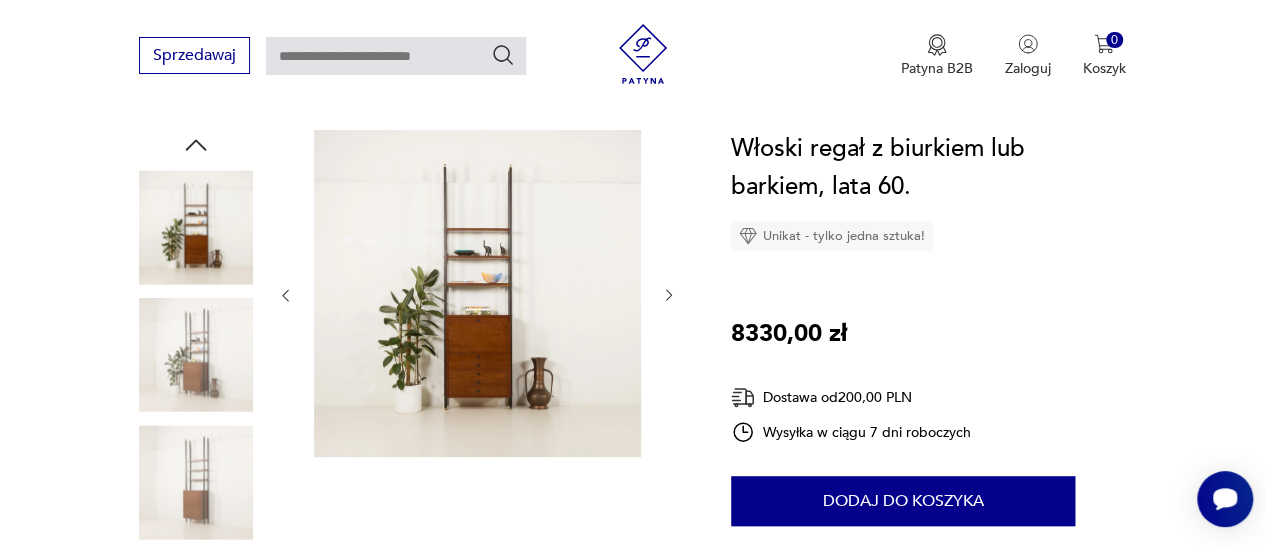 click 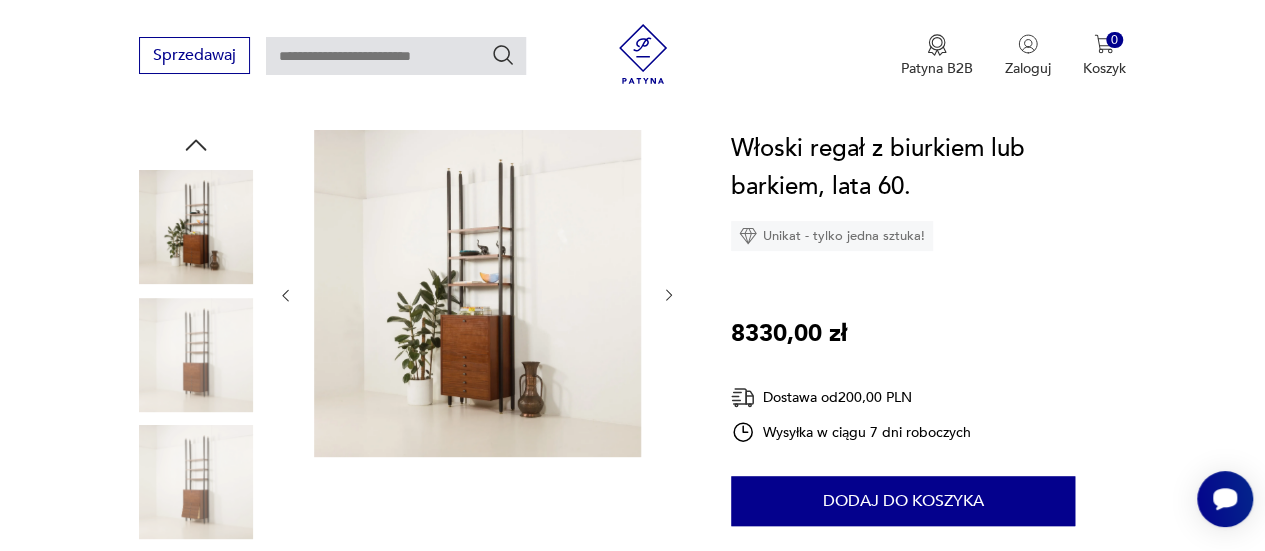 click 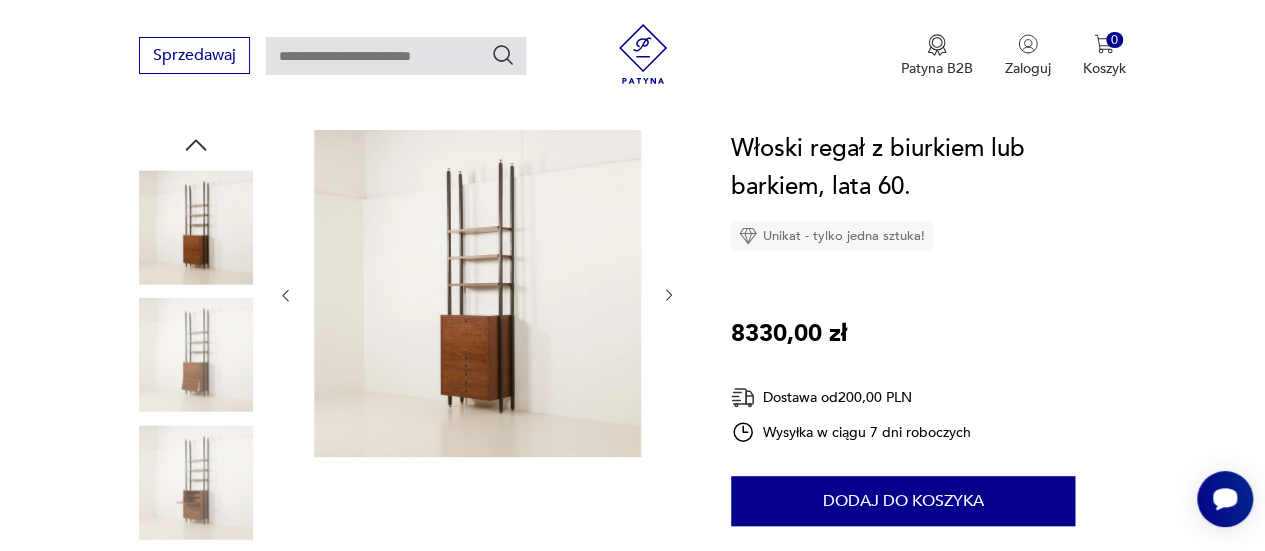 click 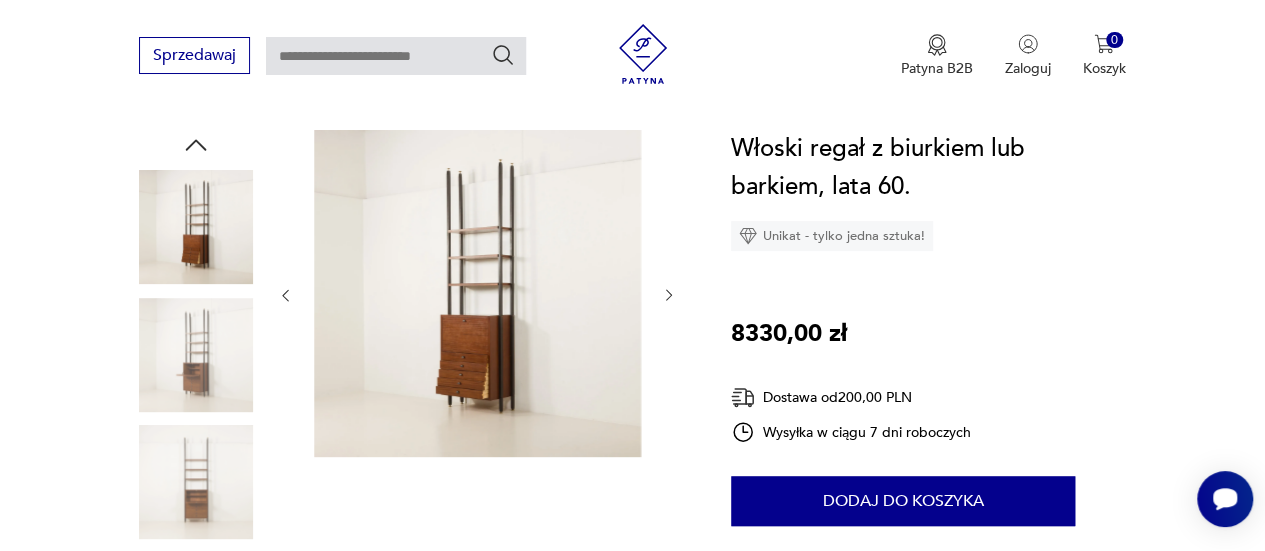 click 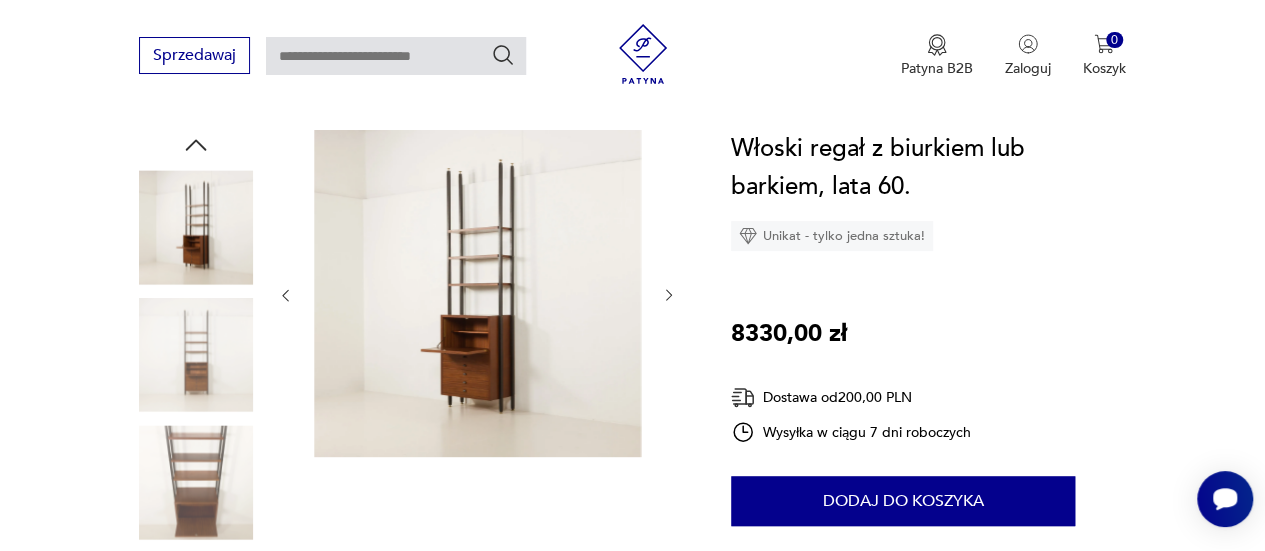 click 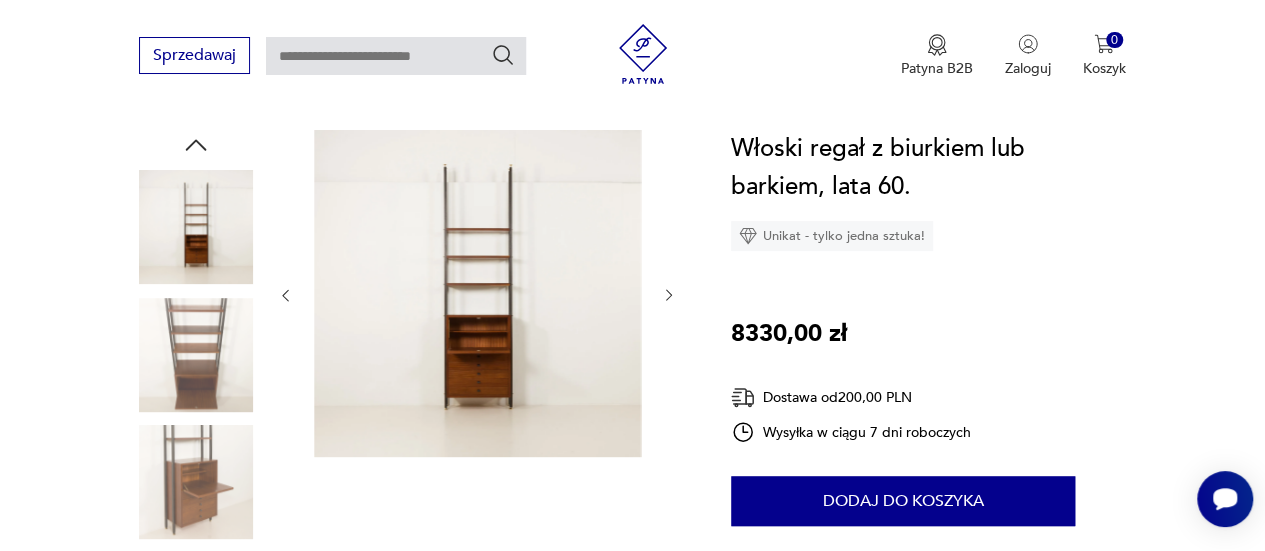 click 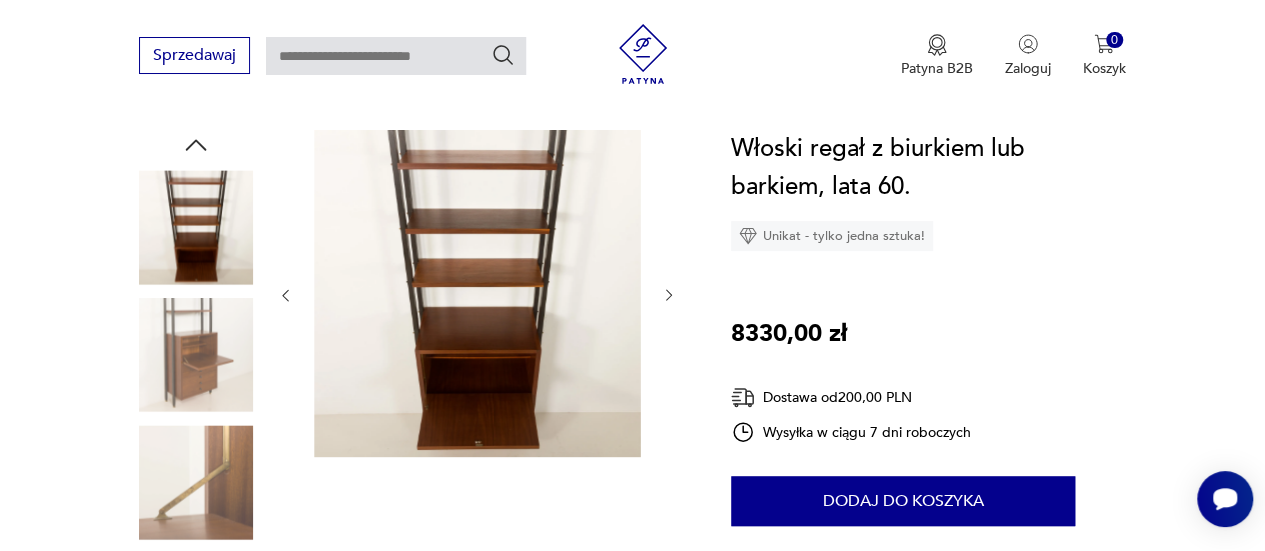 click 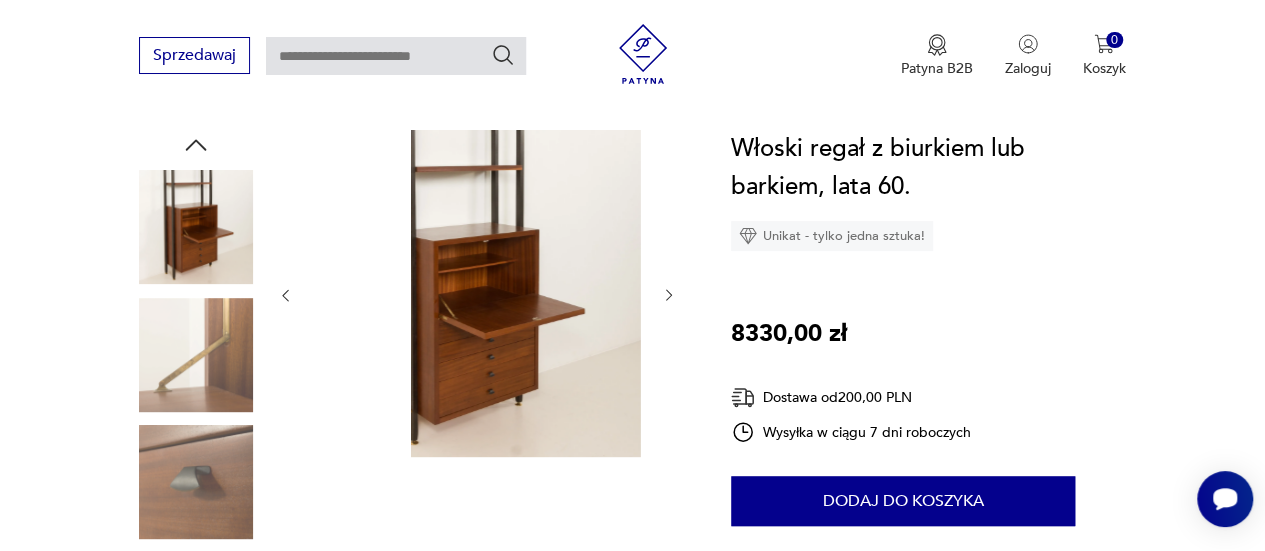 click 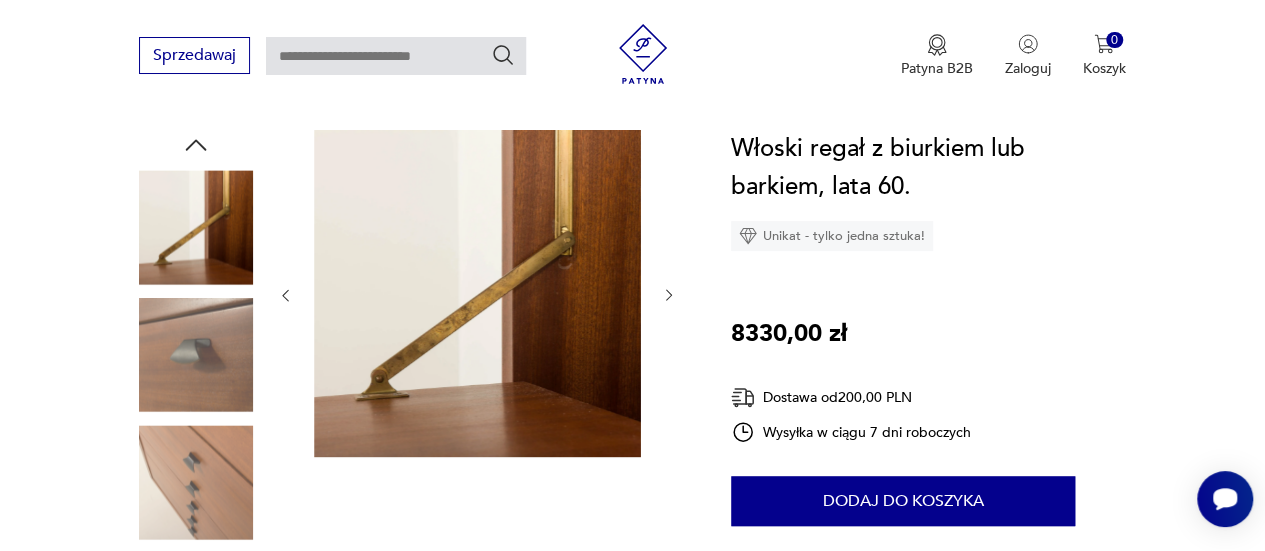 click 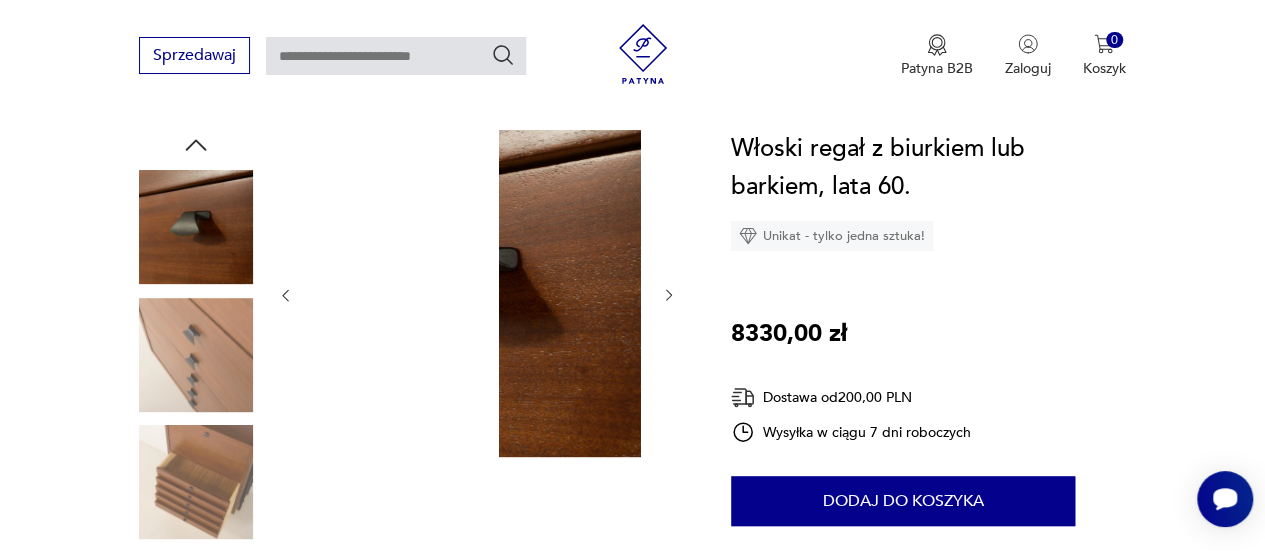 click 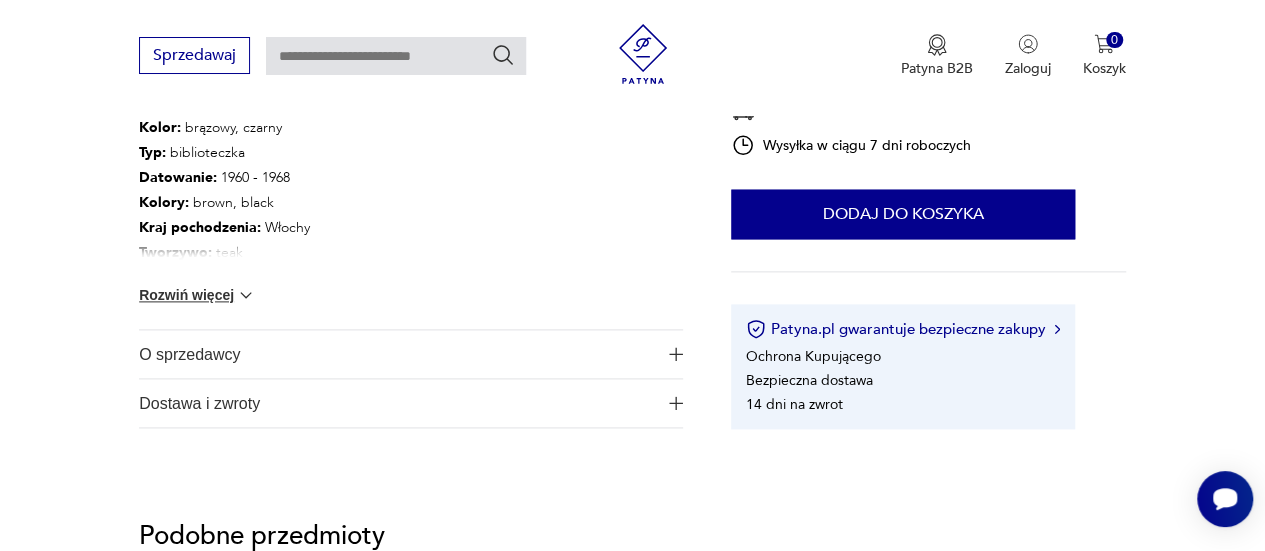 scroll, scrollTop: 1300, scrollLeft: 0, axis: vertical 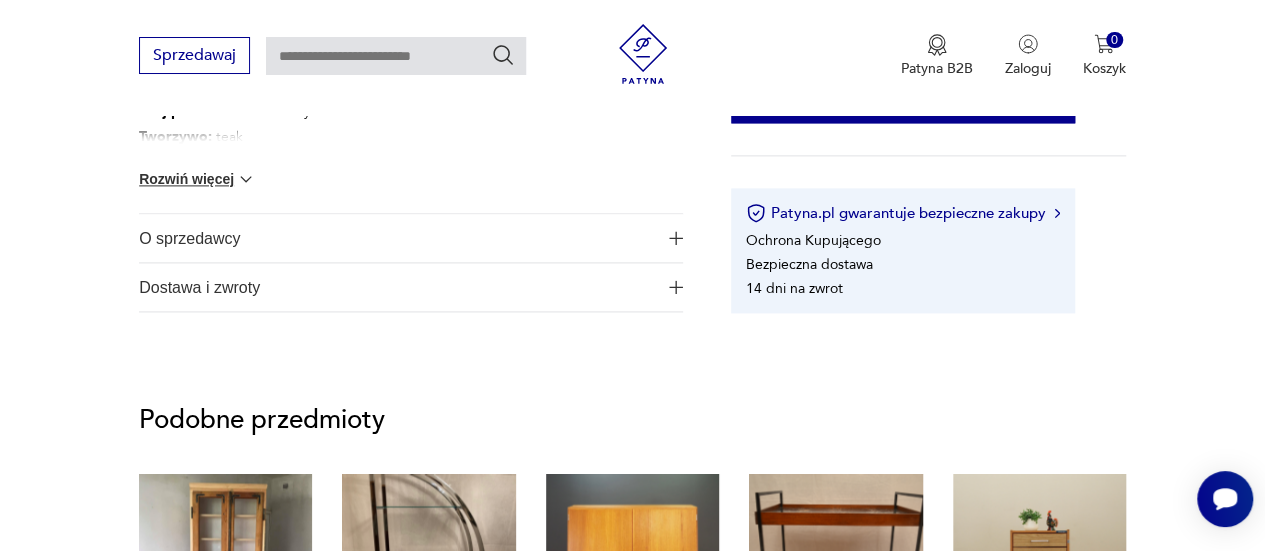click on "O sprzedawcy" at bounding box center [397, 238] 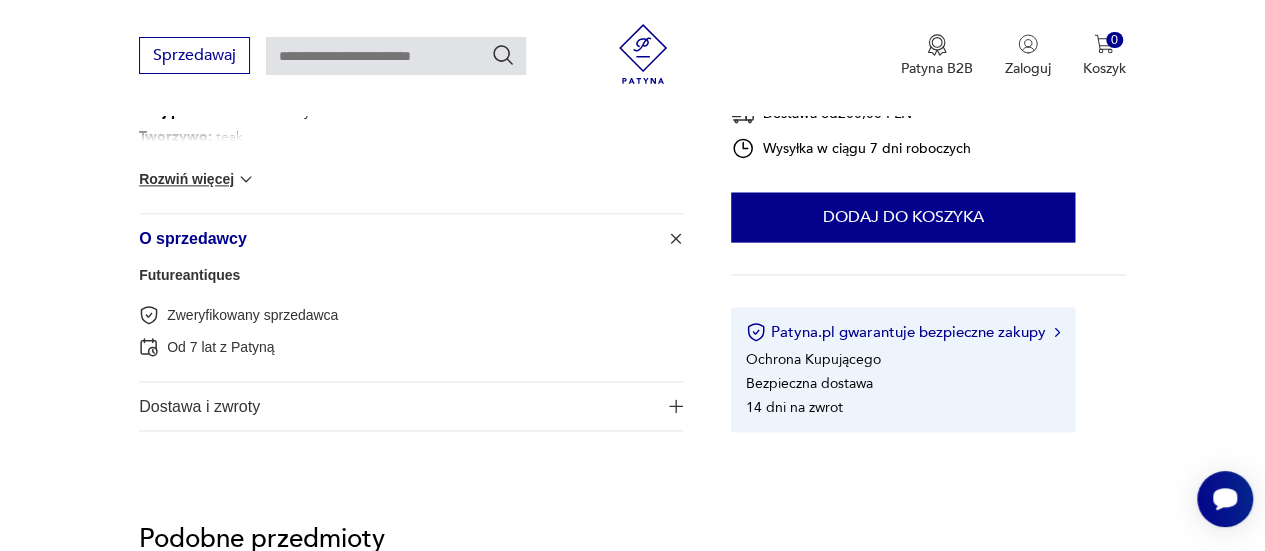 click on "Futureantiques" at bounding box center (189, 275) 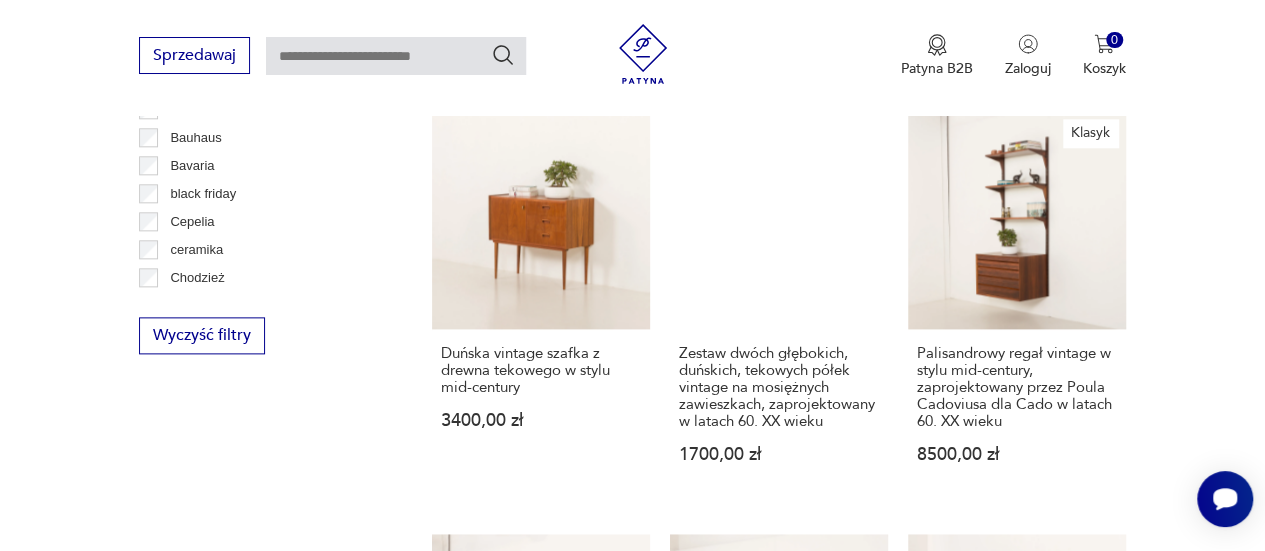scroll, scrollTop: 1100, scrollLeft: 0, axis: vertical 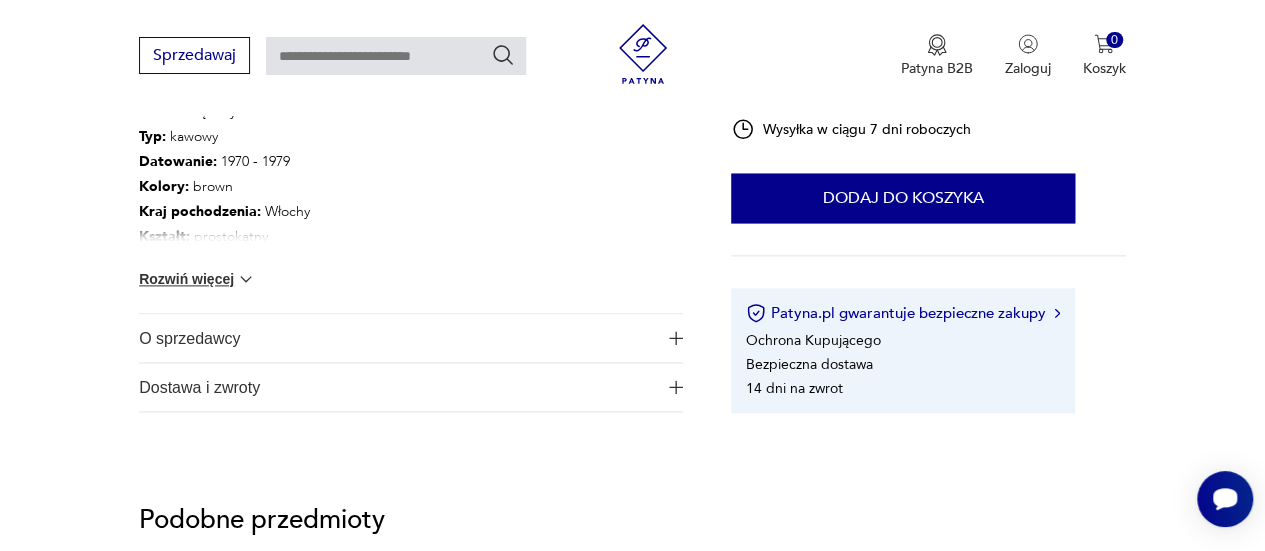 click on "O sprzedawcy" at bounding box center [397, 338] 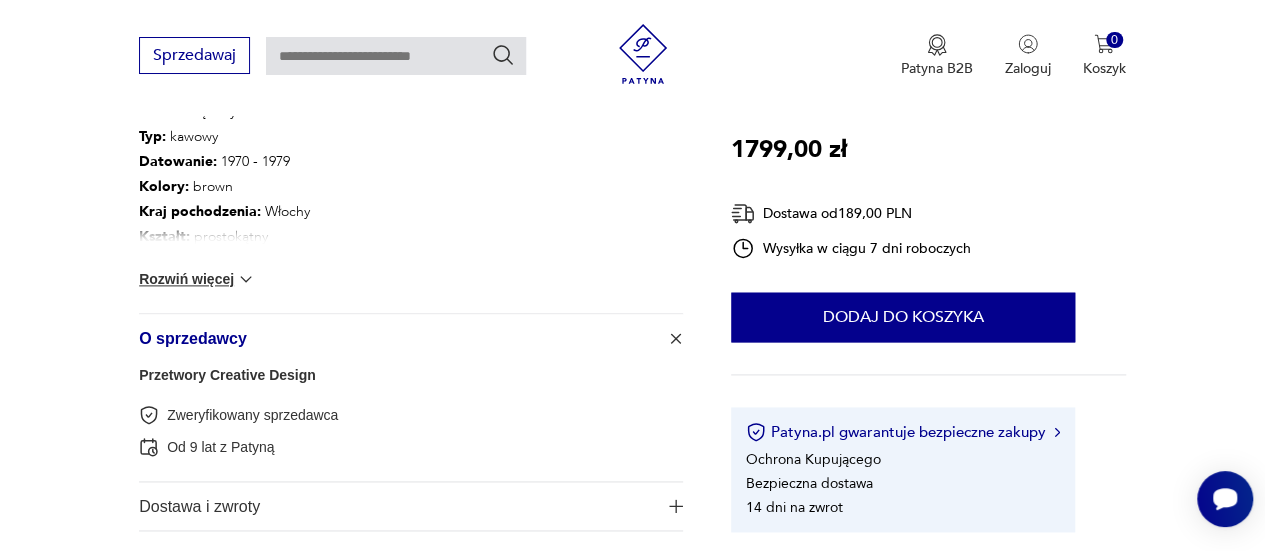 click on "Przetwory Creative Design" at bounding box center [227, 375] 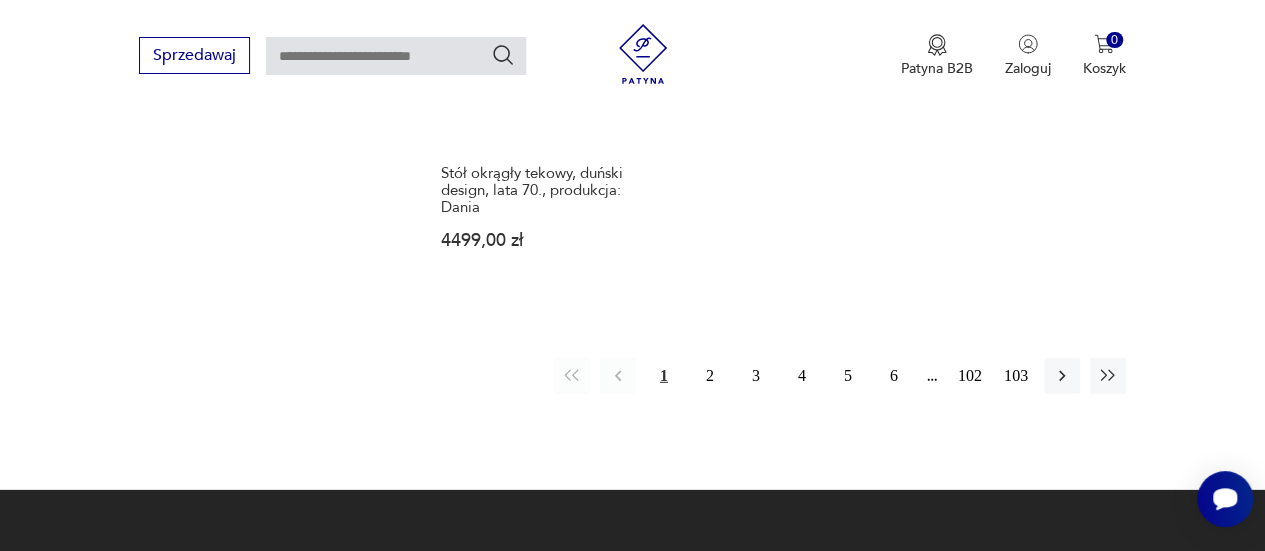 scroll, scrollTop: 2812, scrollLeft: 0, axis: vertical 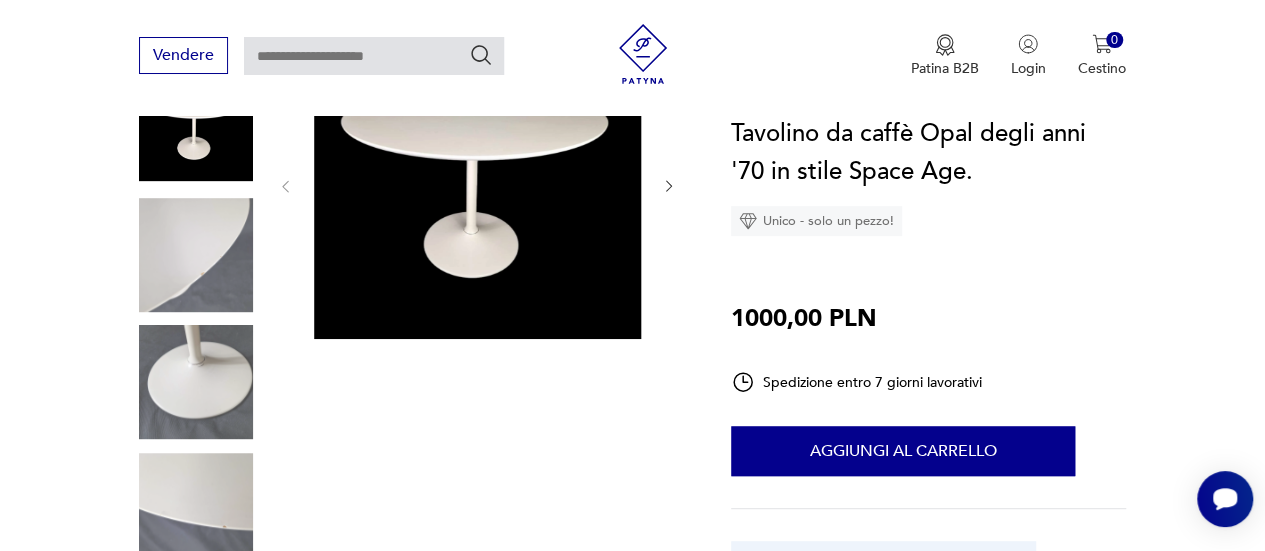 click 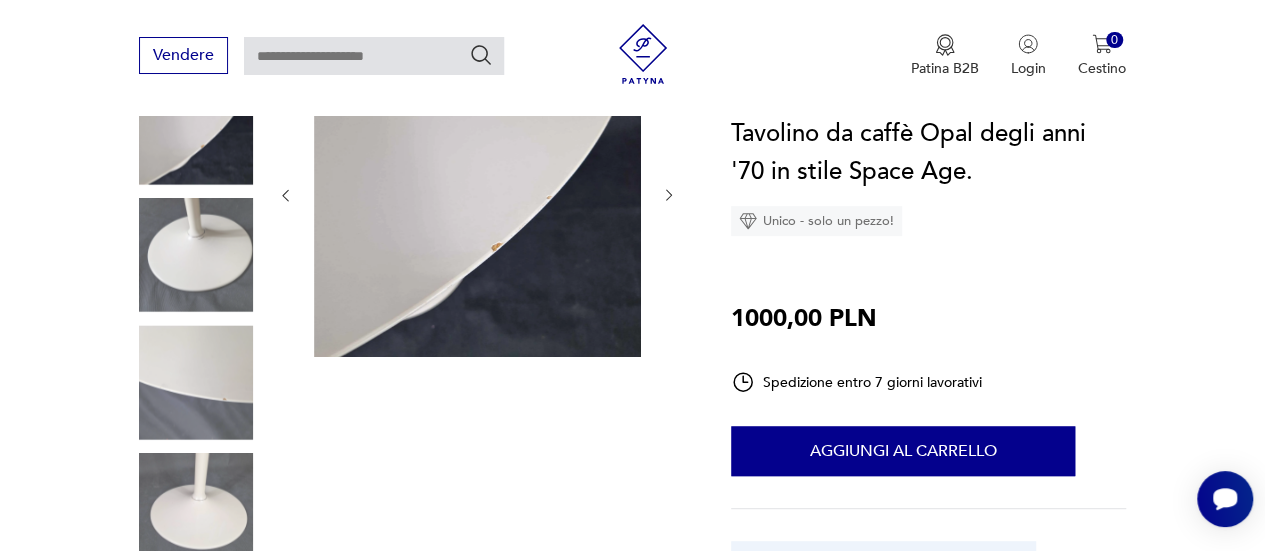 click at bounding box center [477, 195] 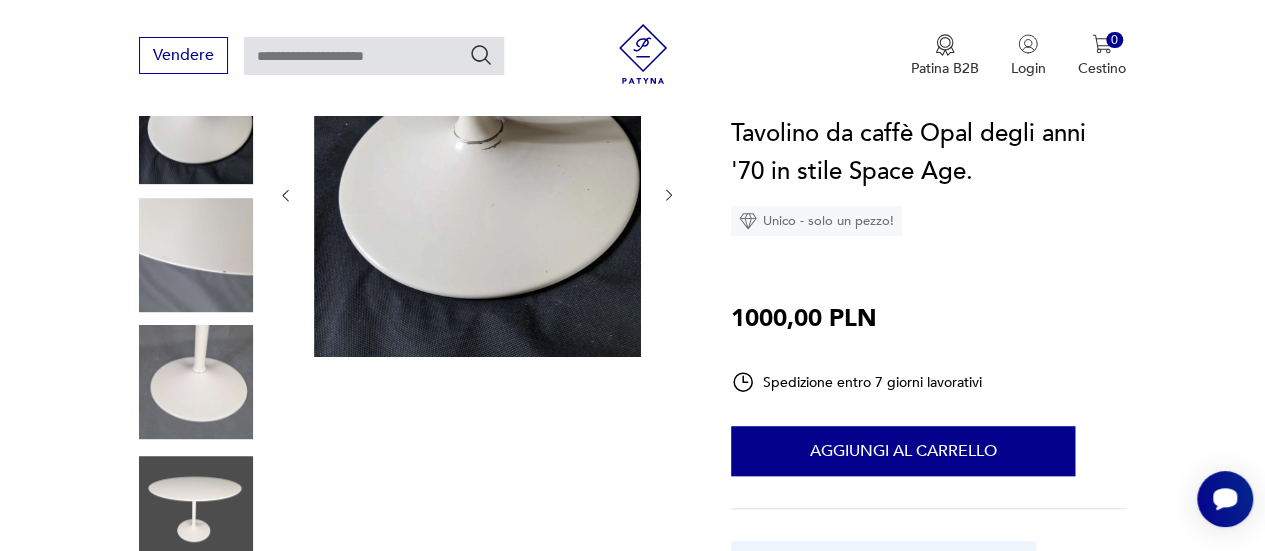 click at bounding box center [669, 196] 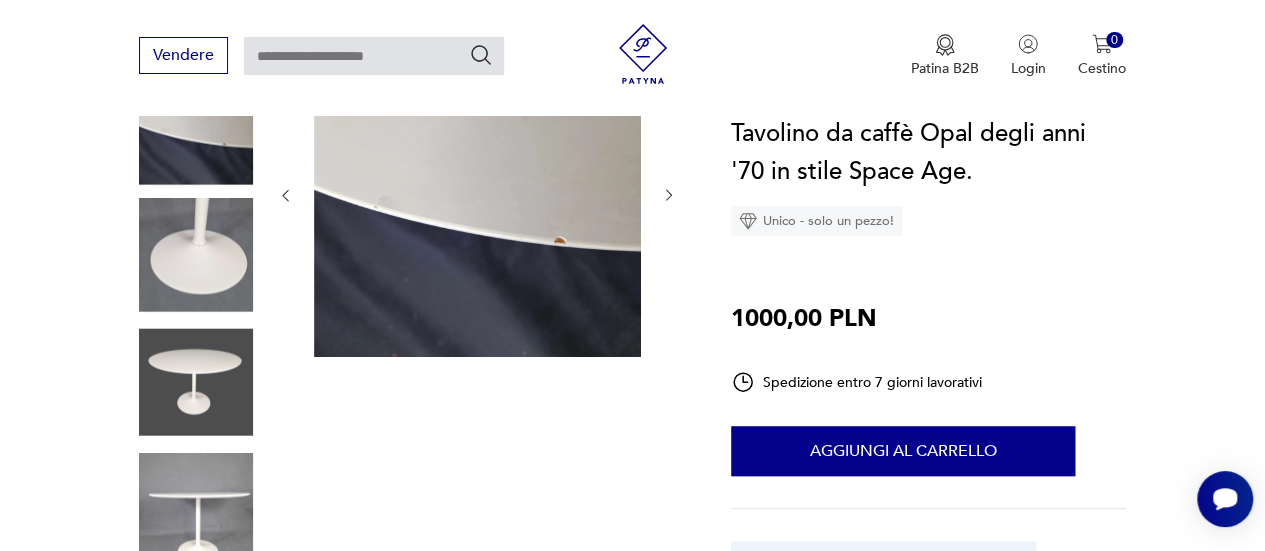 click 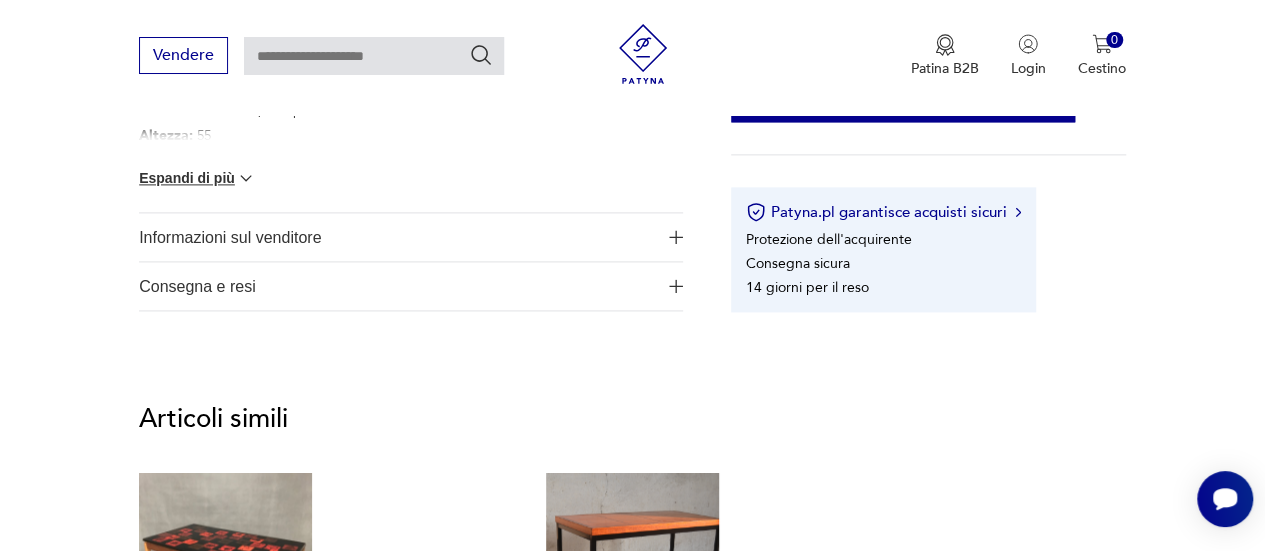 scroll, scrollTop: 1500, scrollLeft: 0, axis: vertical 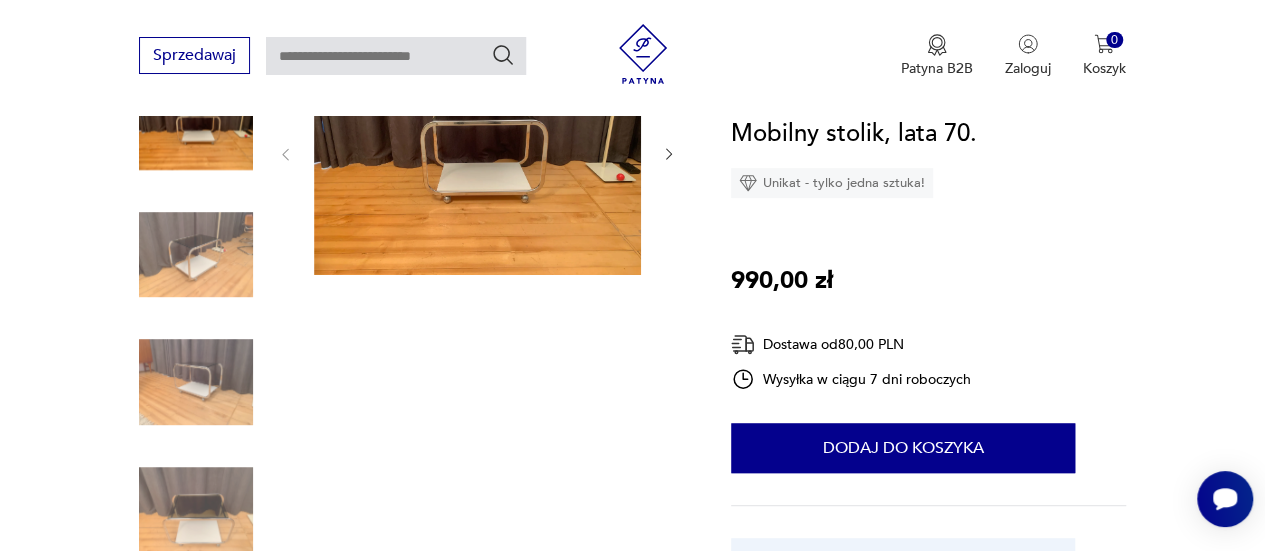 click 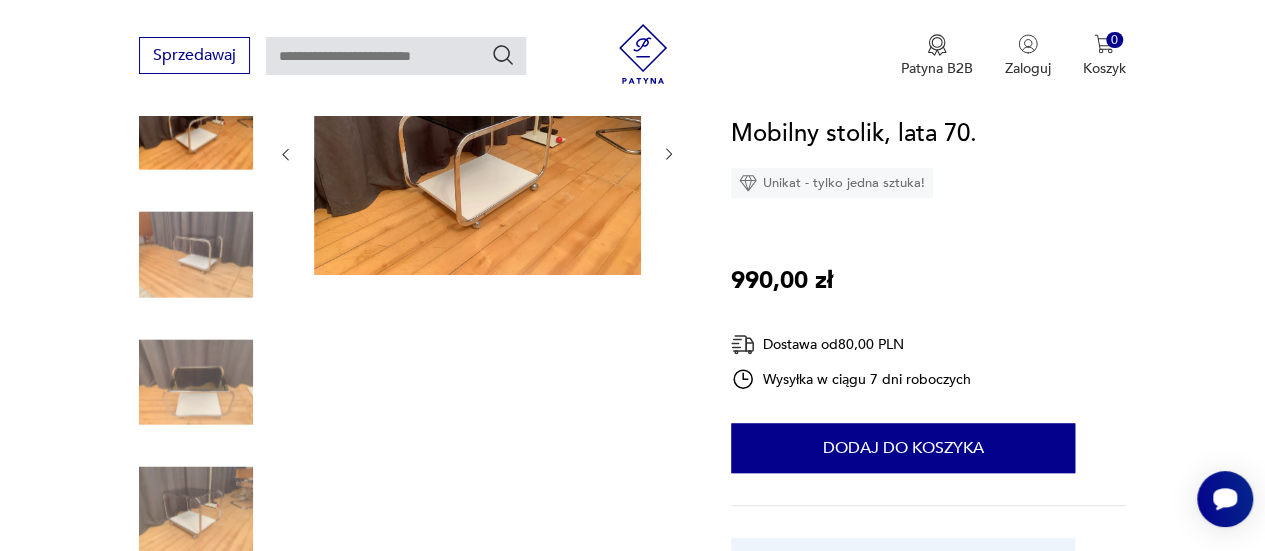 scroll, scrollTop: 200, scrollLeft: 0, axis: vertical 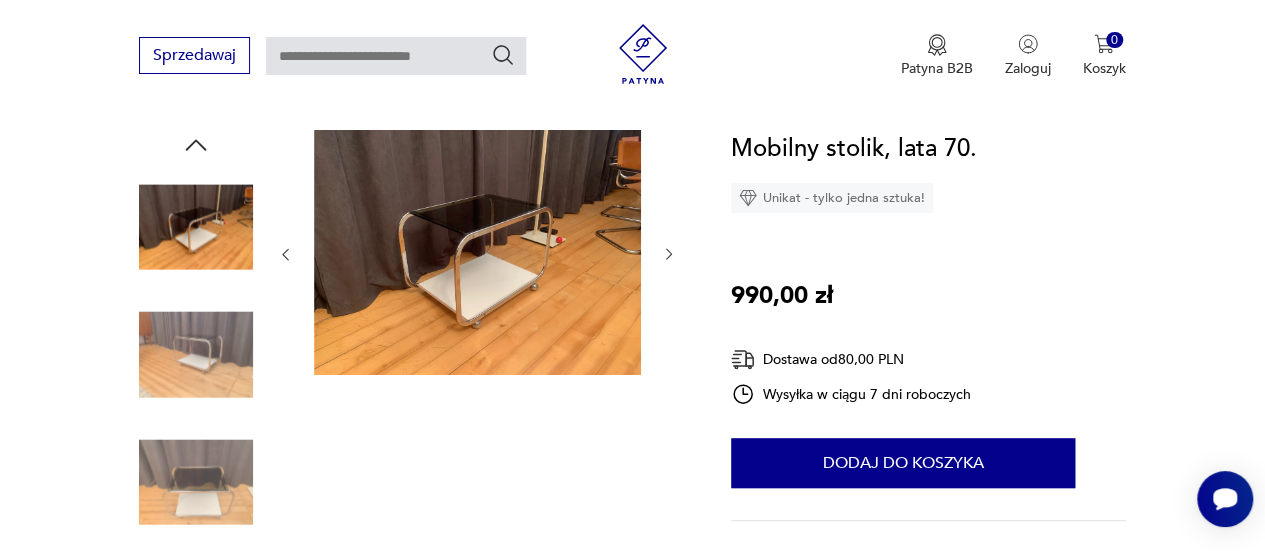 click at bounding box center (477, 254) 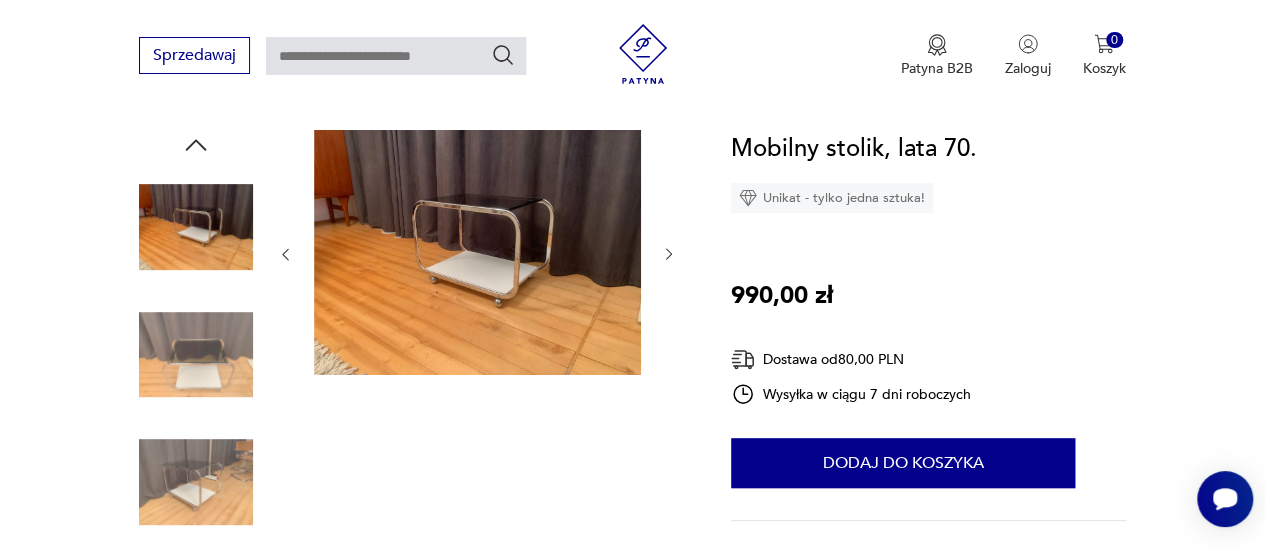 click 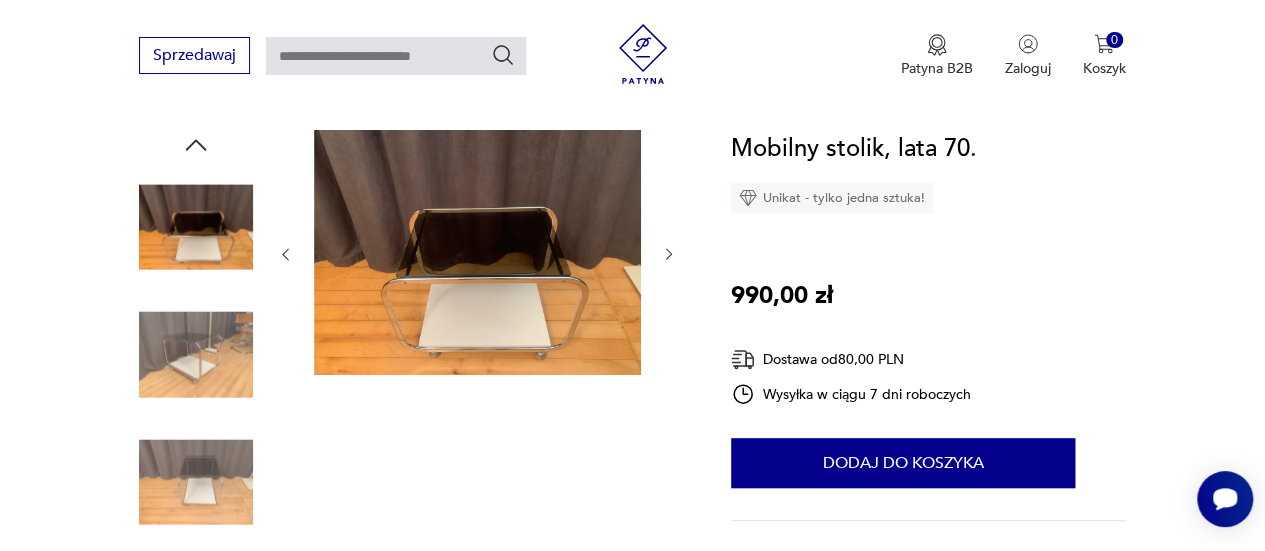 click 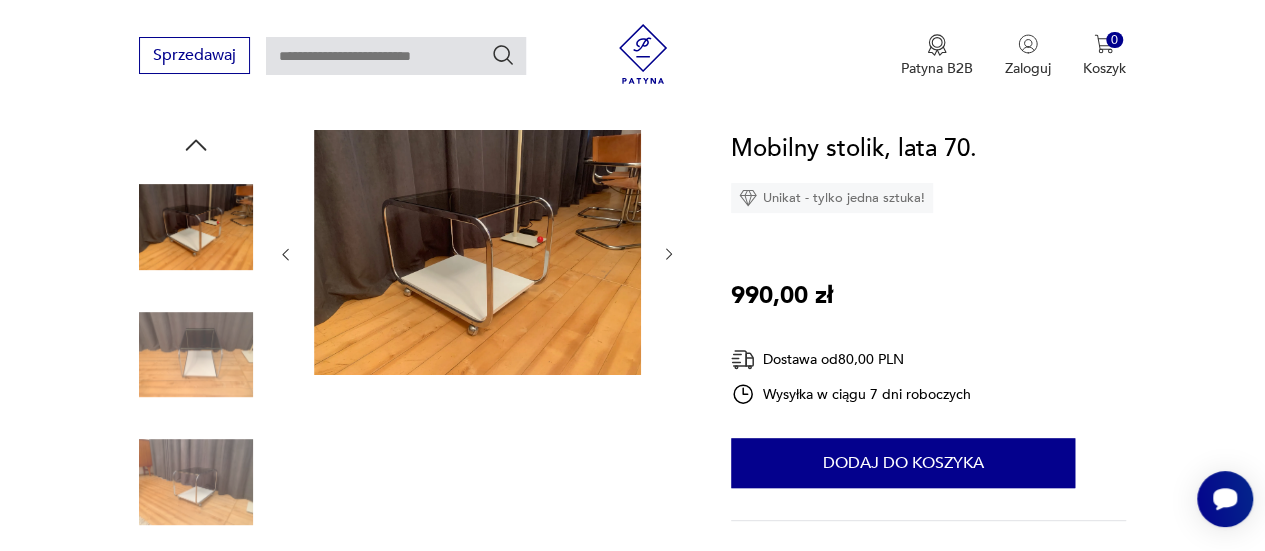 click 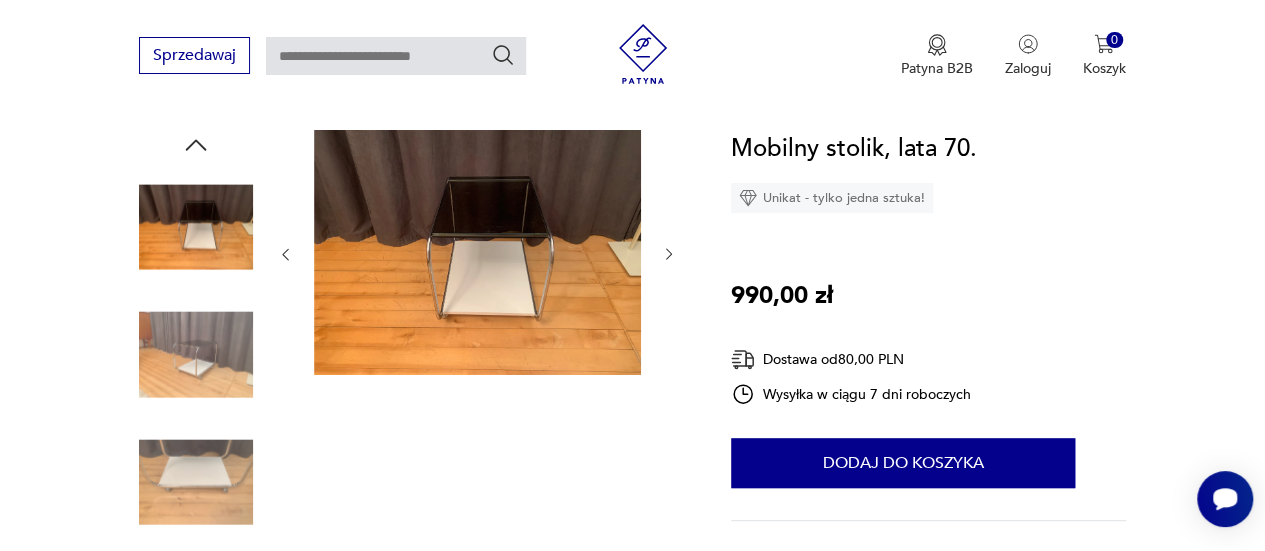 click 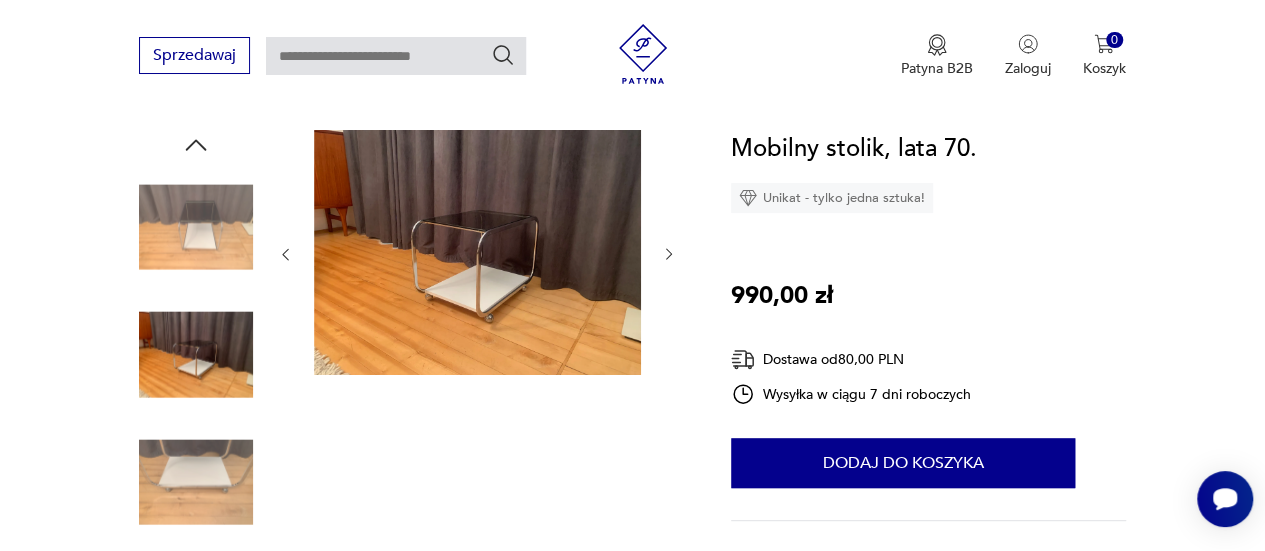 click 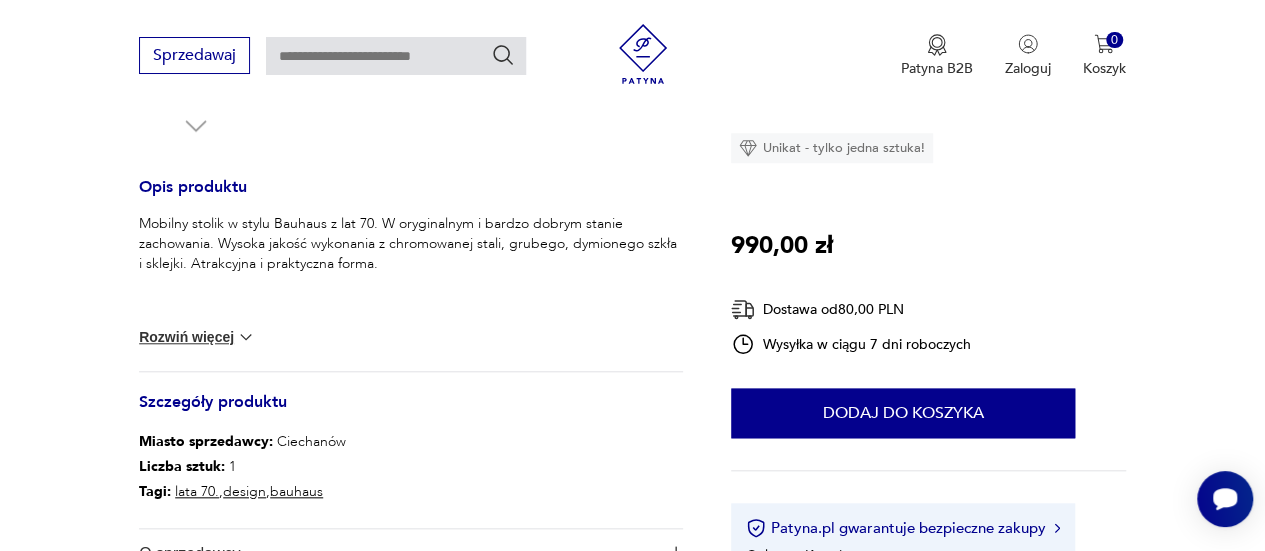 scroll, scrollTop: 800, scrollLeft: 0, axis: vertical 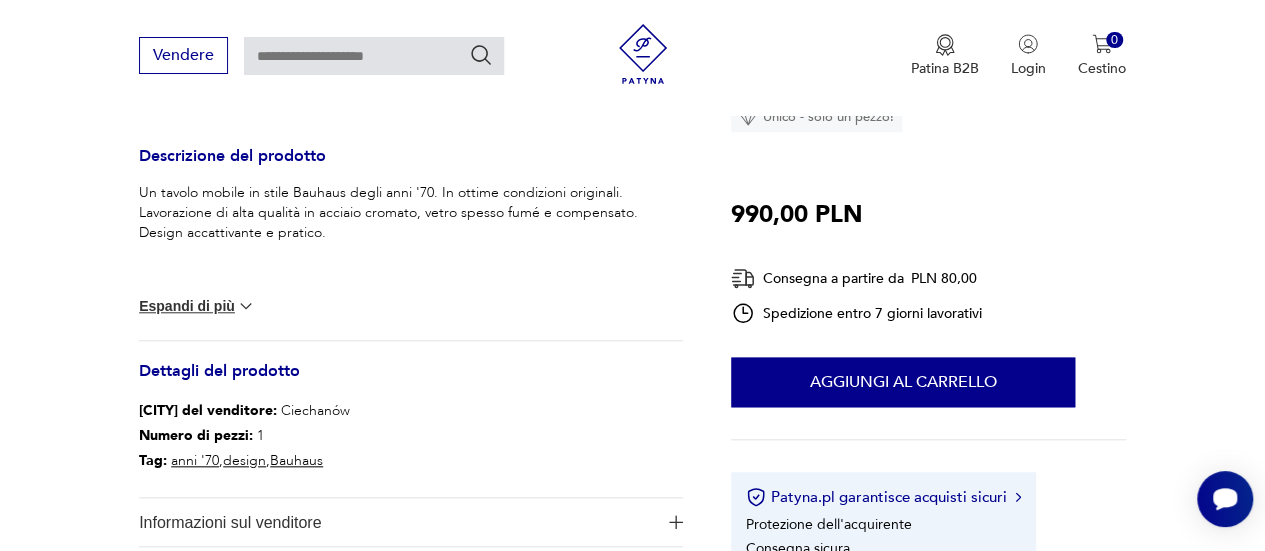 click at bounding box center (246, 306) 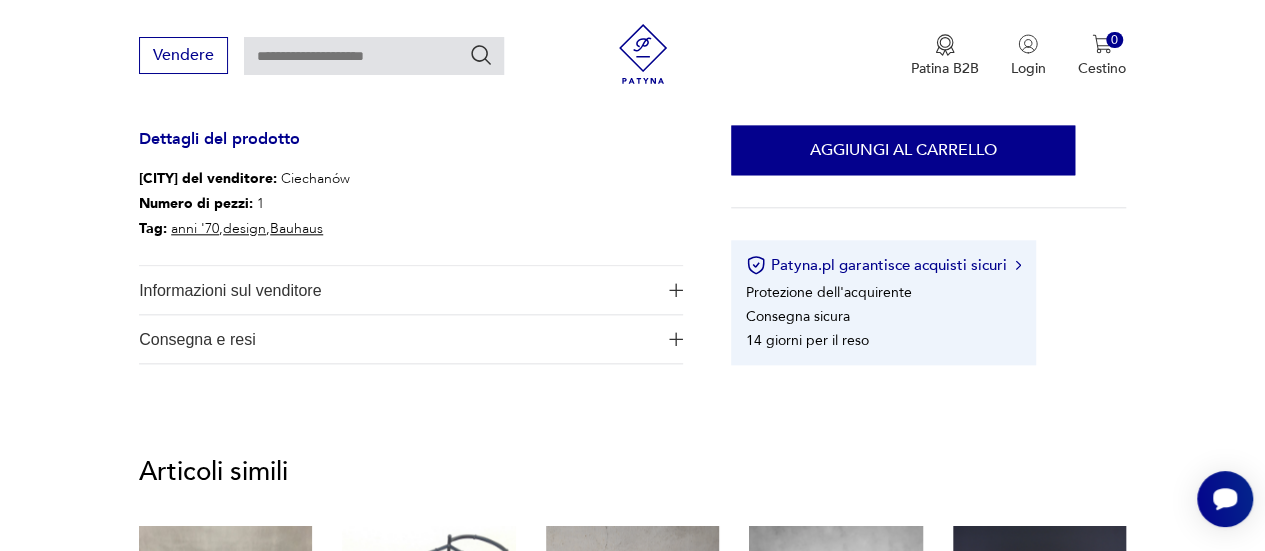 scroll, scrollTop: 1000, scrollLeft: 0, axis: vertical 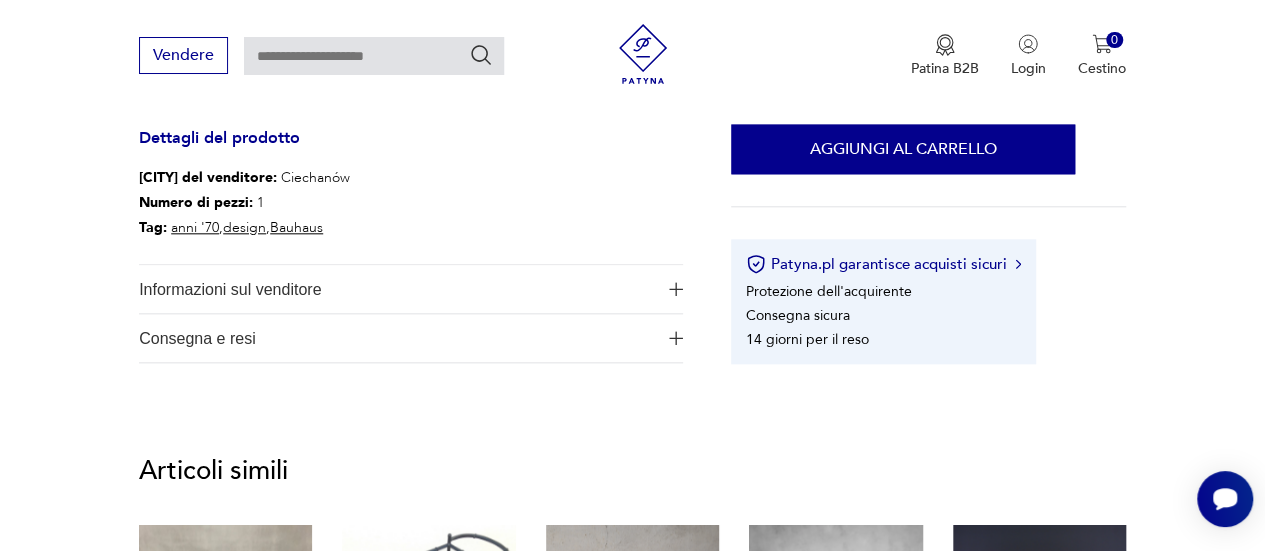click on "Informazioni sul venditore" at bounding box center [397, 289] 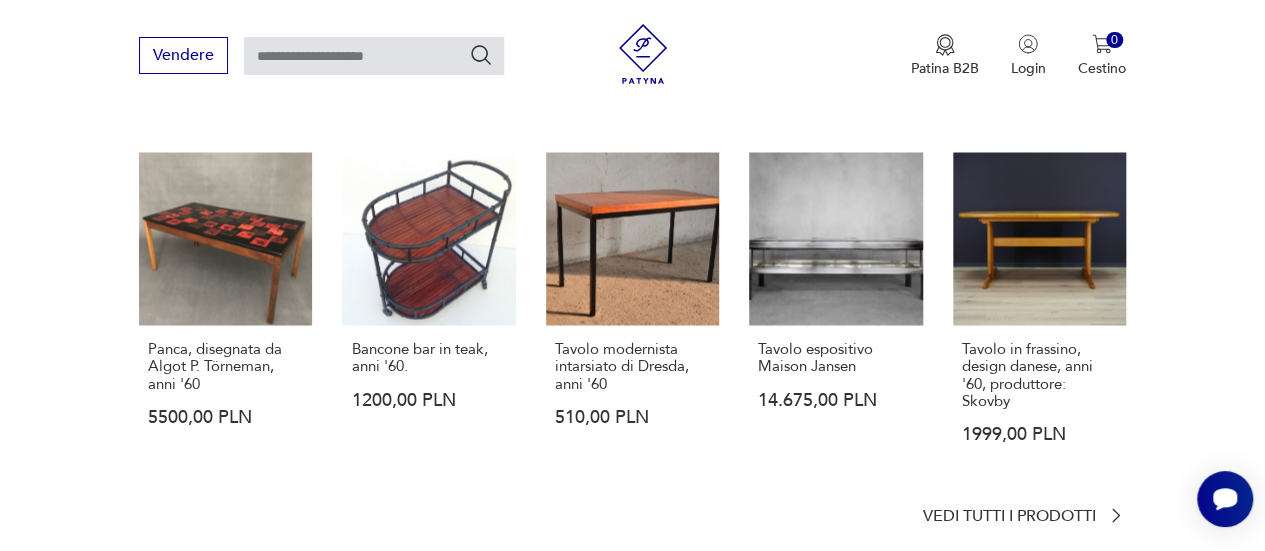 scroll, scrollTop: 1700, scrollLeft: 0, axis: vertical 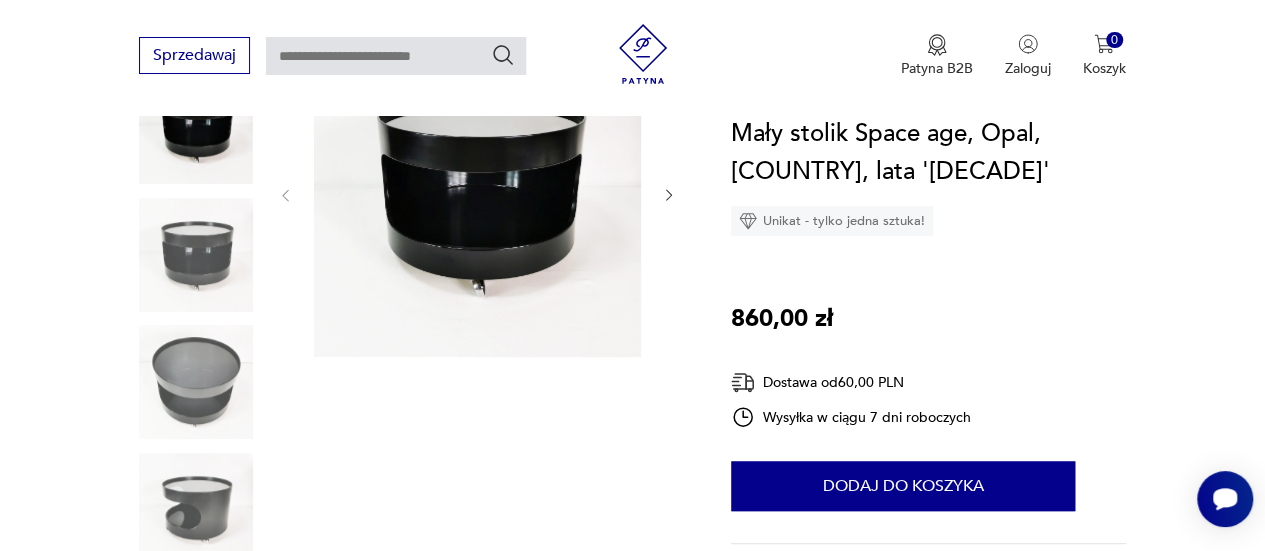 click 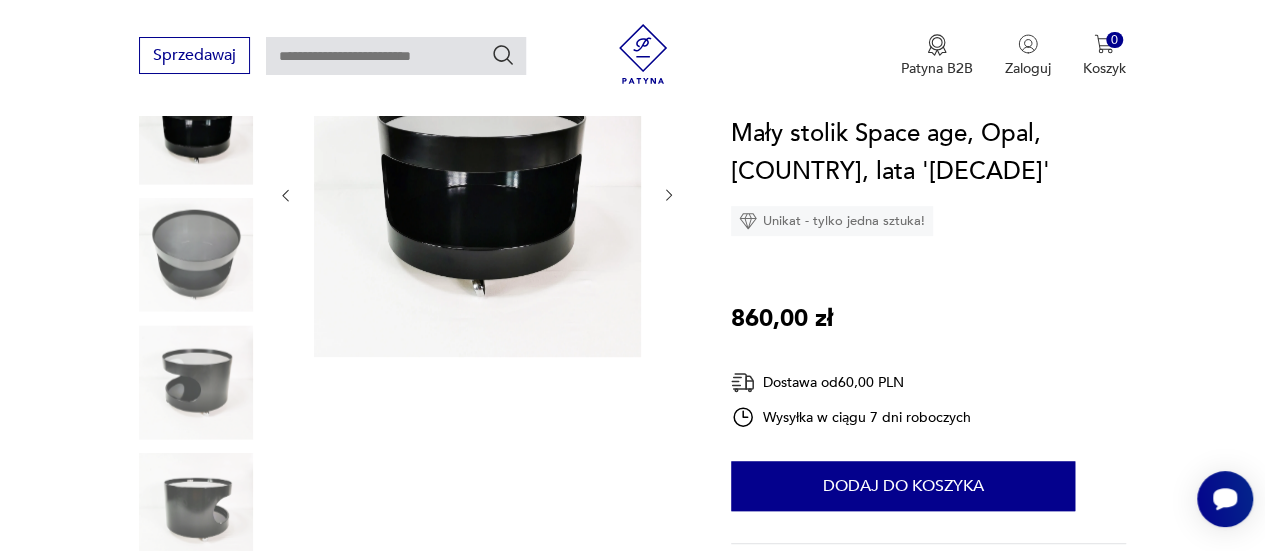 click 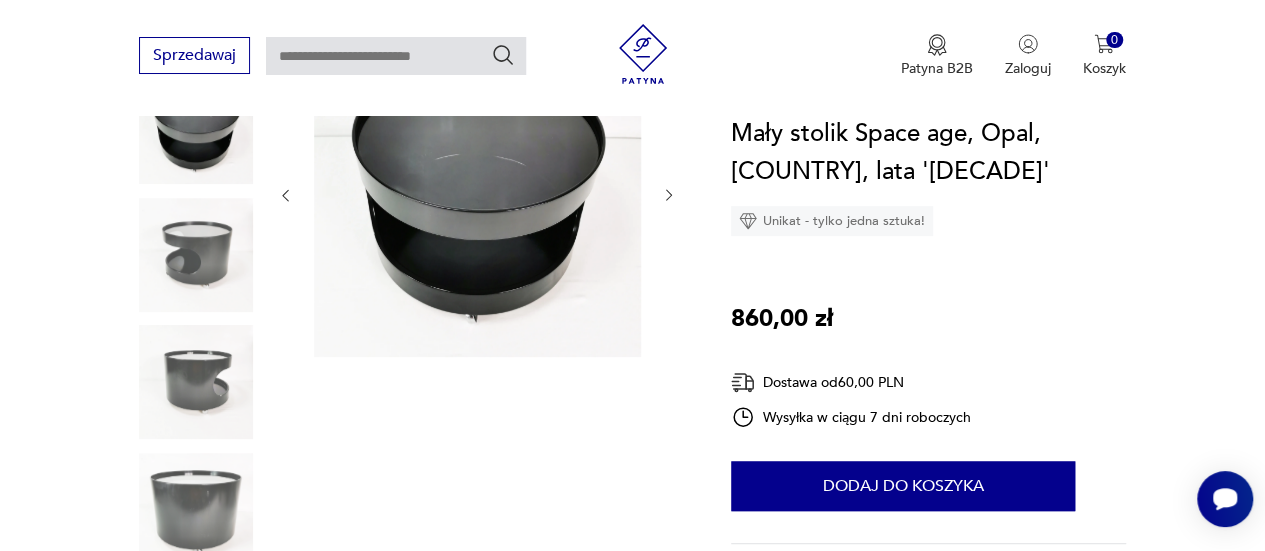 click 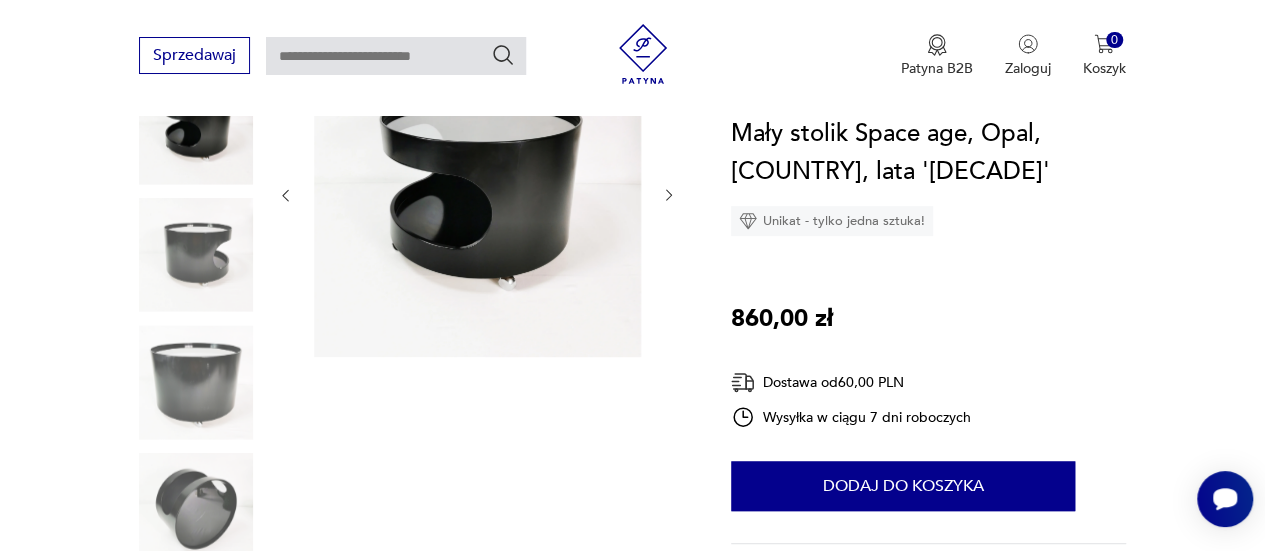 click 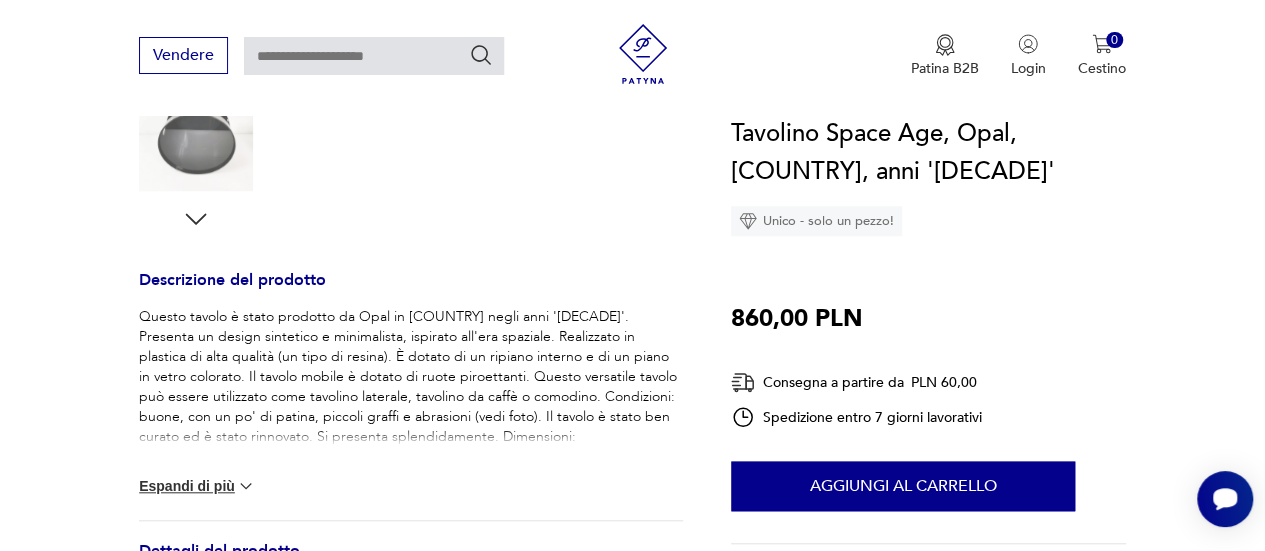 scroll, scrollTop: 700, scrollLeft: 0, axis: vertical 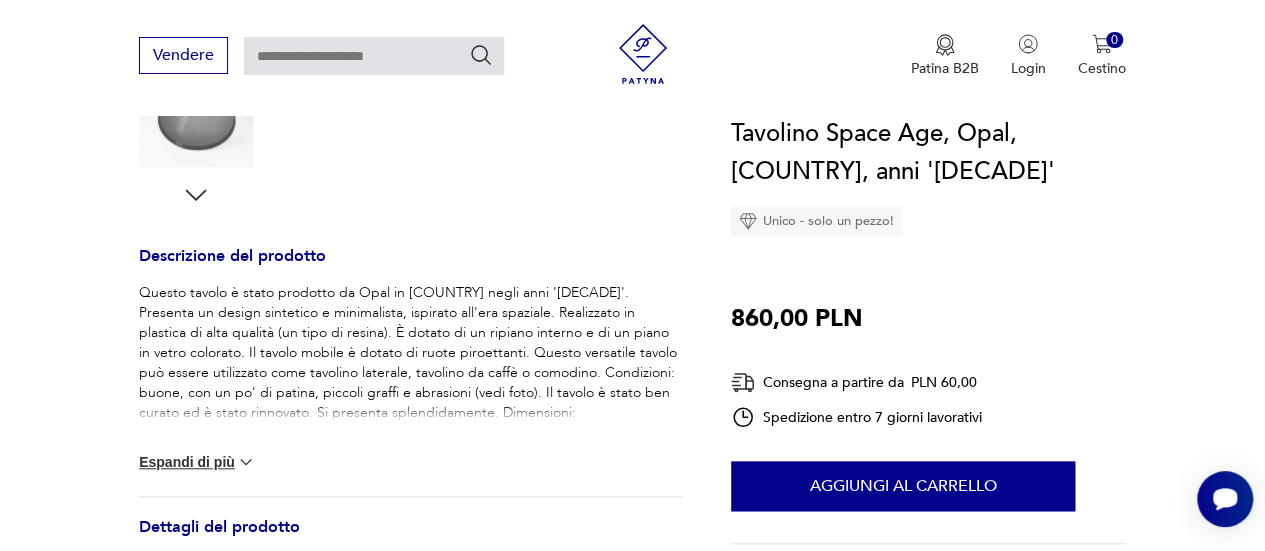 click on "Espandi di più" at bounding box center [187, 462] 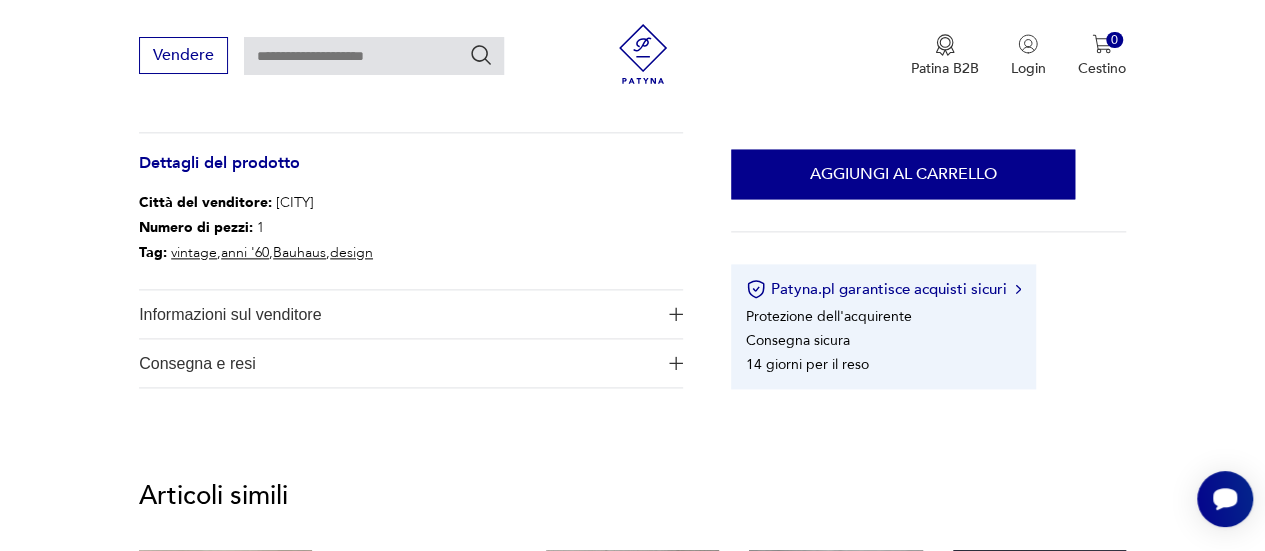 scroll, scrollTop: 1200, scrollLeft: 0, axis: vertical 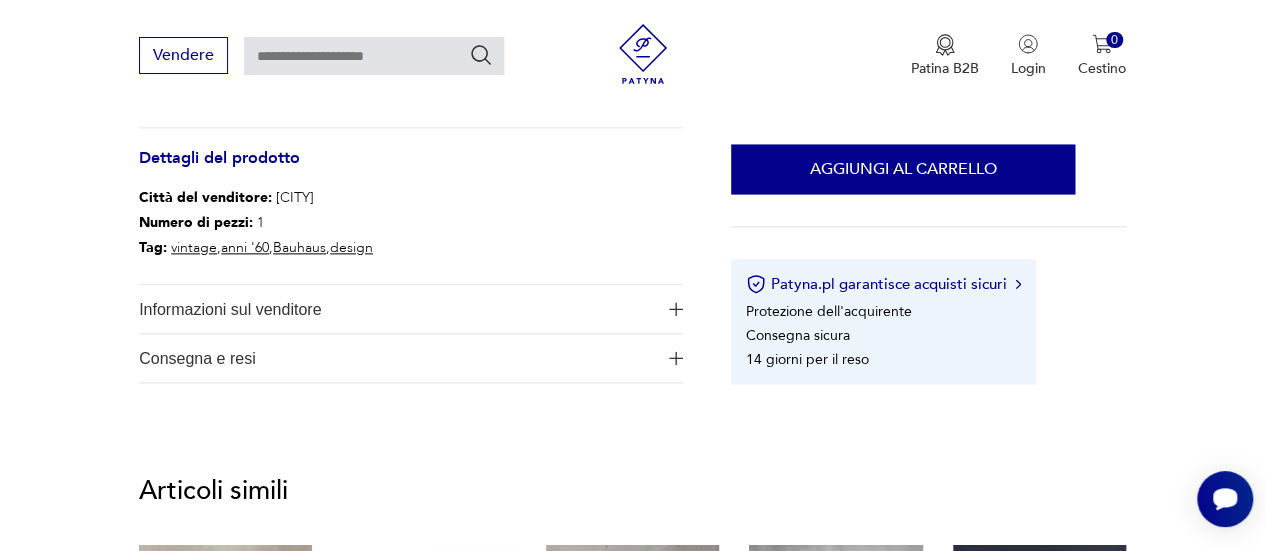 click on "Informazioni sul venditore" at bounding box center (397, 309) 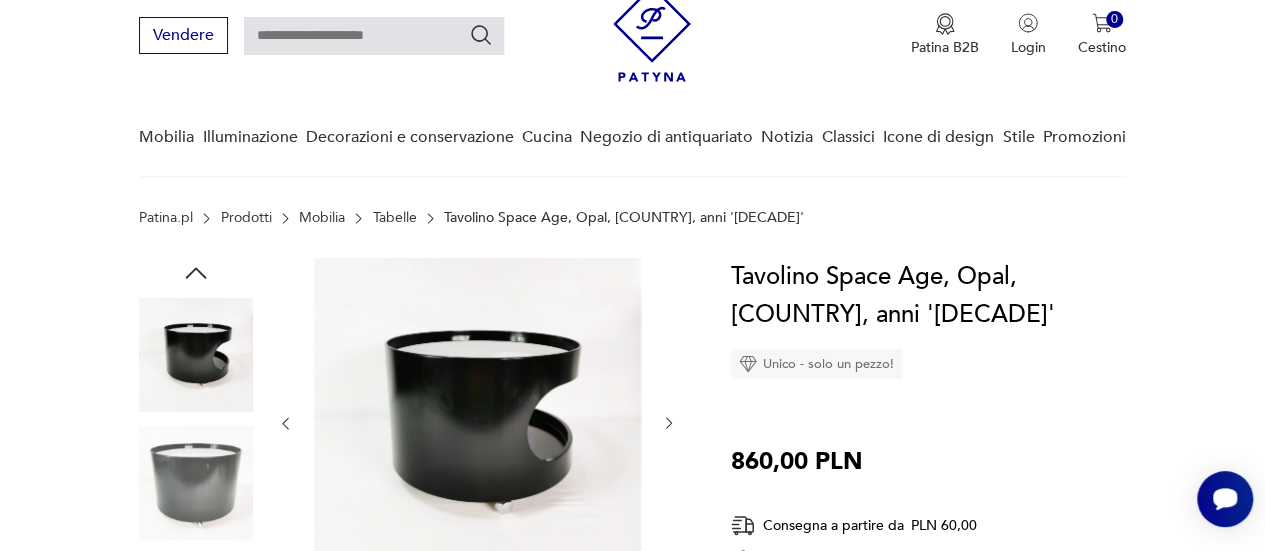 scroll, scrollTop: 0, scrollLeft: 0, axis: both 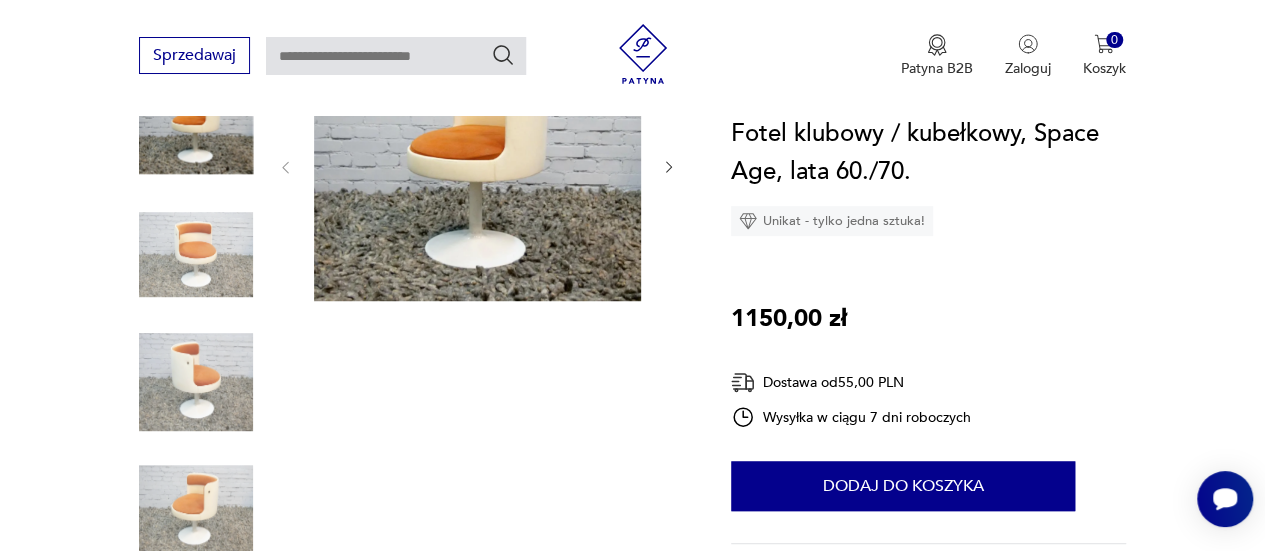 click at bounding box center (477, 167) 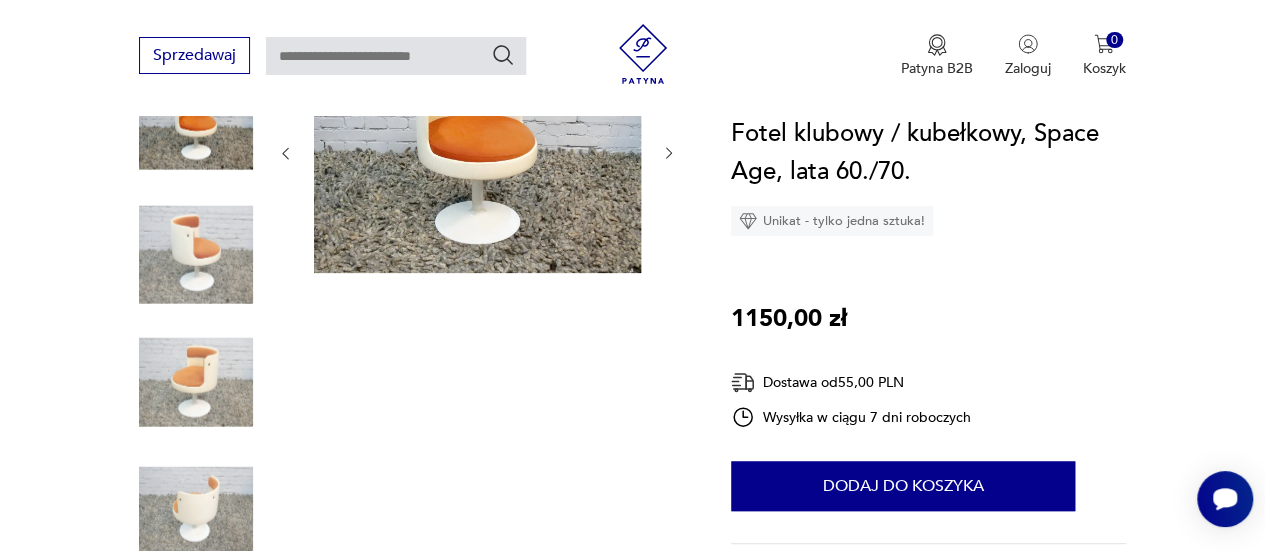 click at bounding box center (477, 153) 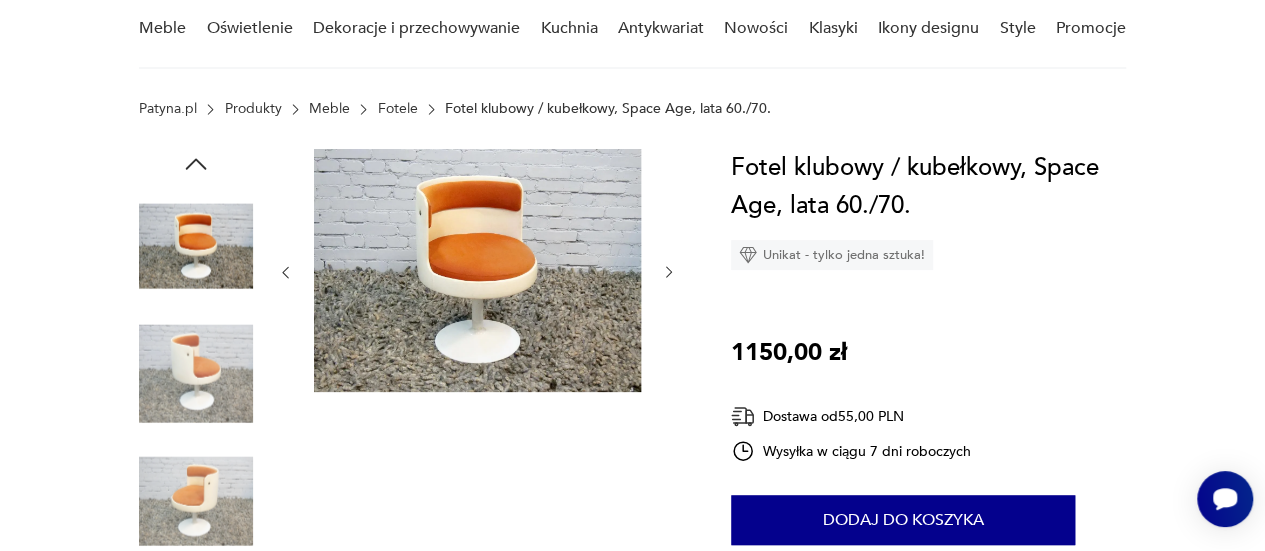 scroll, scrollTop: 100, scrollLeft: 0, axis: vertical 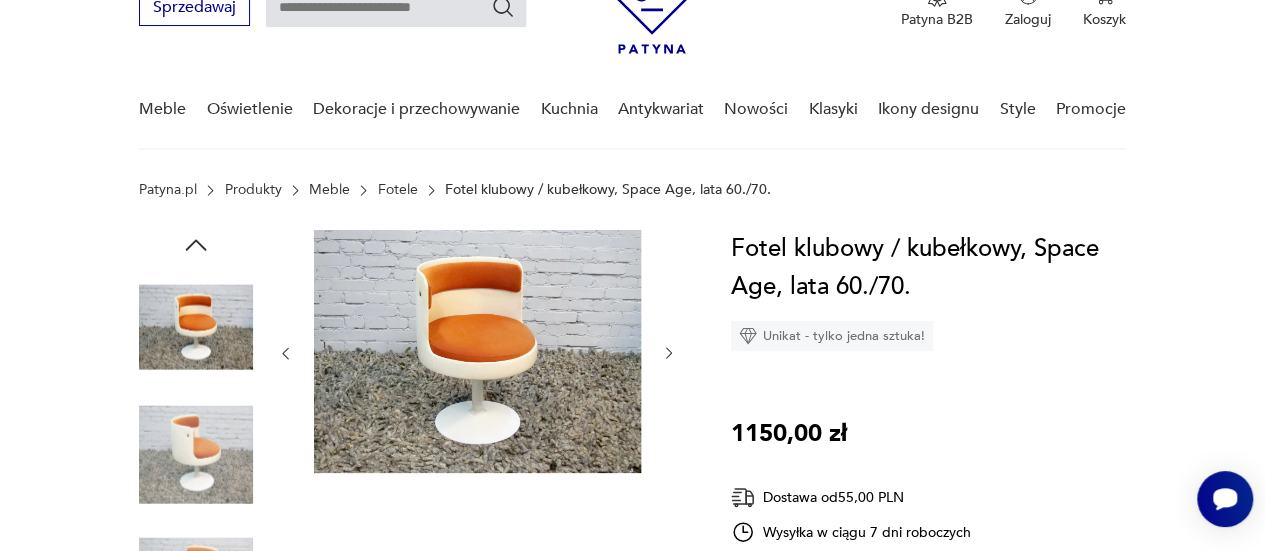 click 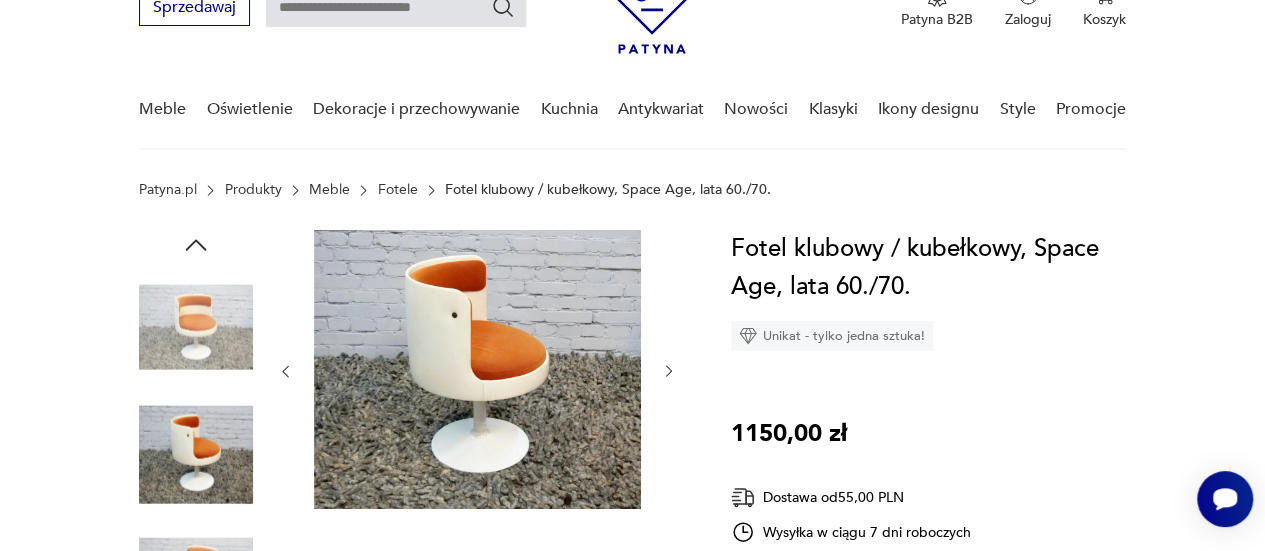 click at bounding box center (477, 371) 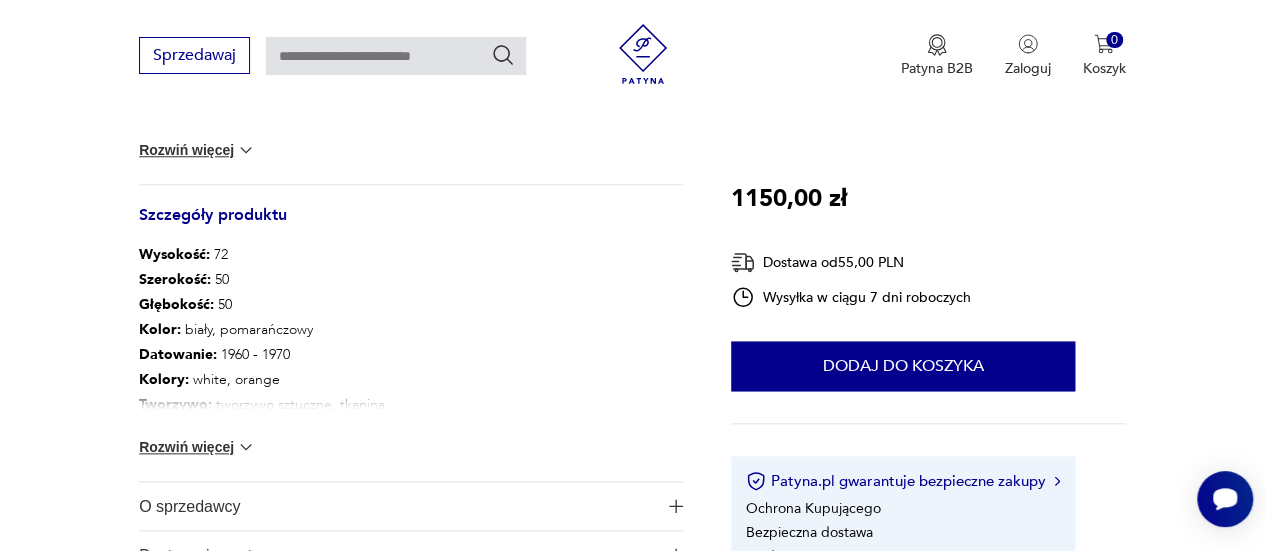 scroll, scrollTop: 1100, scrollLeft: 0, axis: vertical 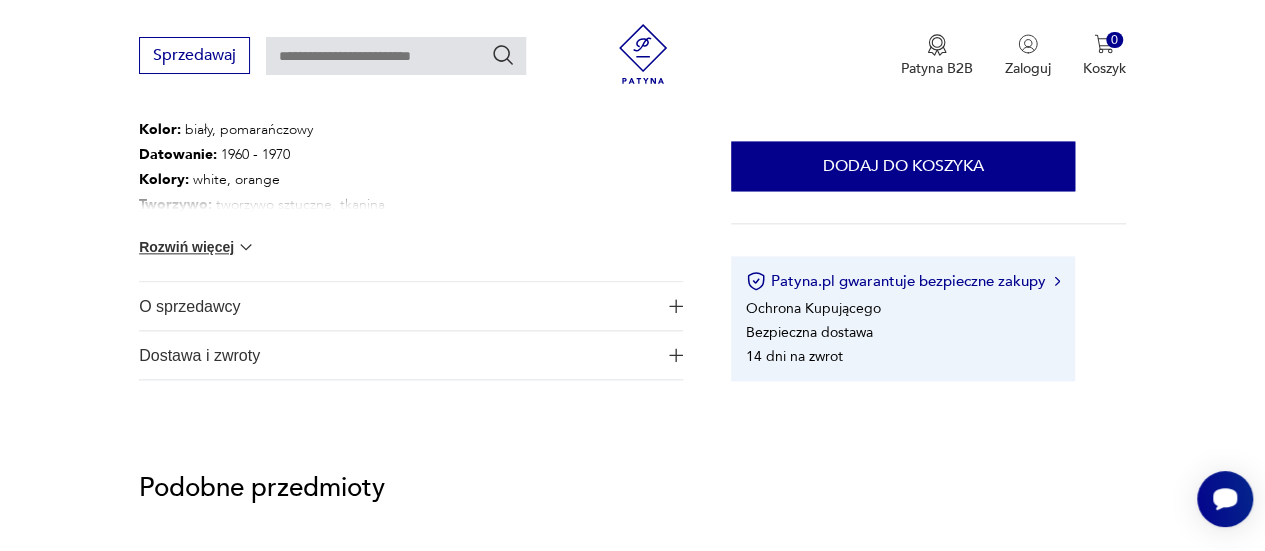 click on "O sprzedawcy" at bounding box center (397, 306) 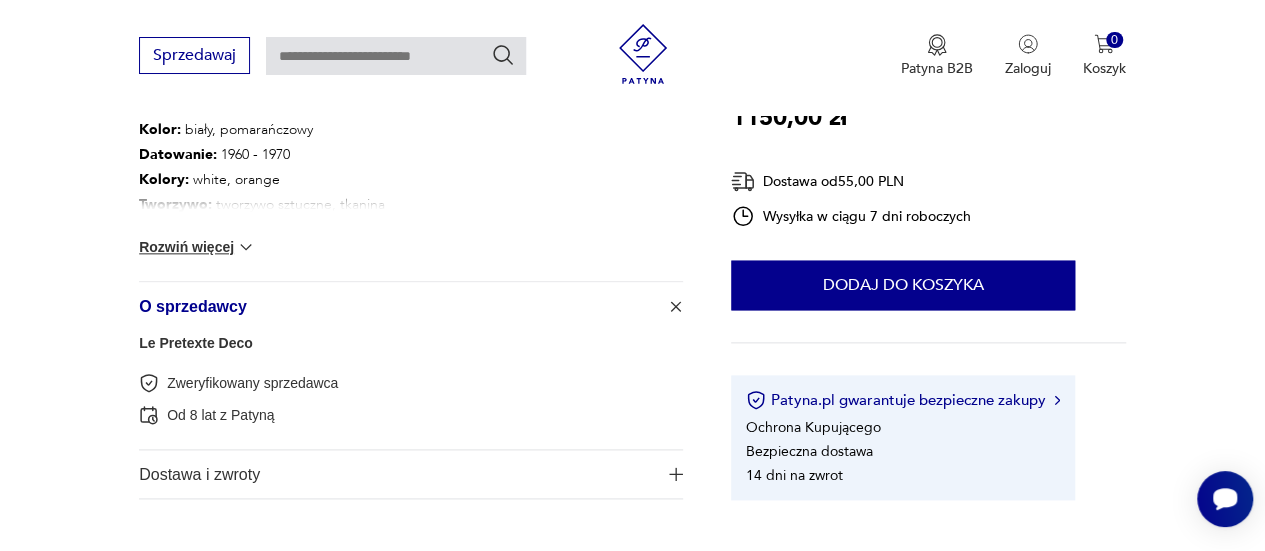 click on "Rozwiń więcej" at bounding box center (197, 247) 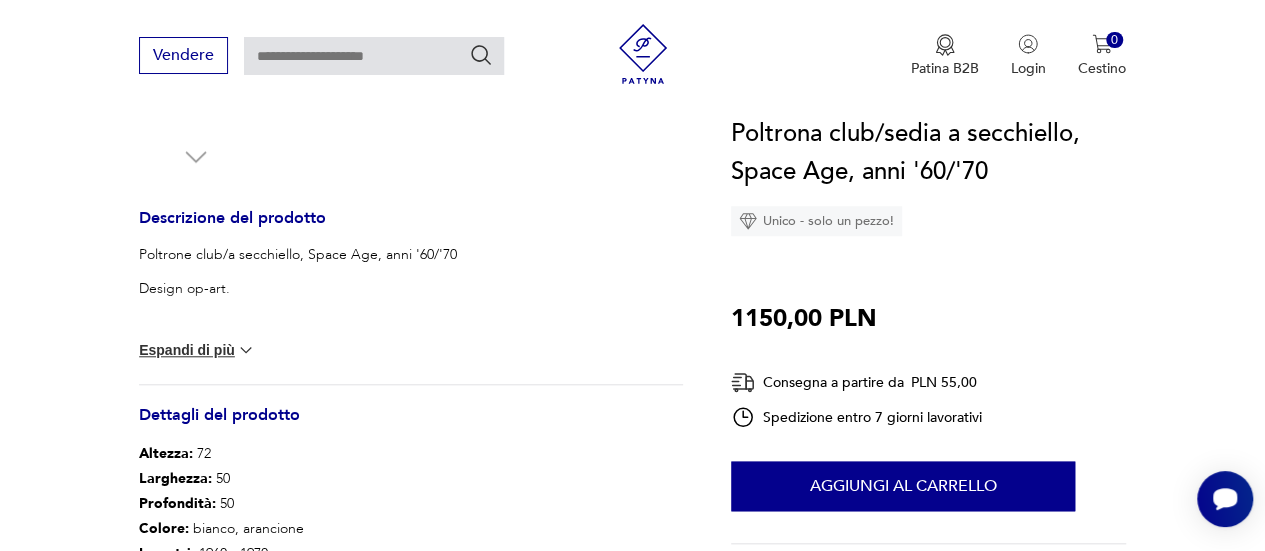 scroll, scrollTop: 737, scrollLeft: 0, axis: vertical 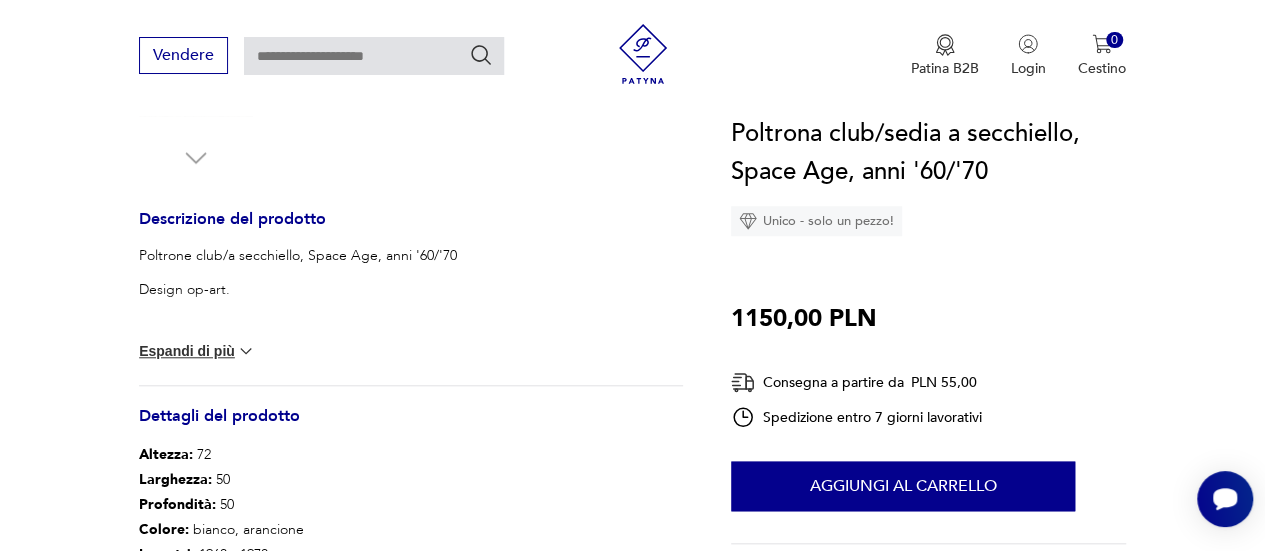 click at bounding box center [246, 351] 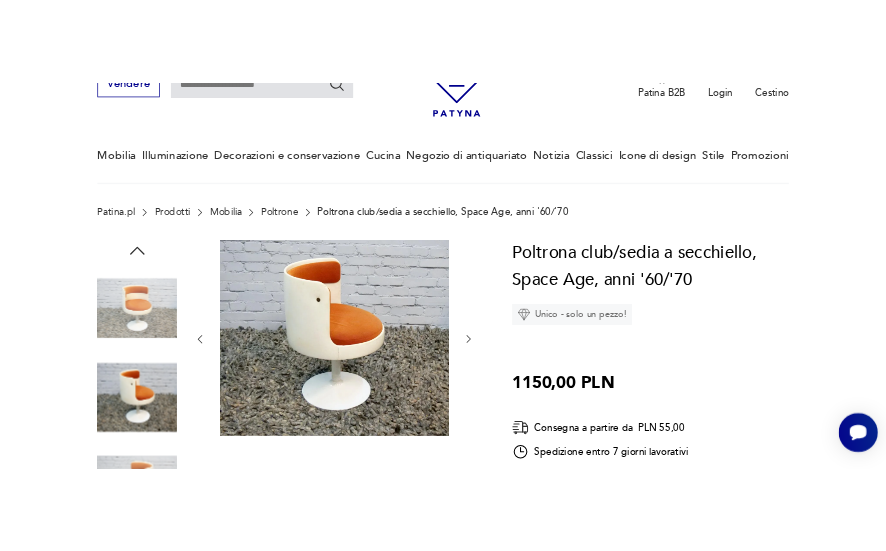 scroll, scrollTop: 137, scrollLeft: 0, axis: vertical 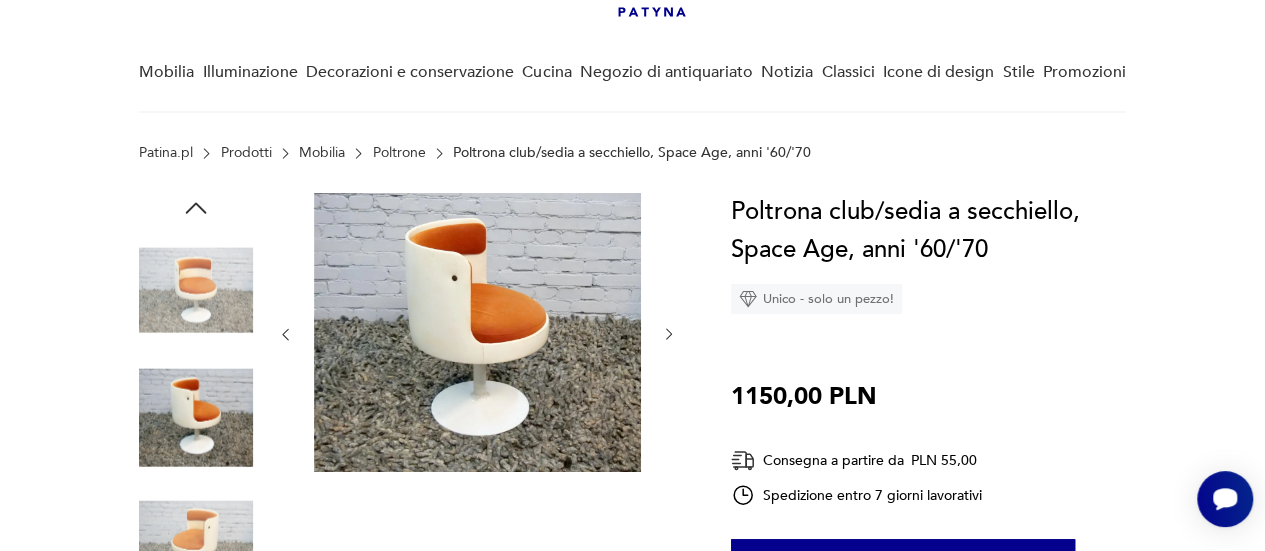 click at bounding box center (196, 290) 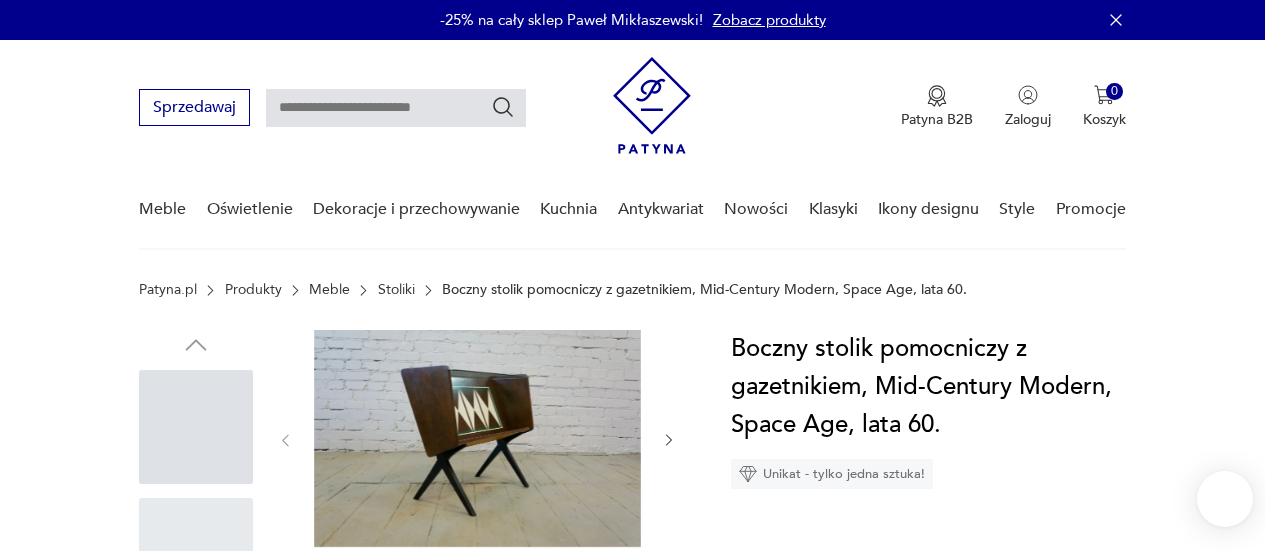 scroll, scrollTop: 0, scrollLeft: 0, axis: both 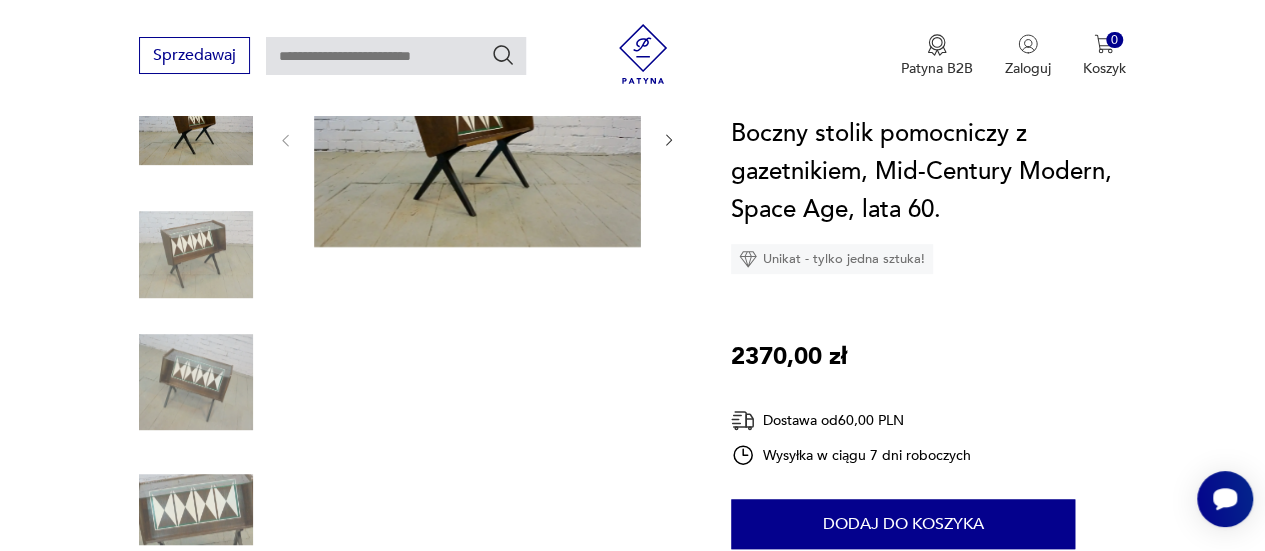 click at bounding box center [477, 138] 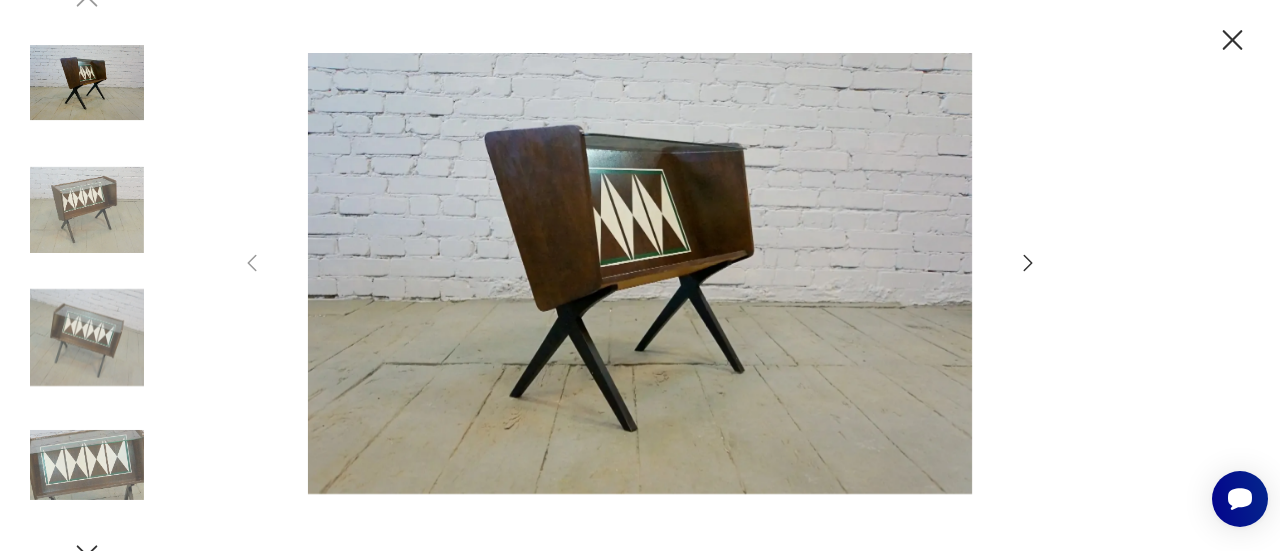 click 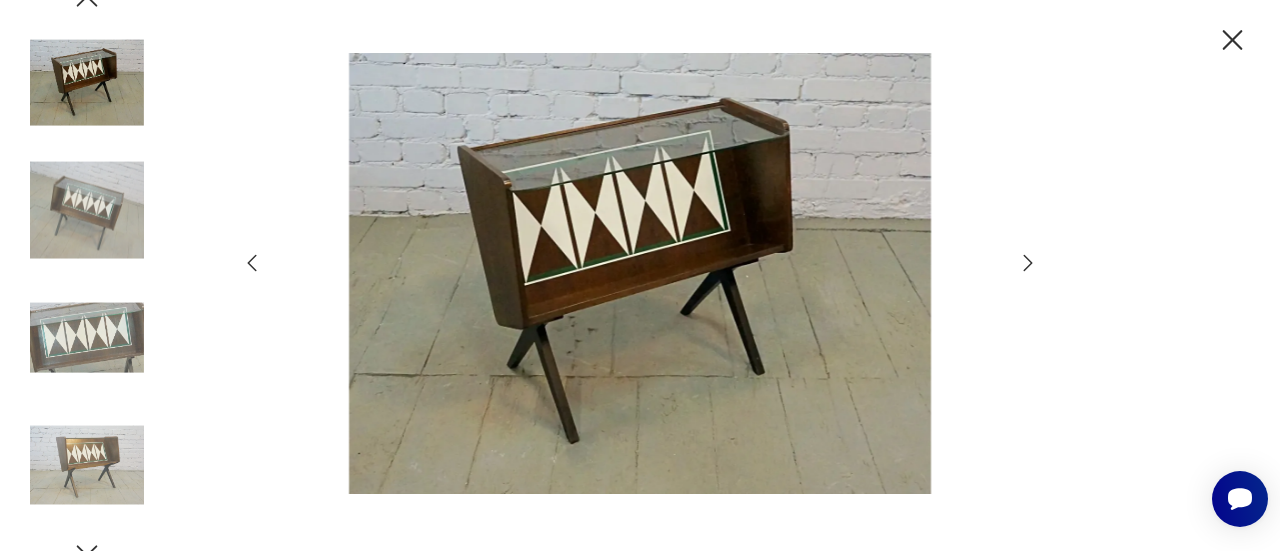 click 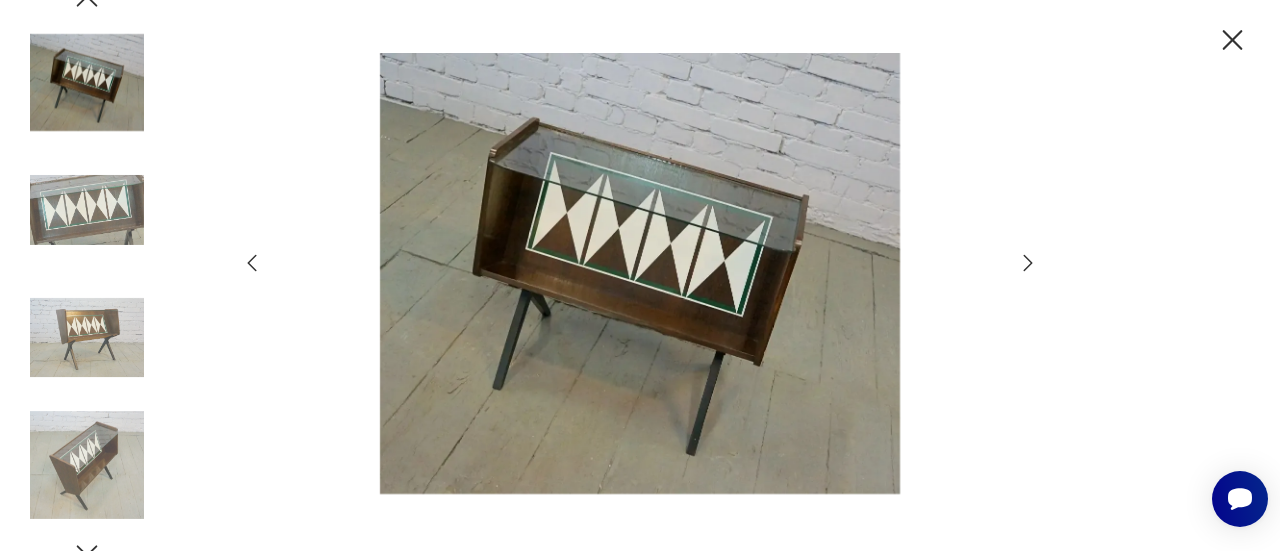 click 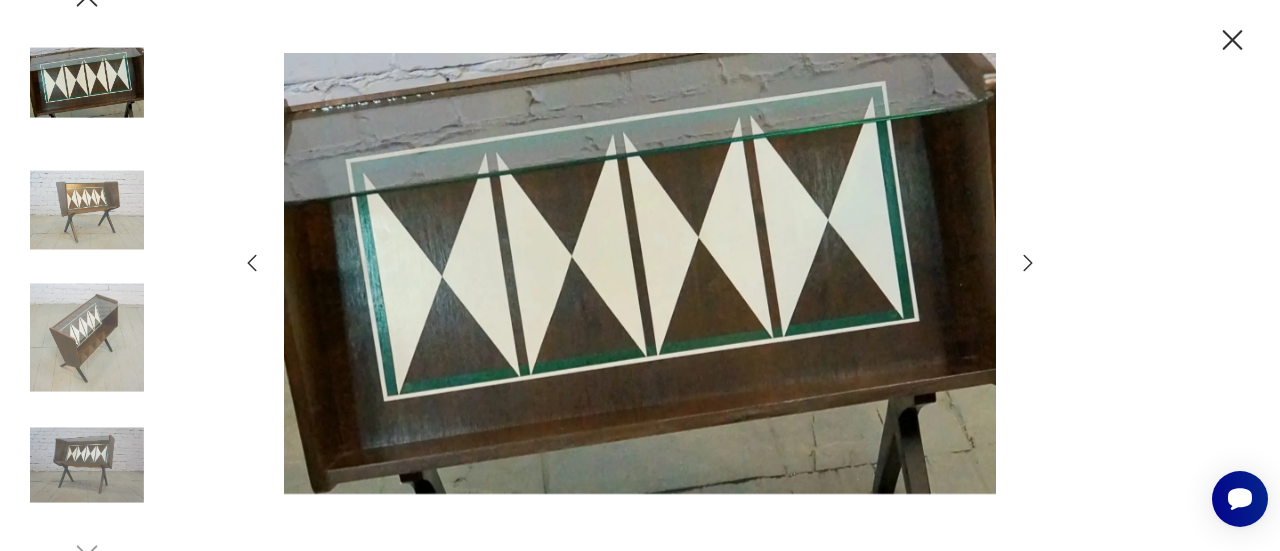 click 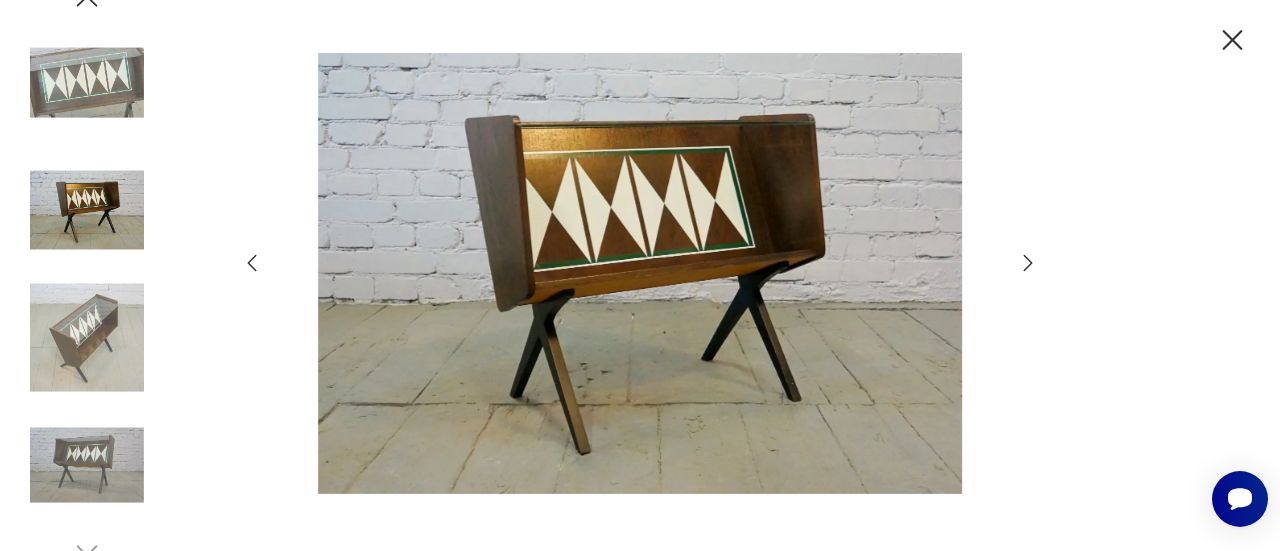 click 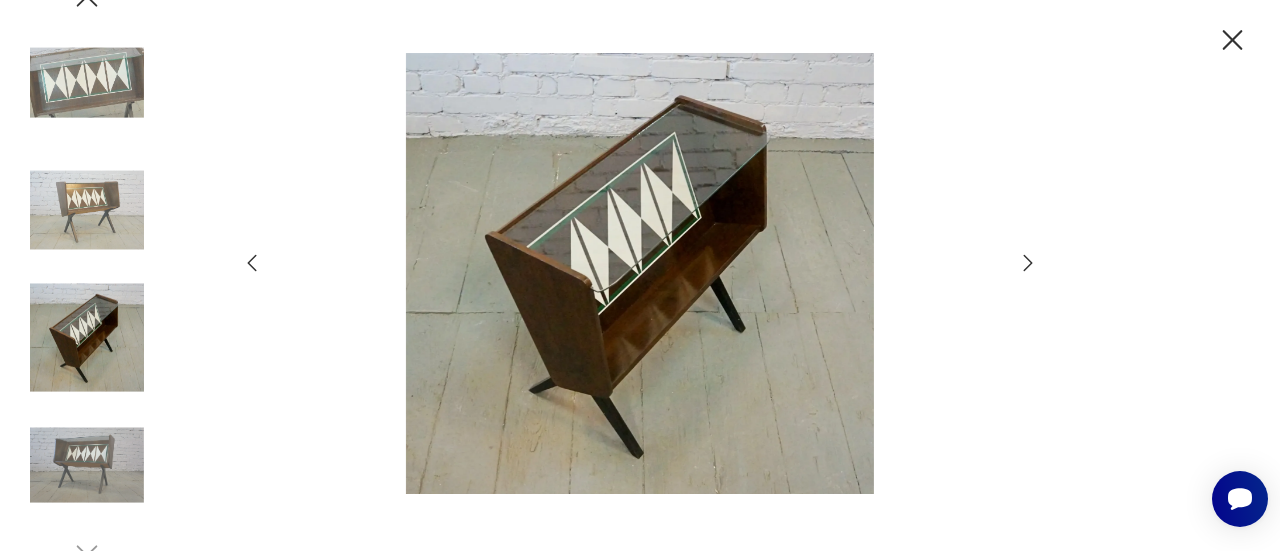 click 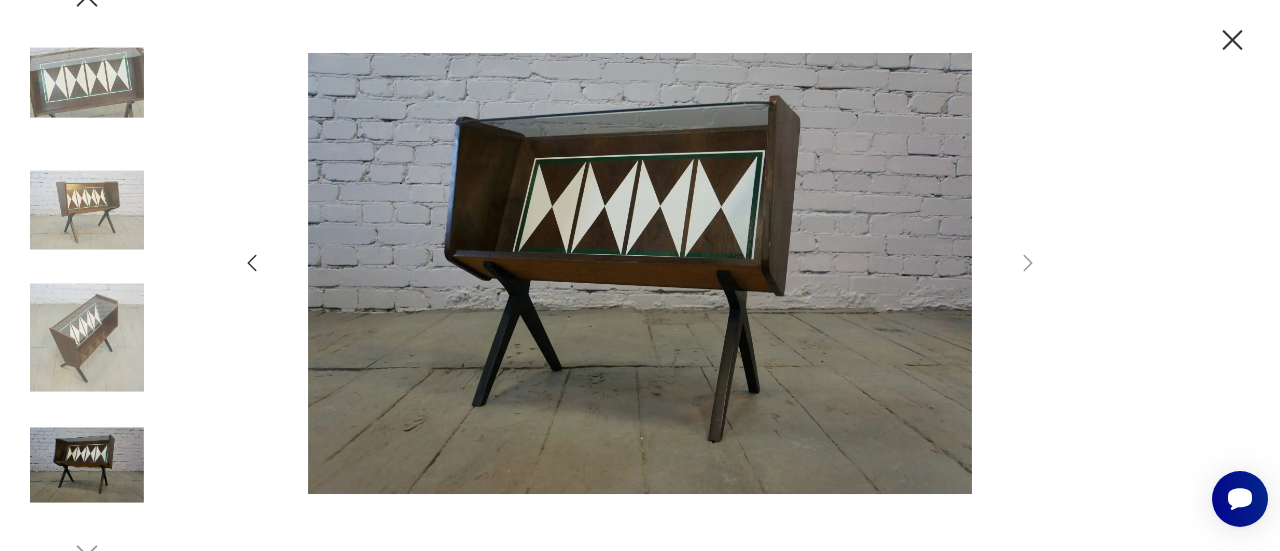 click 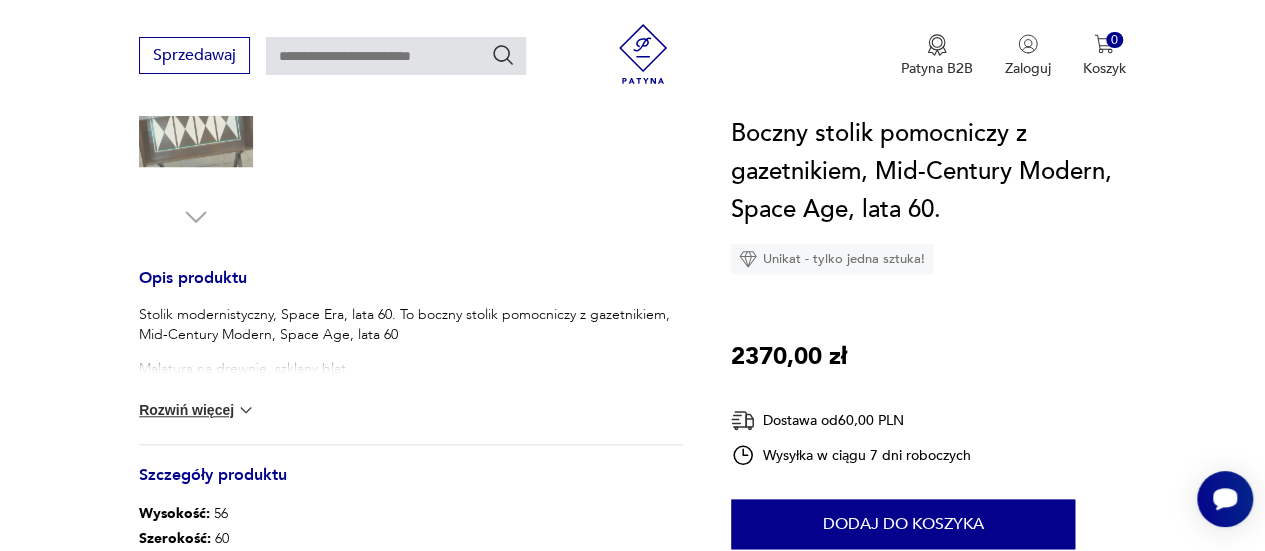 scroll, scrollTop: 700, scrollLeft: 0, axis: vertical 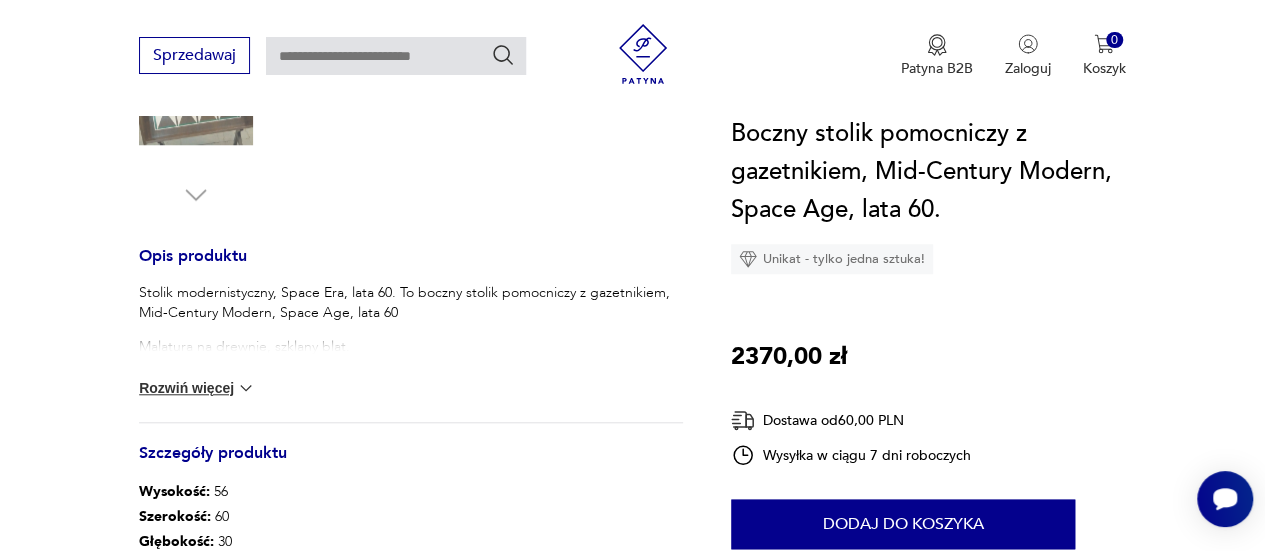 click on "Rozwiń więcej" at bounding box center (197, 388) 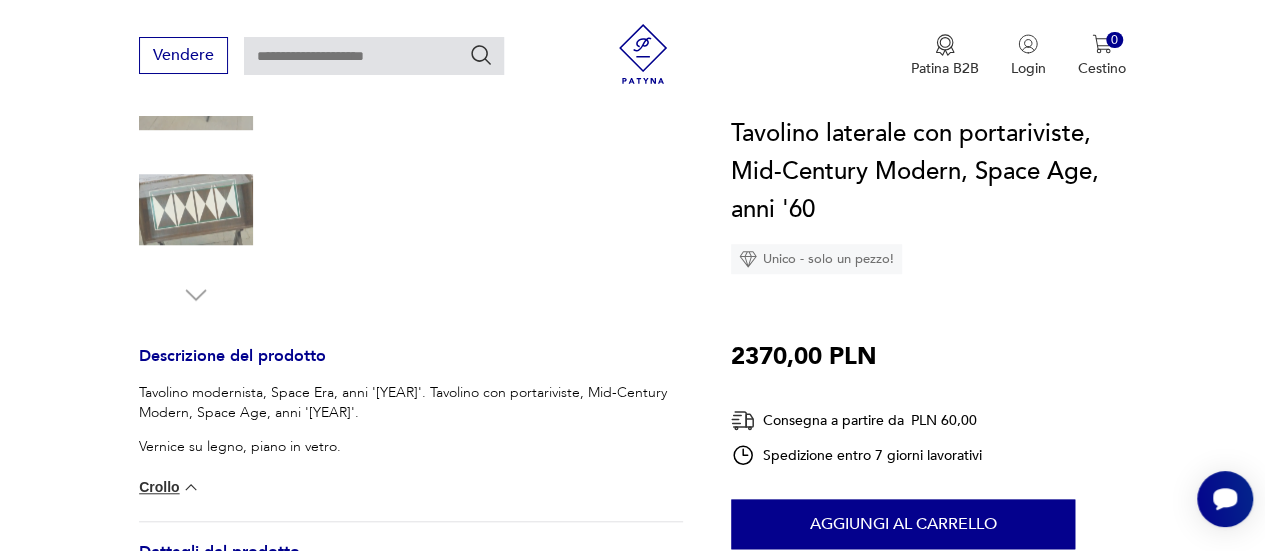 scroll, scrollTop: 200, scrollLeft: 0, axis: vertical 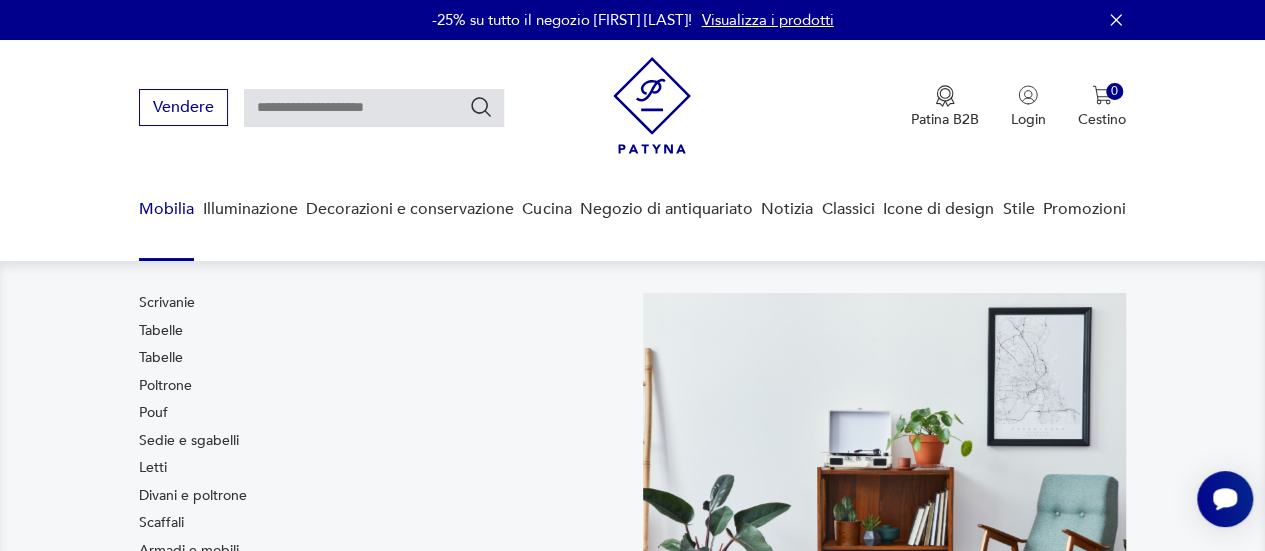 click on "Mobilia" at bounding box center [166, 209] 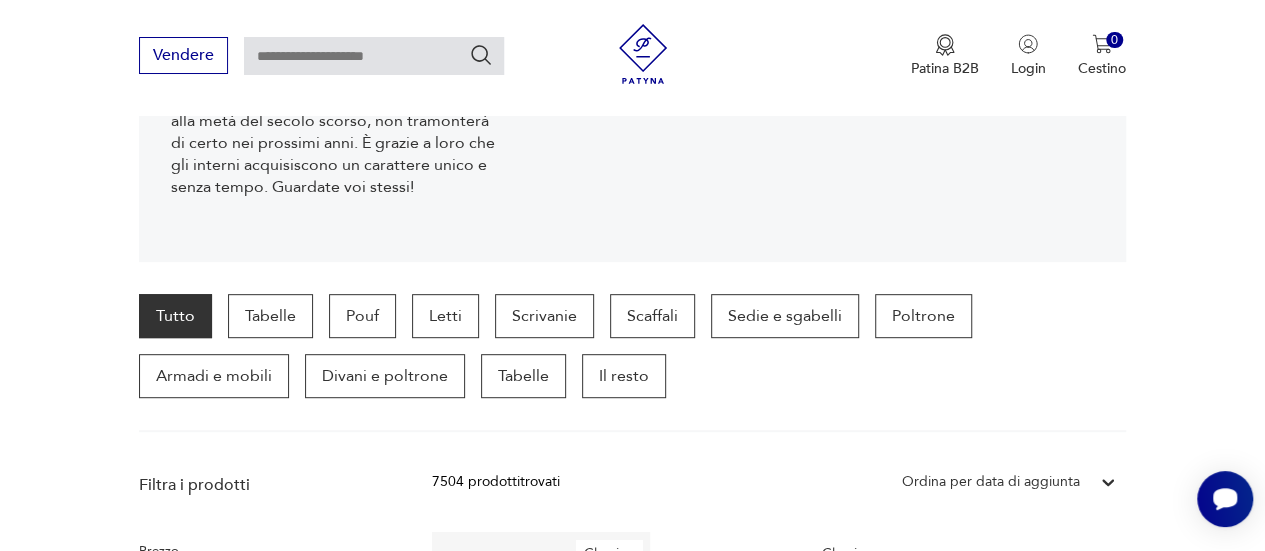 scroll, scrollTop: 398, scrollLeft: 0, axis: vertical 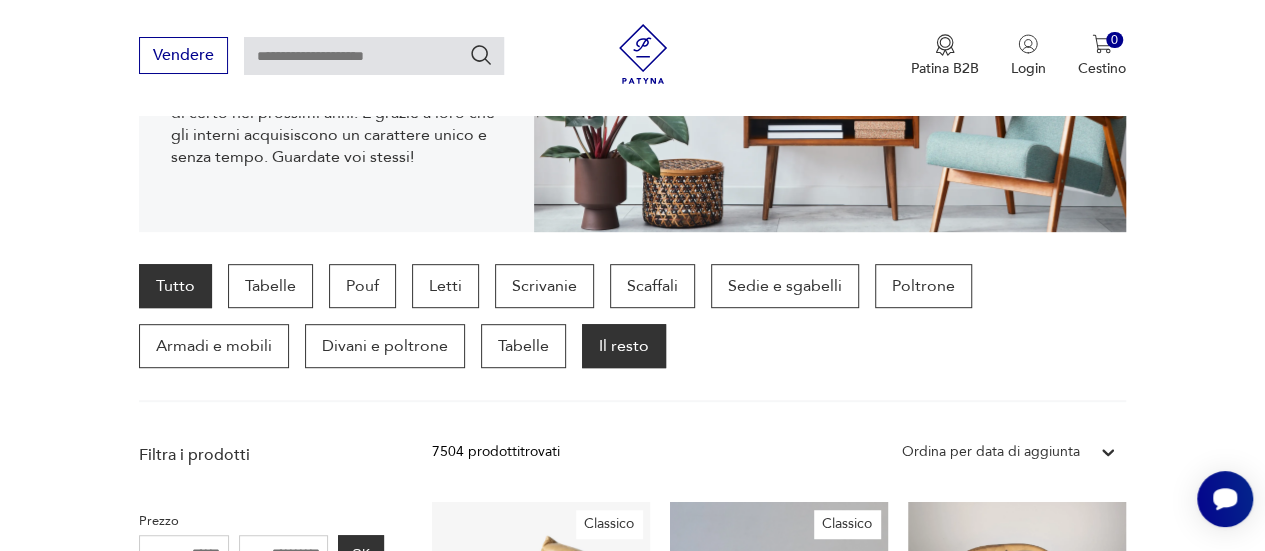 click on "Il resto" at bounding box center [624, 346] 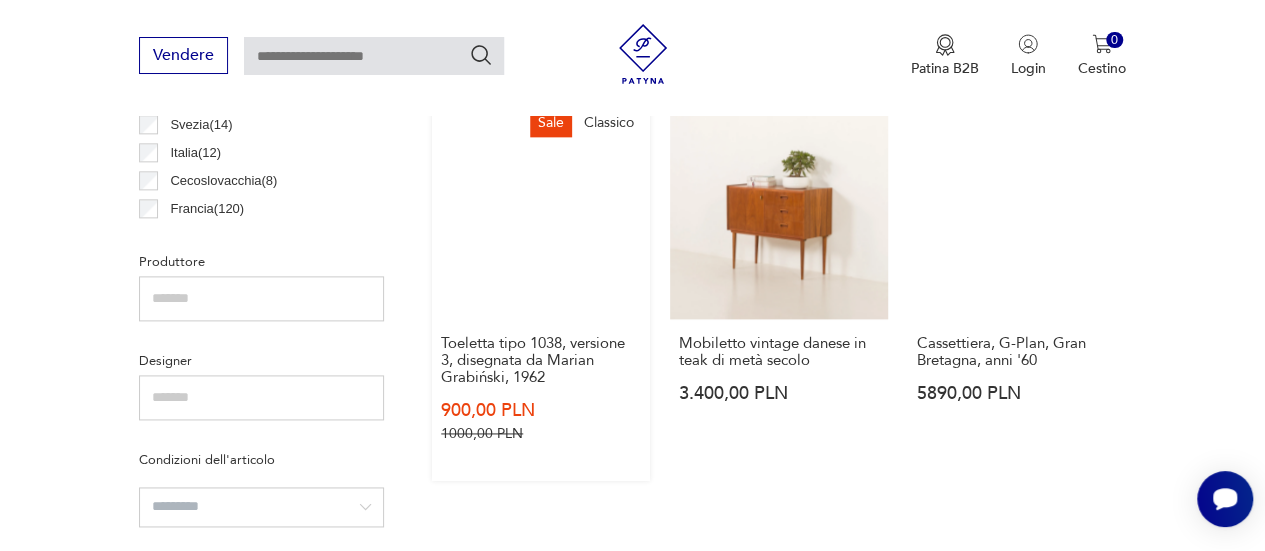 scroll, scrollTop: 1230, scrollLeft: 0, axis: vertical 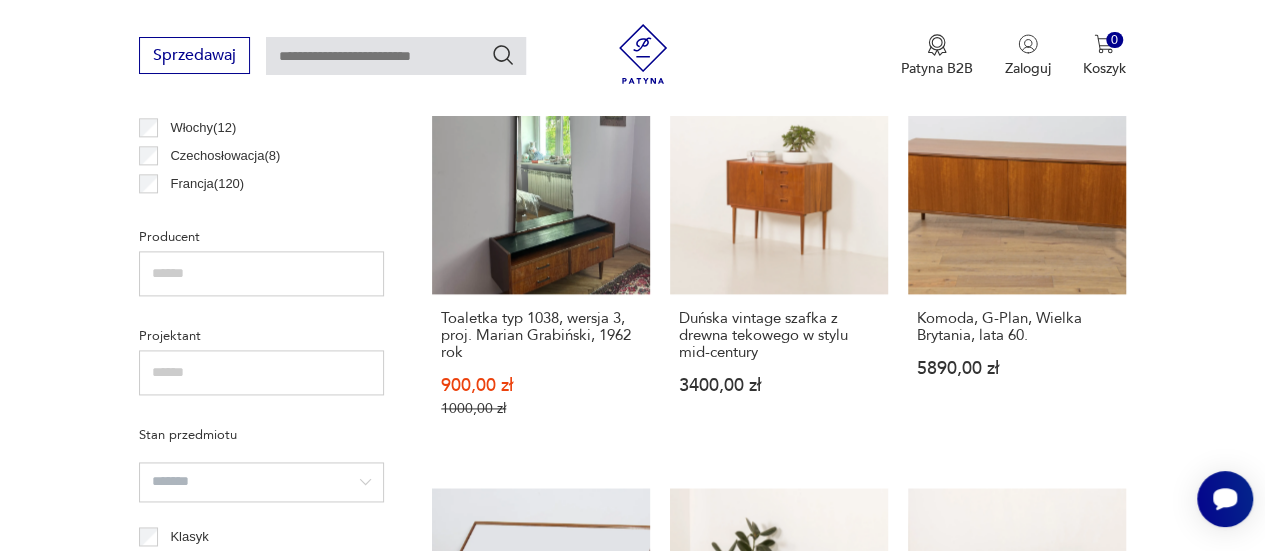 click at bounding box center [396, 56] 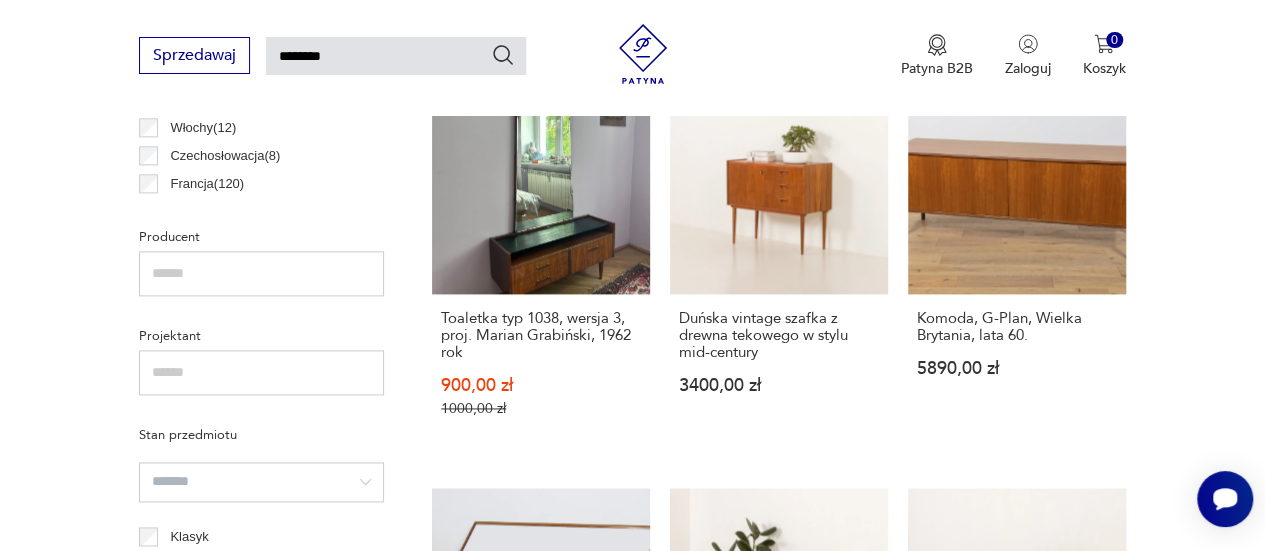 type on "********" 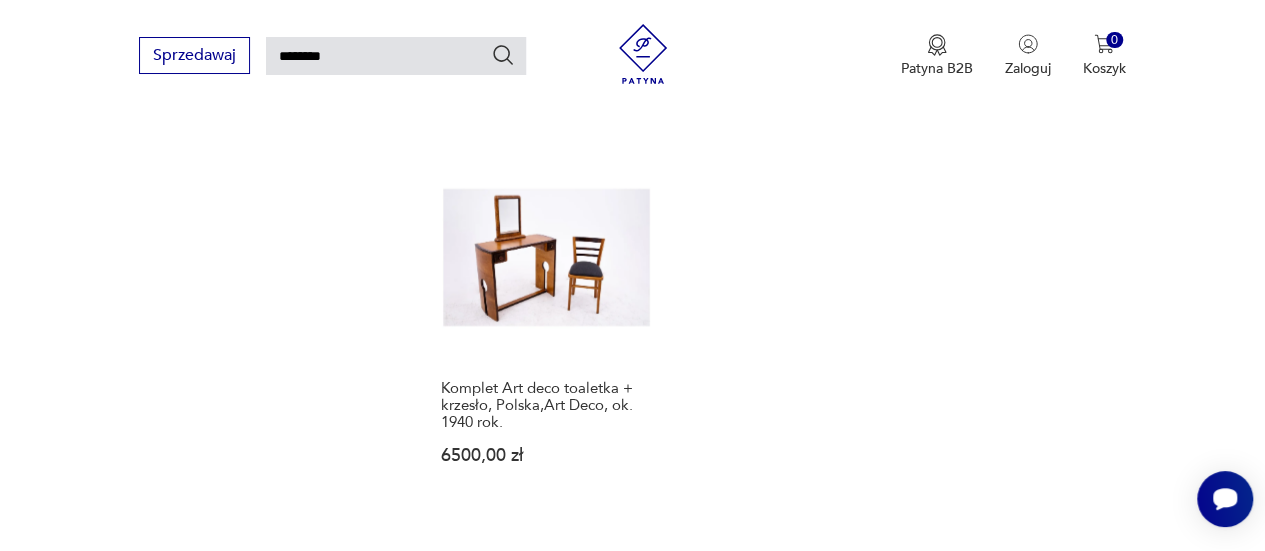 scroll, scrollTop: 2372, scrollLeft: 0, axis: vertical 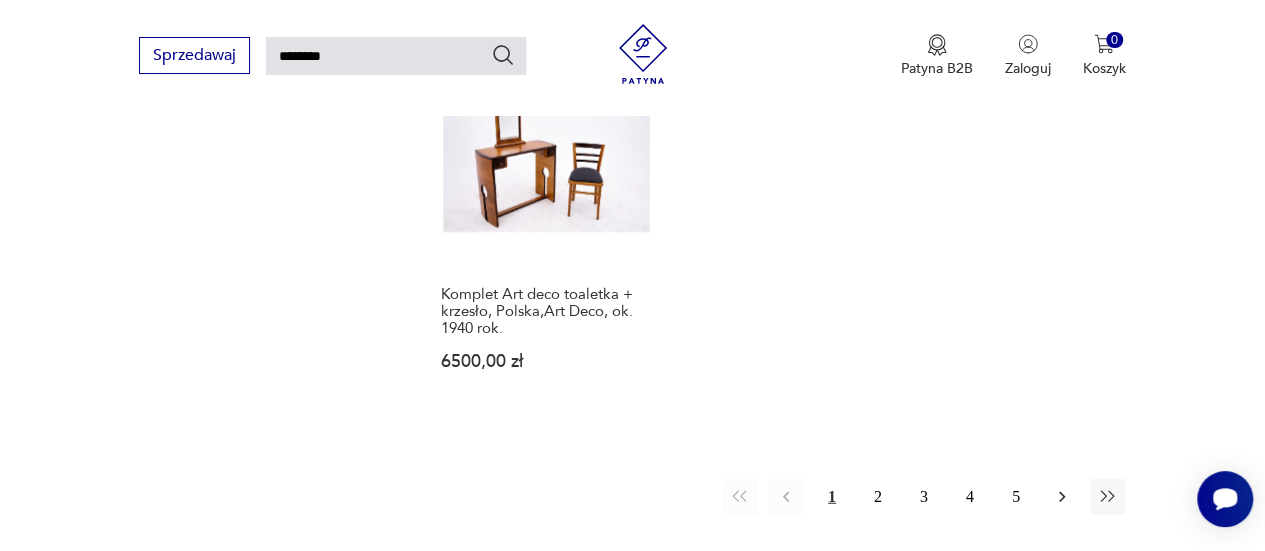 click at bounding box center (1062, 497) 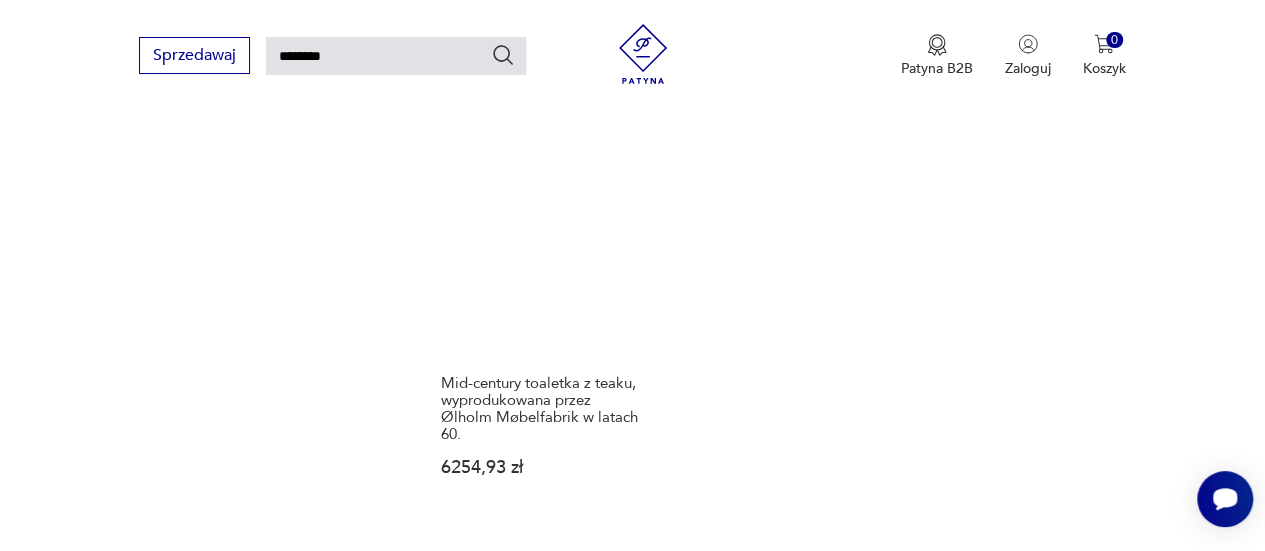 scroll, scrollTop: 2472, scrollLeft: 0, axis: vertical 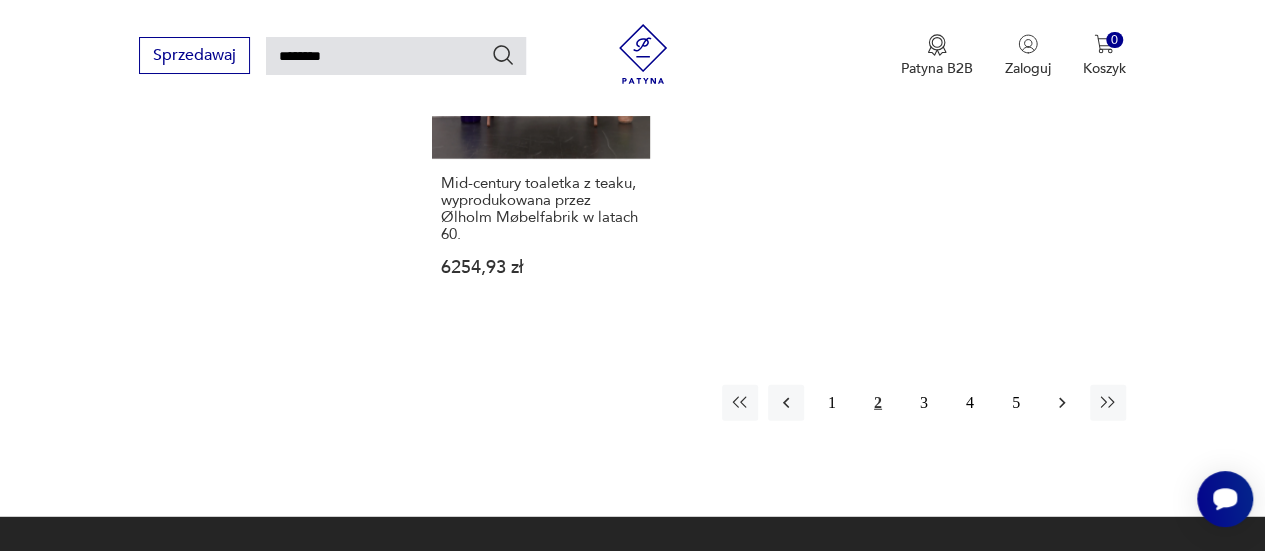 click 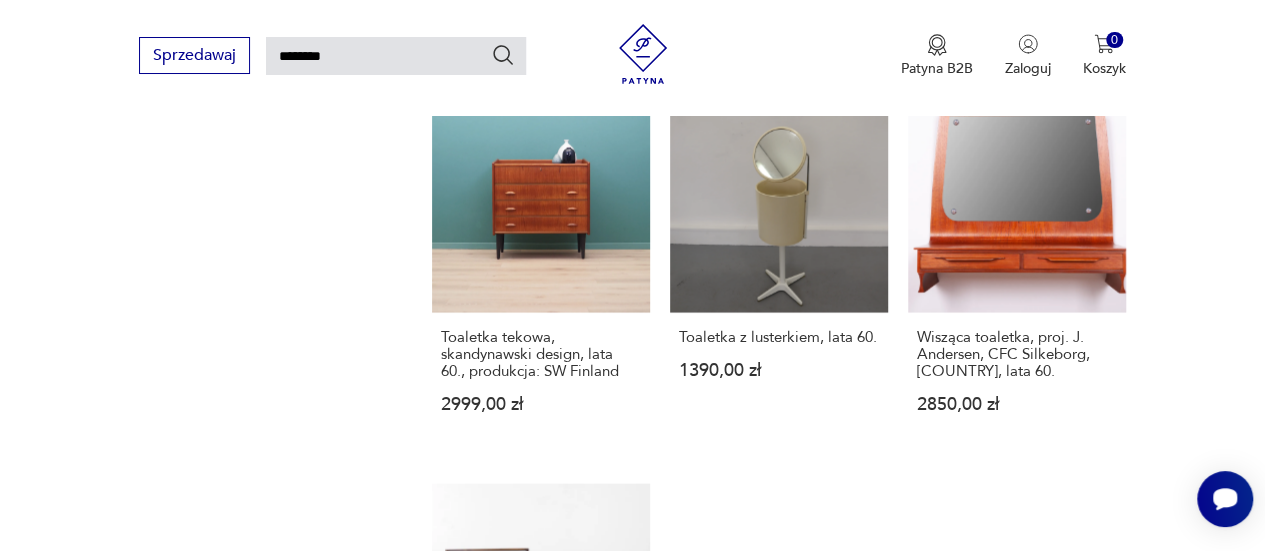 scroll, scrollTop: 1872, scrollLeft: 0, axis: vertical 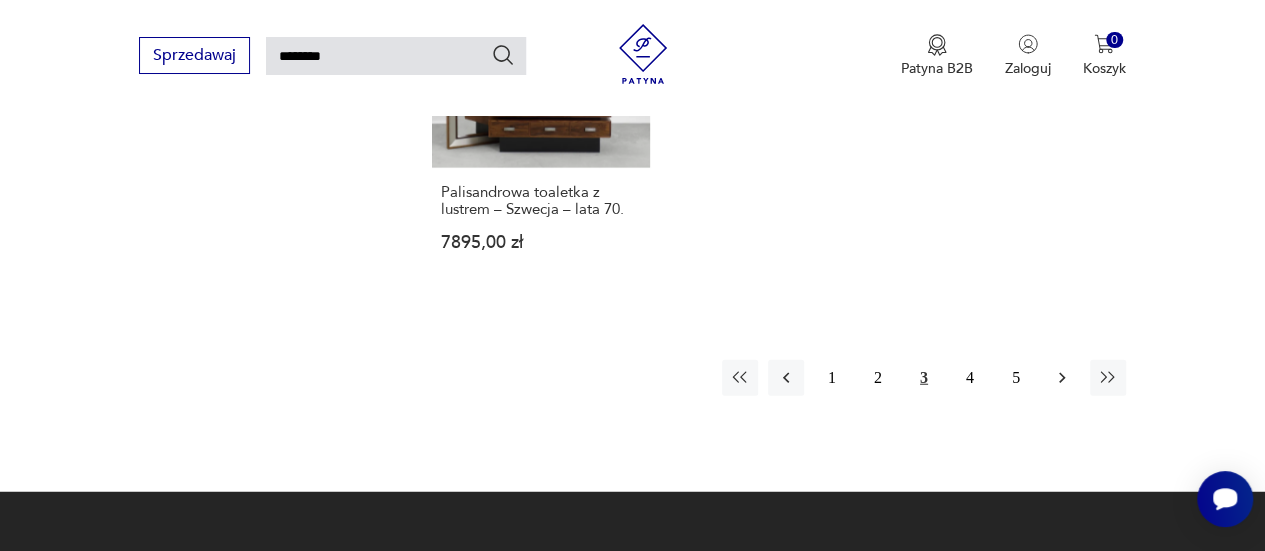 click at bounding box center (1062, 378) 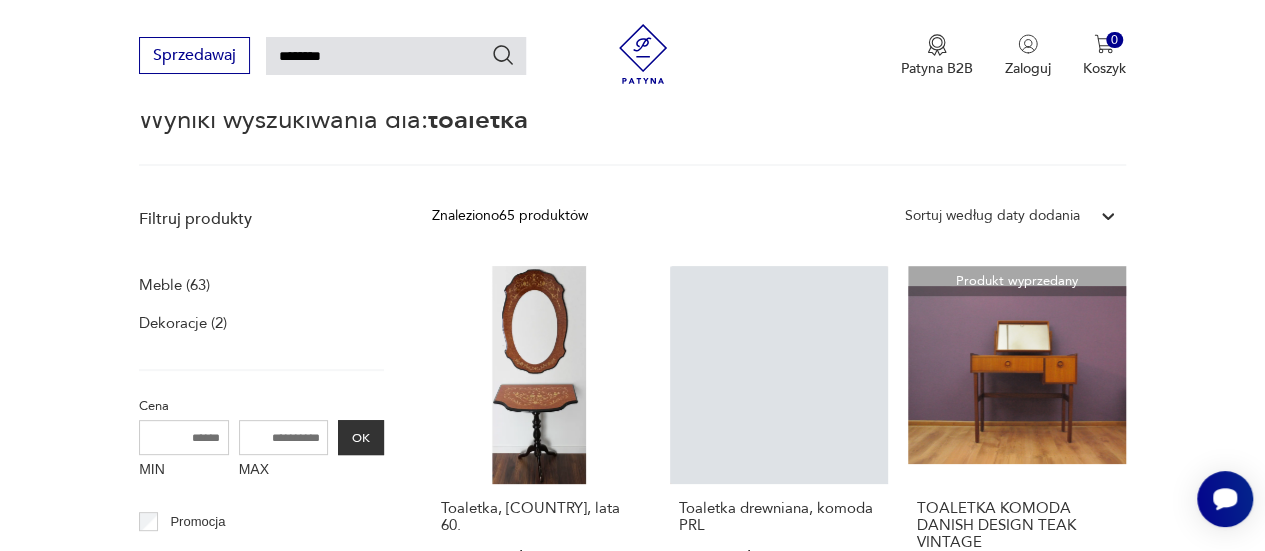 scroll, scrollTop: 272, scrollLeft: 0, axis: vertical 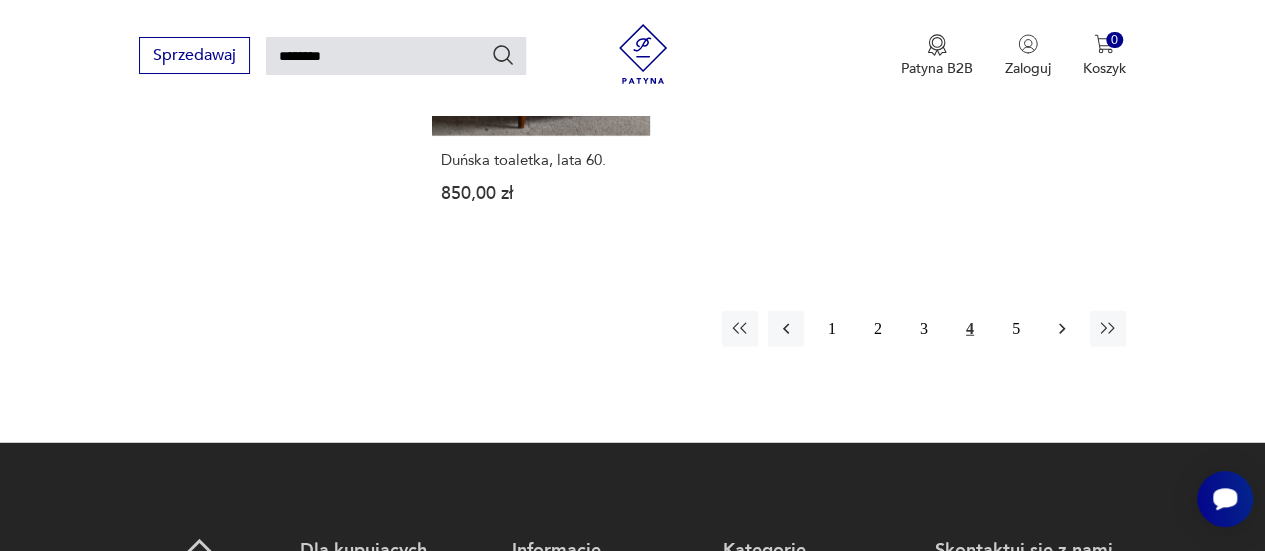 click 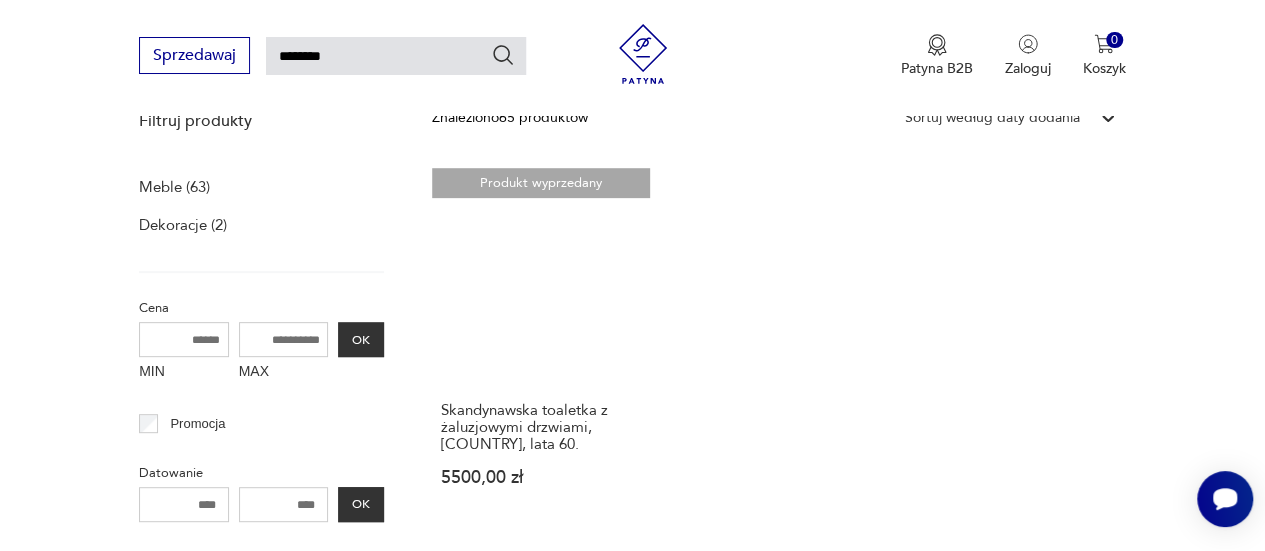 scroll, scrollTop: 472, scrollLeft: 0, axis: vertical 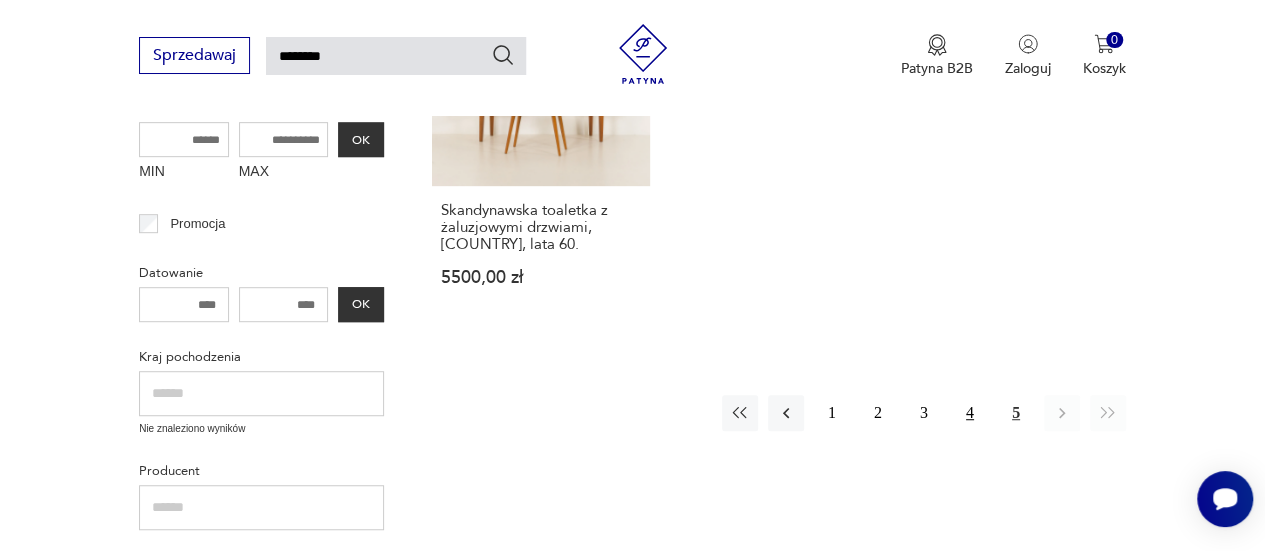 click on "4" at bounding box center (970, 413) 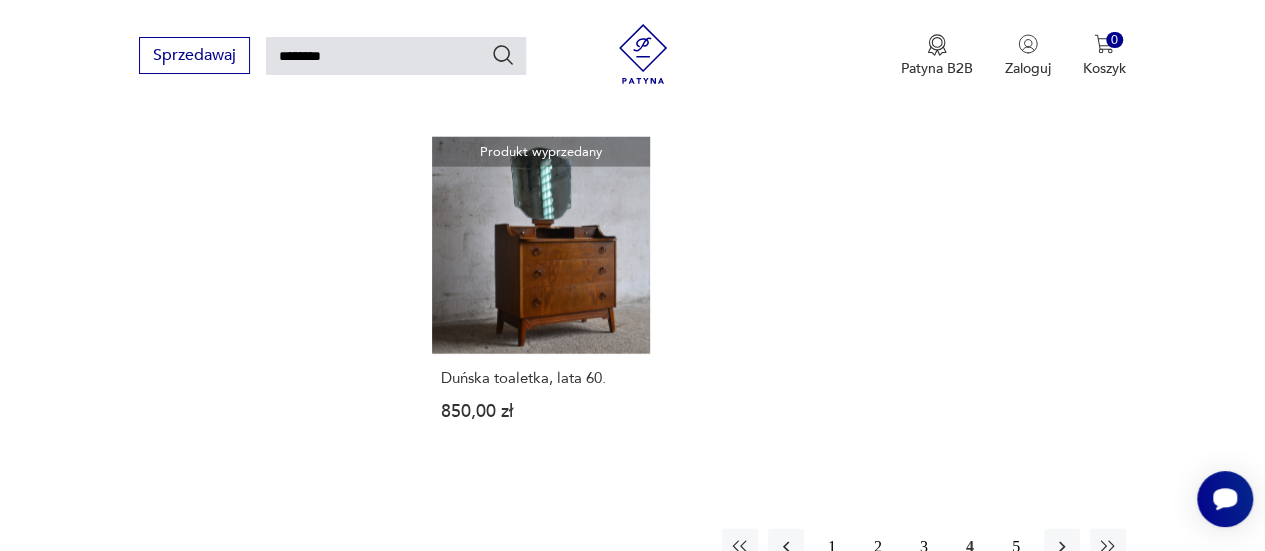 scroll, scrollTop: 2372, scrollLeft: 0, axis: vertical 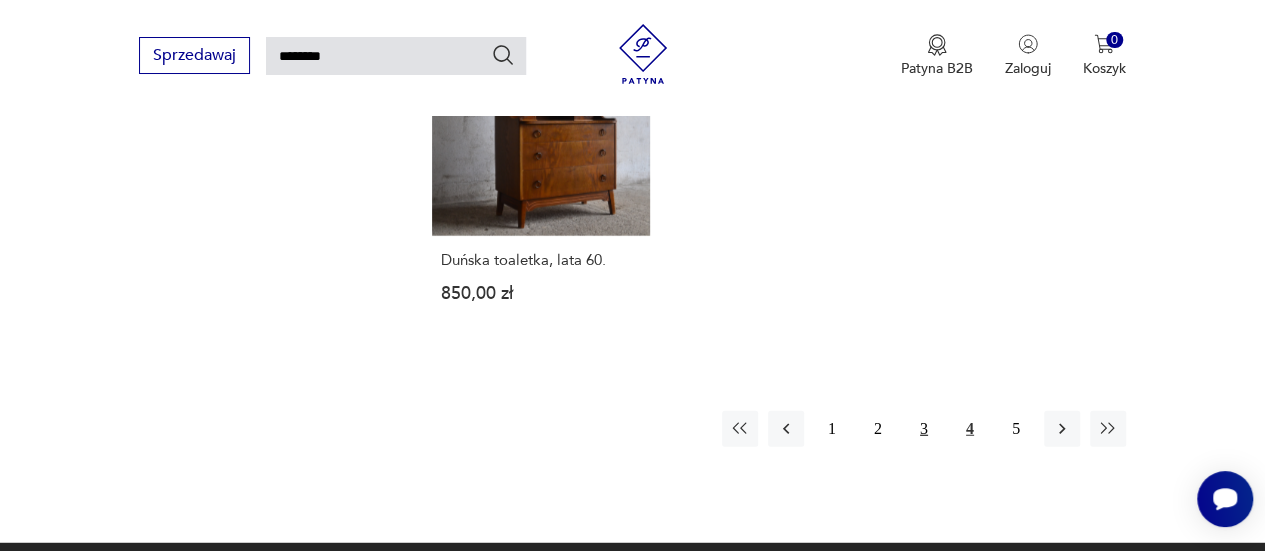 click on "3" at bounding box center [924, 429] 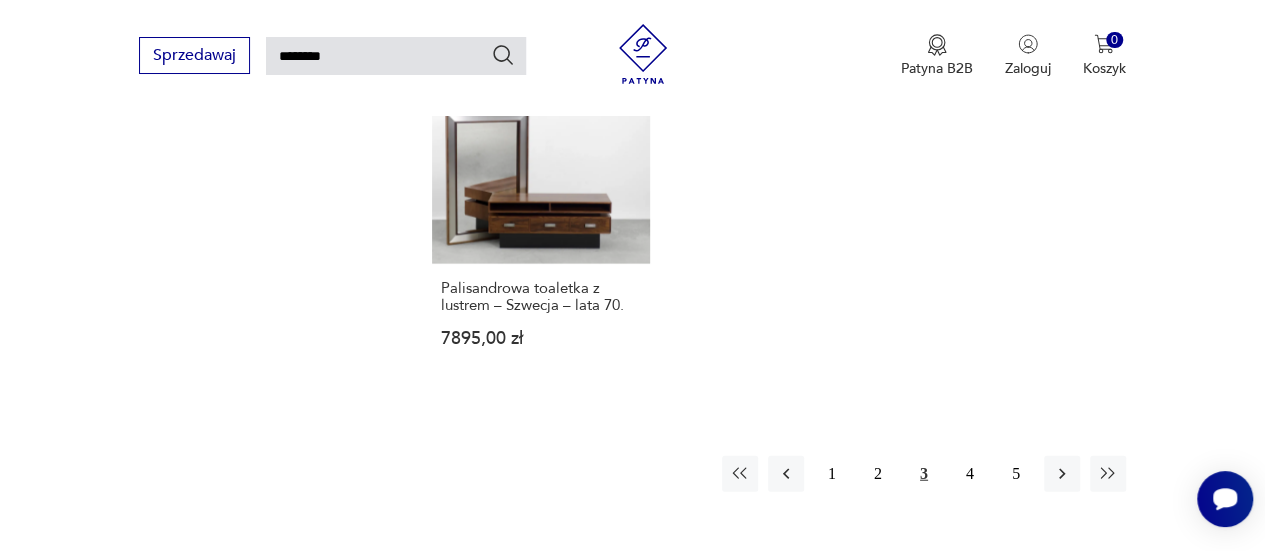scroll, scrollTop: 2372, scrollLeft: 0, axis: vertical 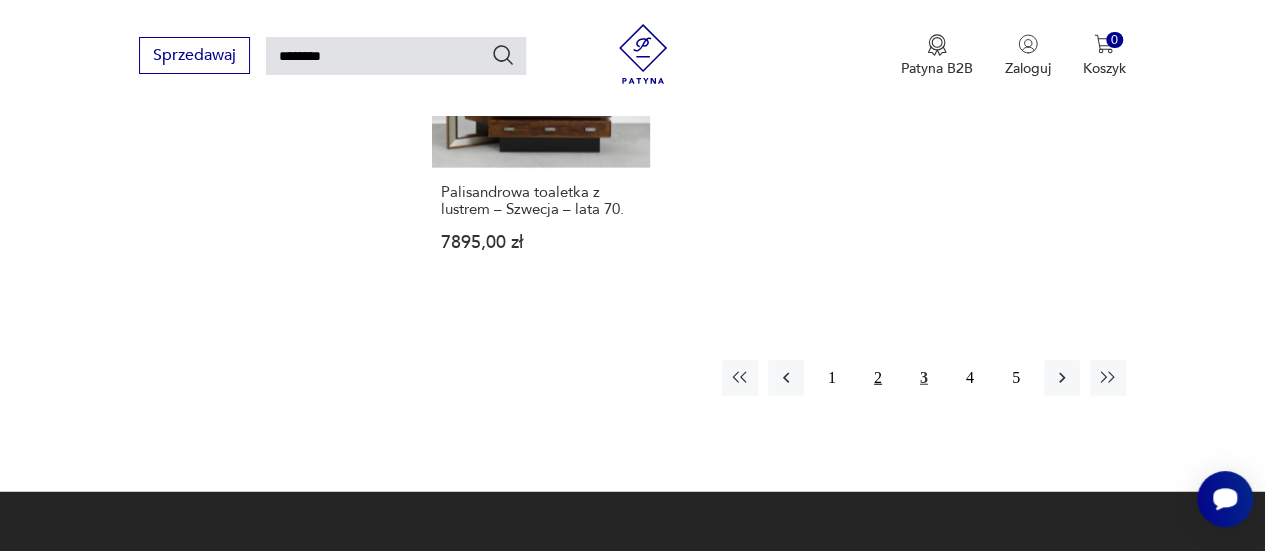 click on "2" at bounding box center (878, 378) 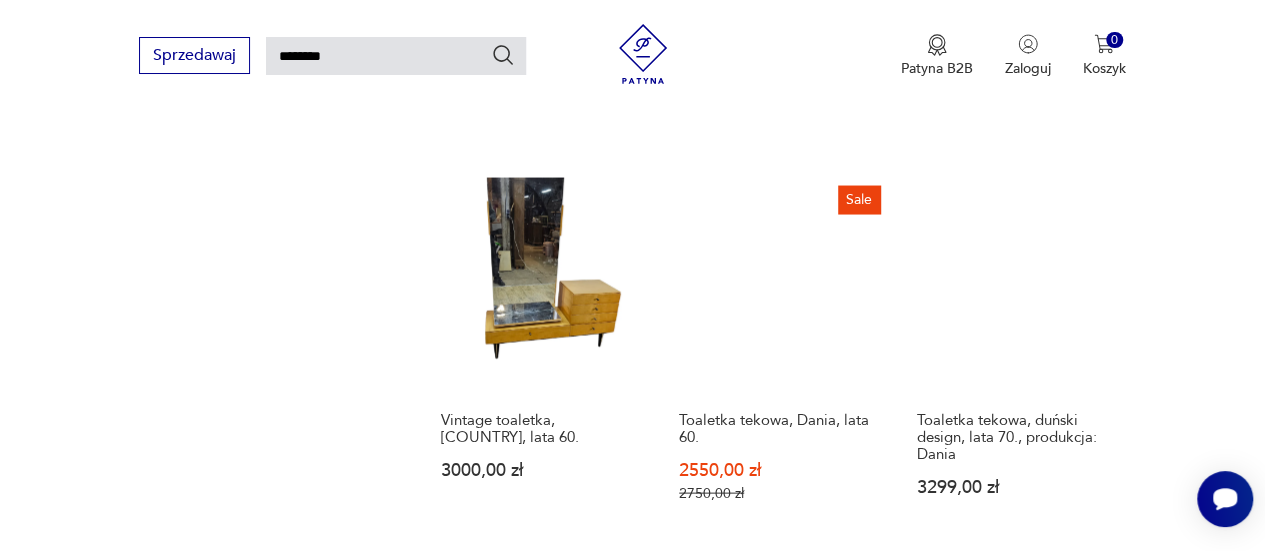scroll, scrollTop: 1872, scrollLeft: 0, axis: vertical 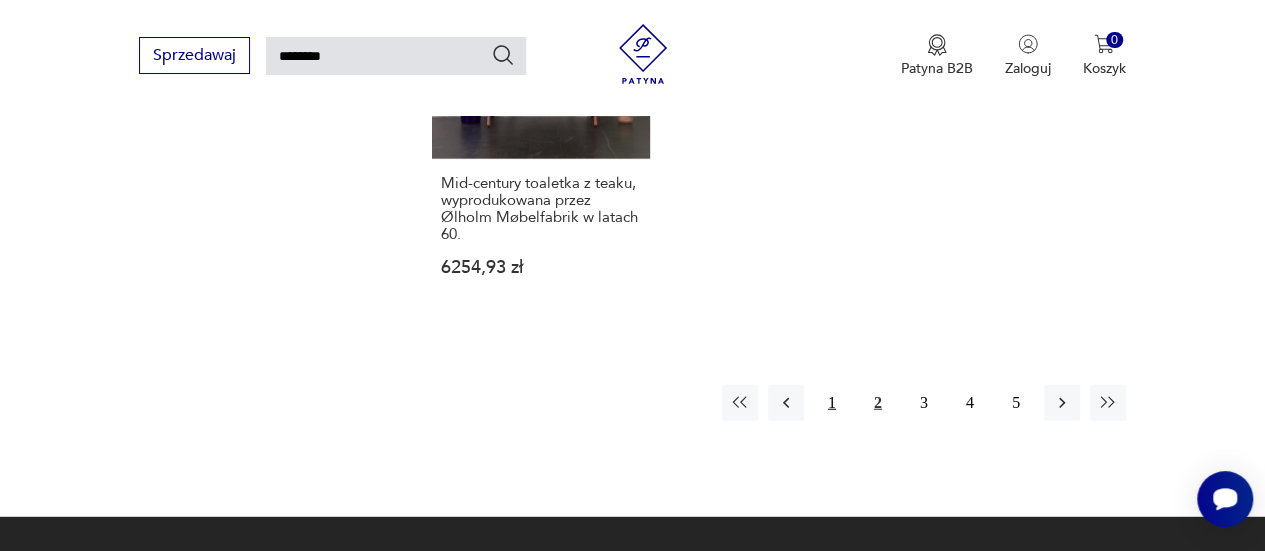 click on "1" at bounding box center (832, 403) 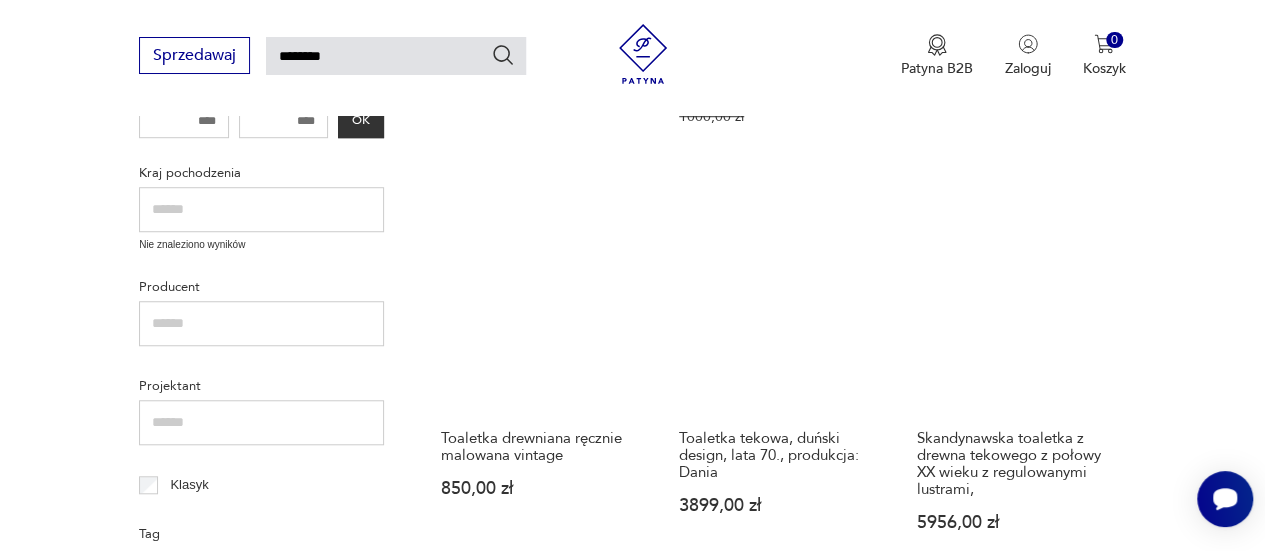 scroll, scrollTop: 672, scrollLeft: 0, axis: vertical 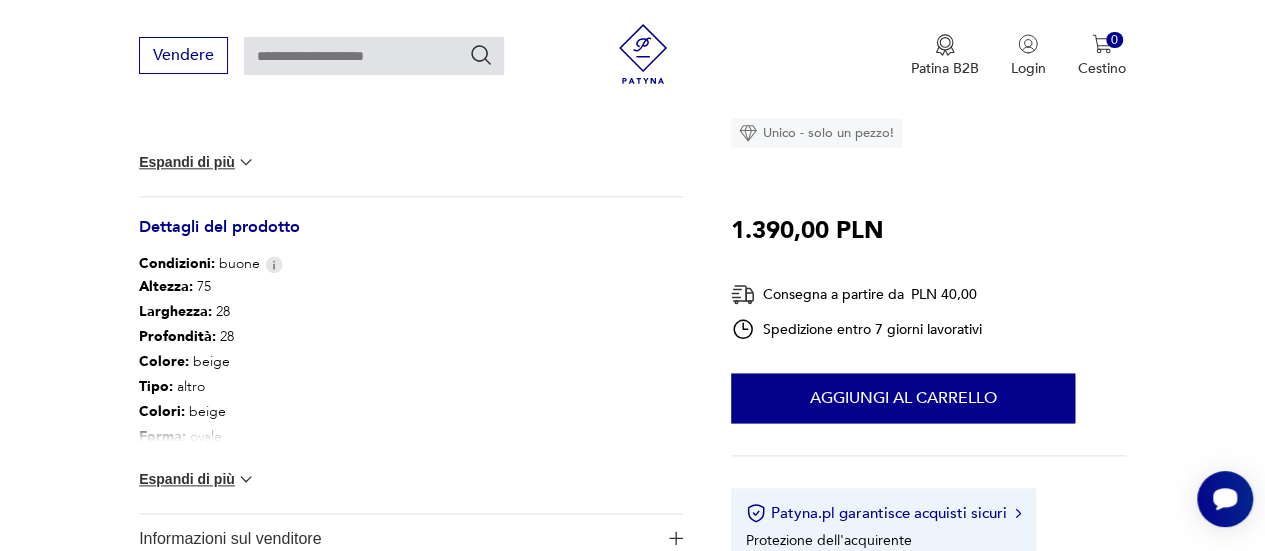 click on "Espandi di più" at bounding box center [187, 479] 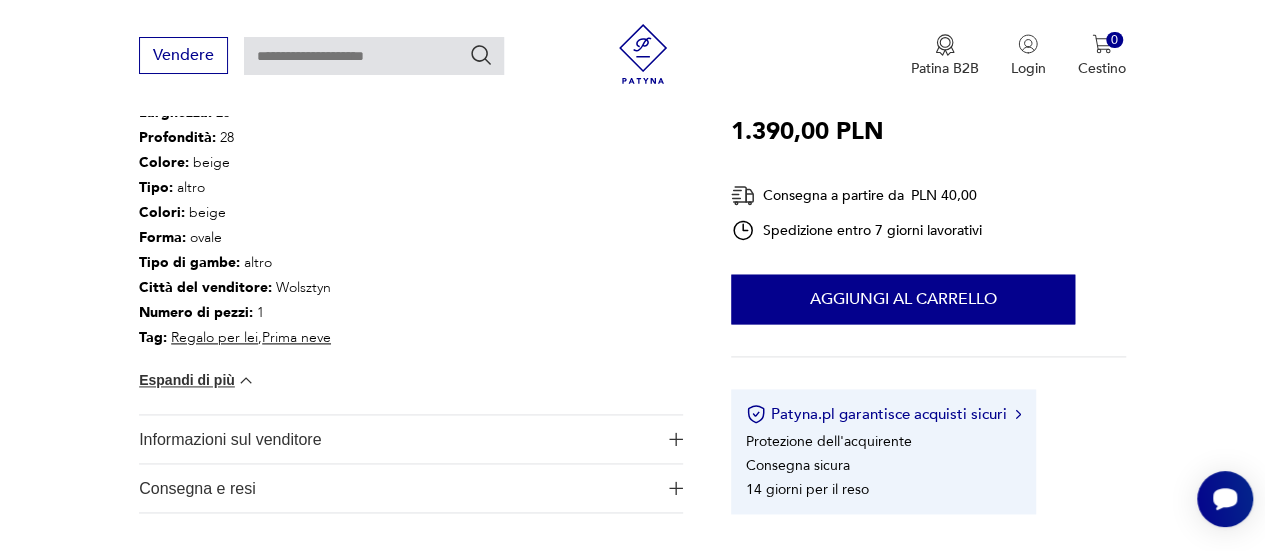 scroll, scrollTop: 1200, scrollLeft: 0, axis: vertical 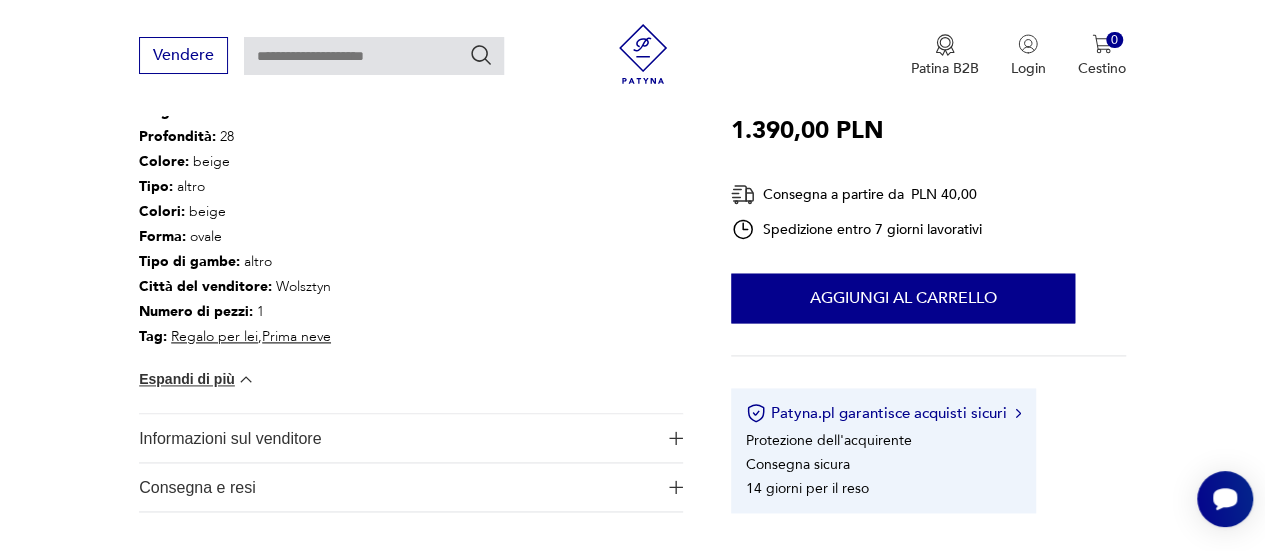 click on "Informazioni sul venditore" at bounding box center [230, 438] 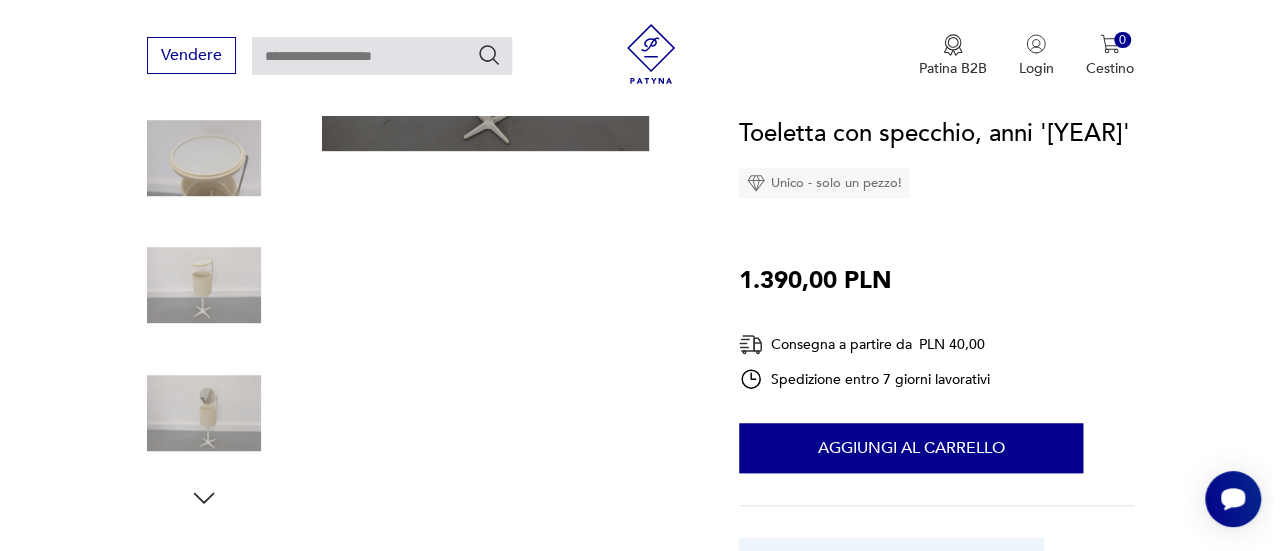 scroll, scrollTop: 200, scrollLeft: 0, axis: vertical 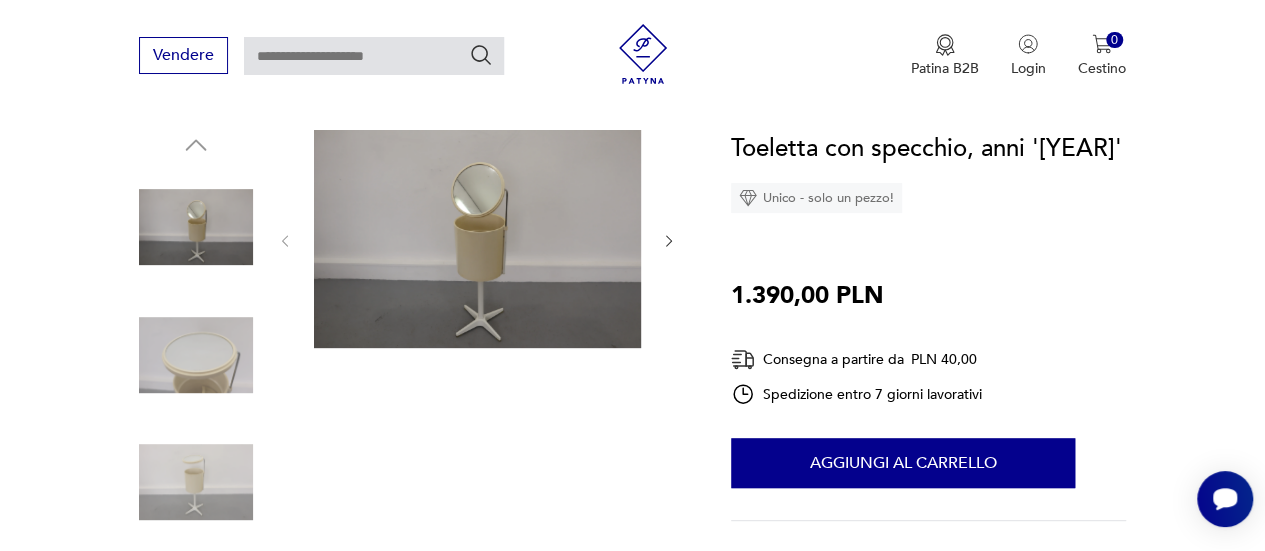 click at bounding box center (477, 239) 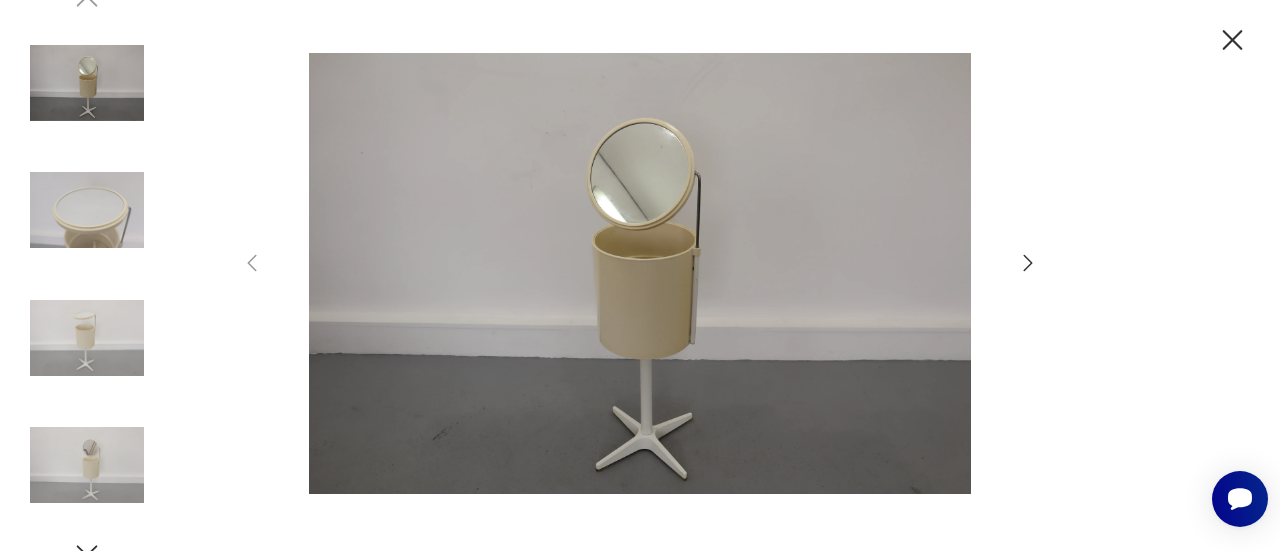 click 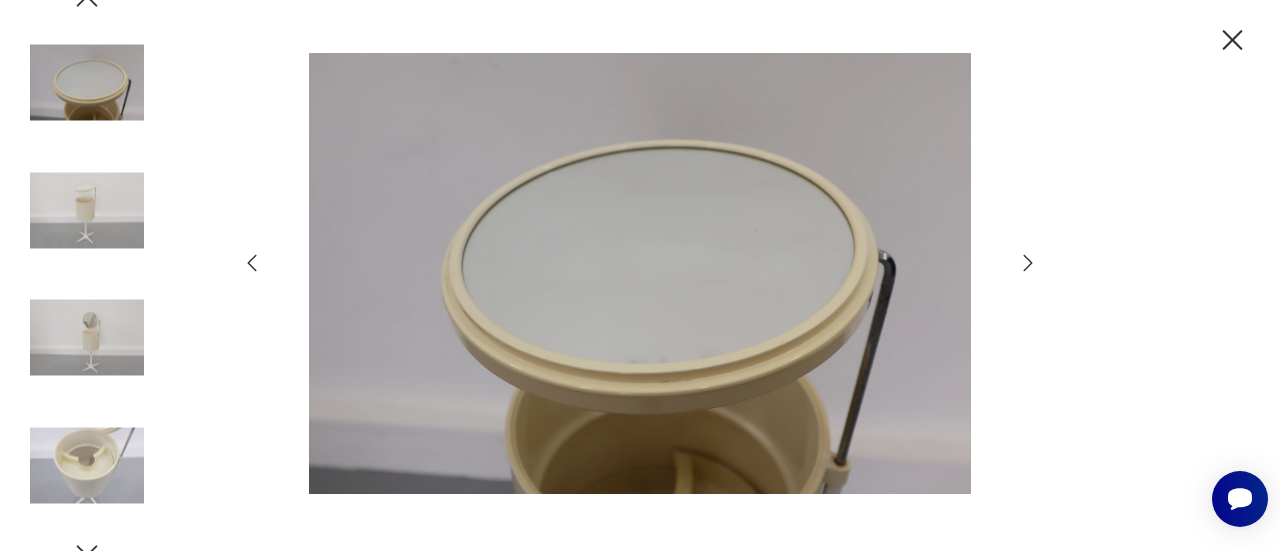 click 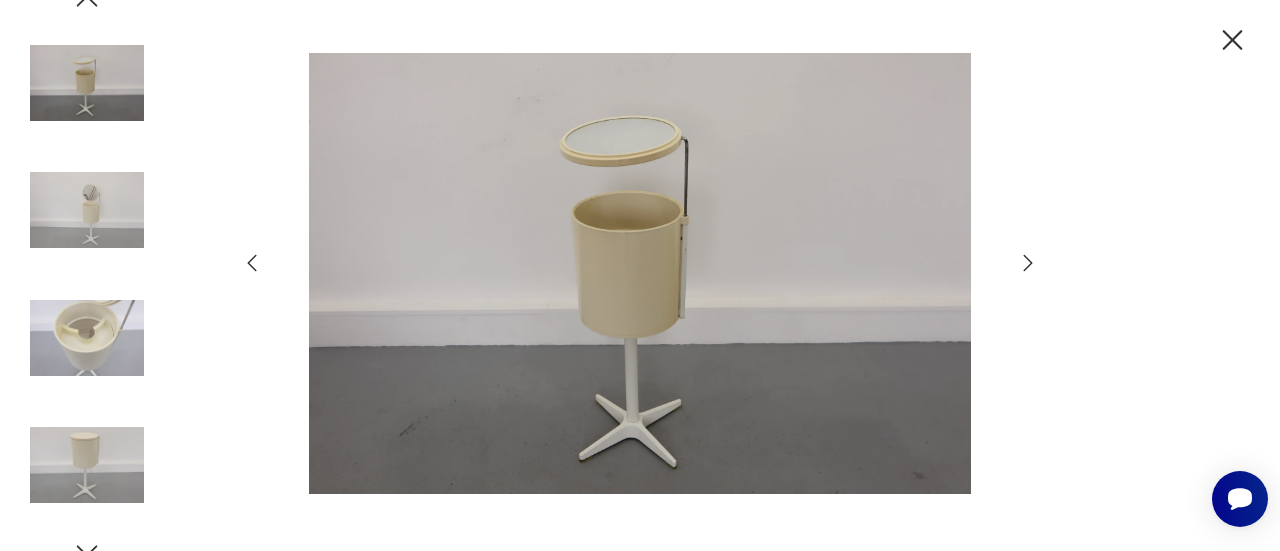click 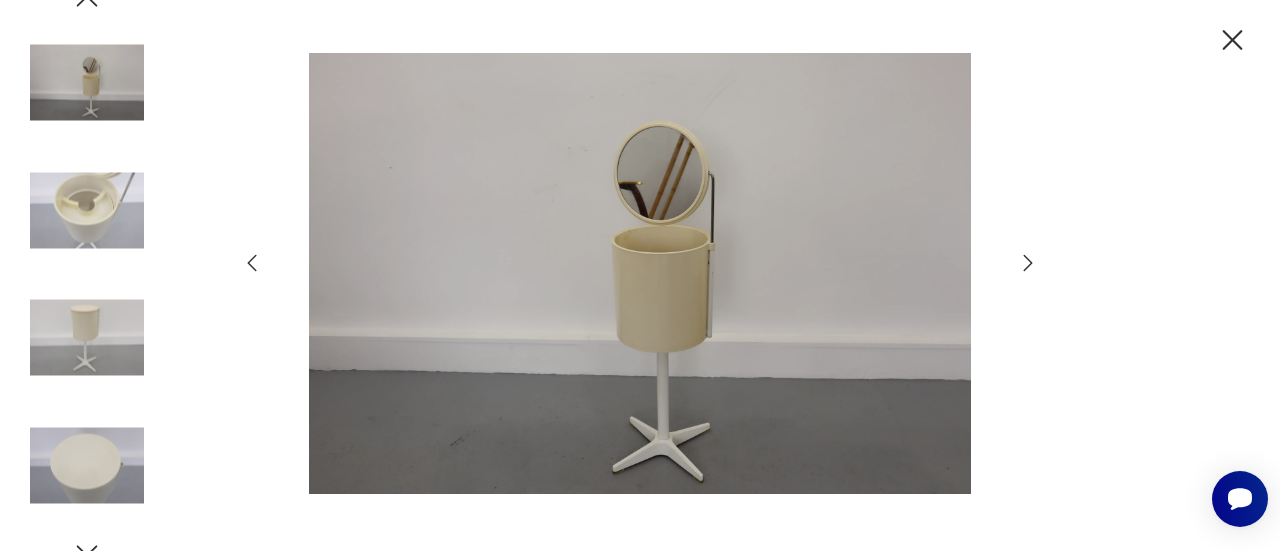 click 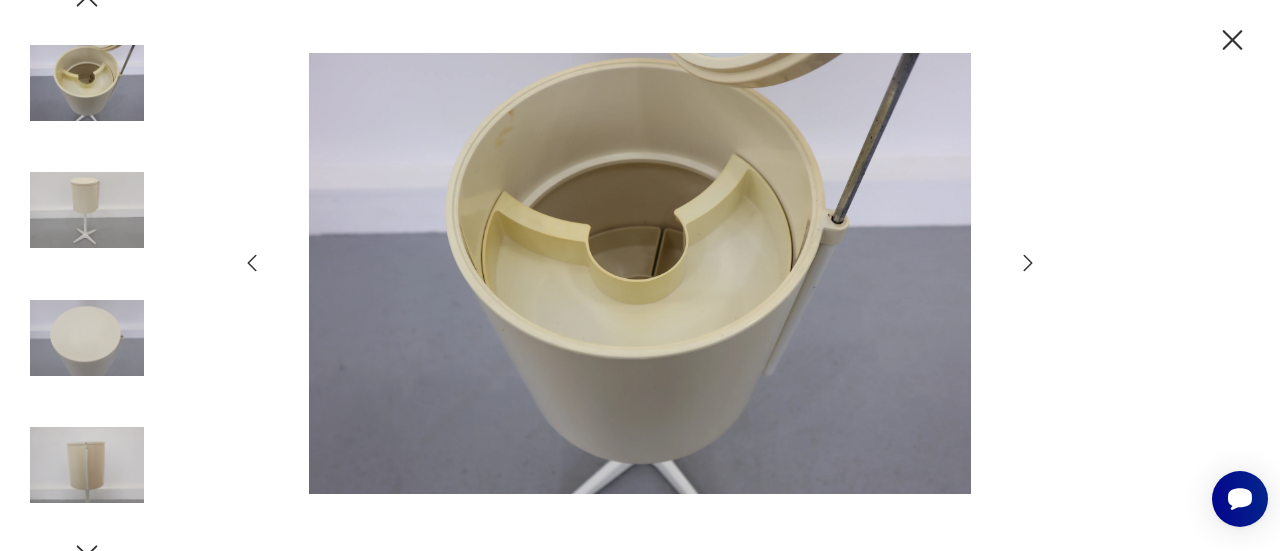 click 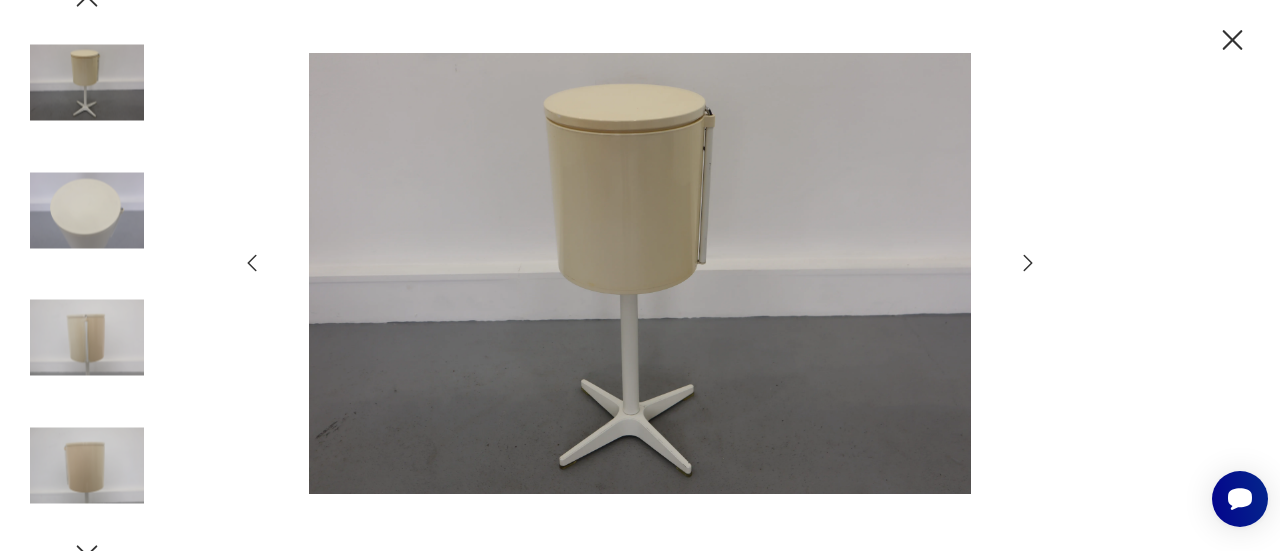 click 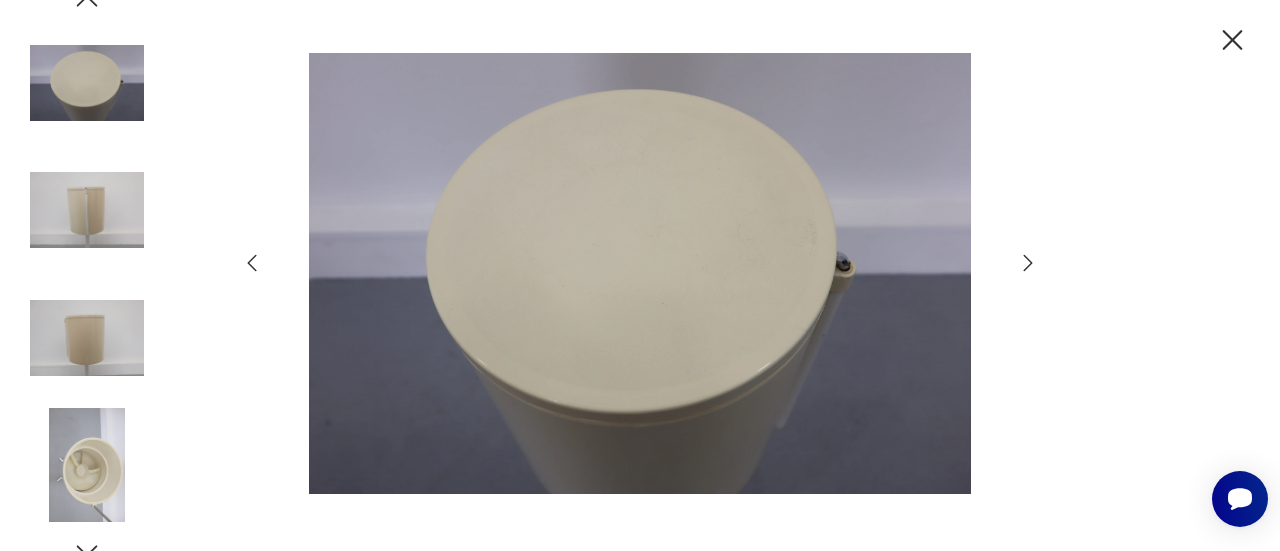 click 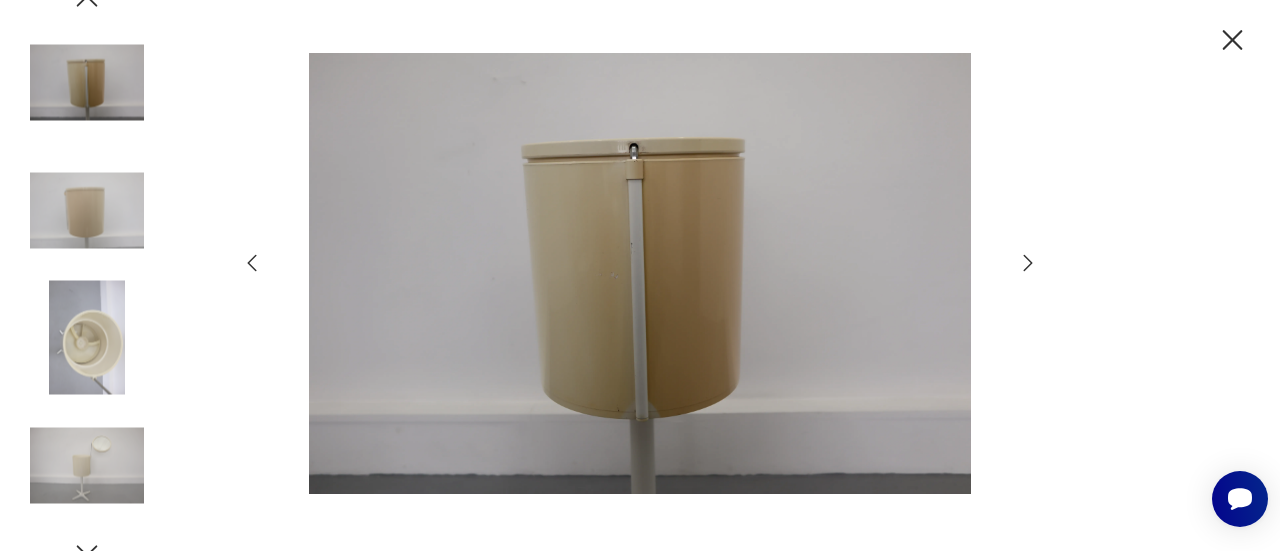 click 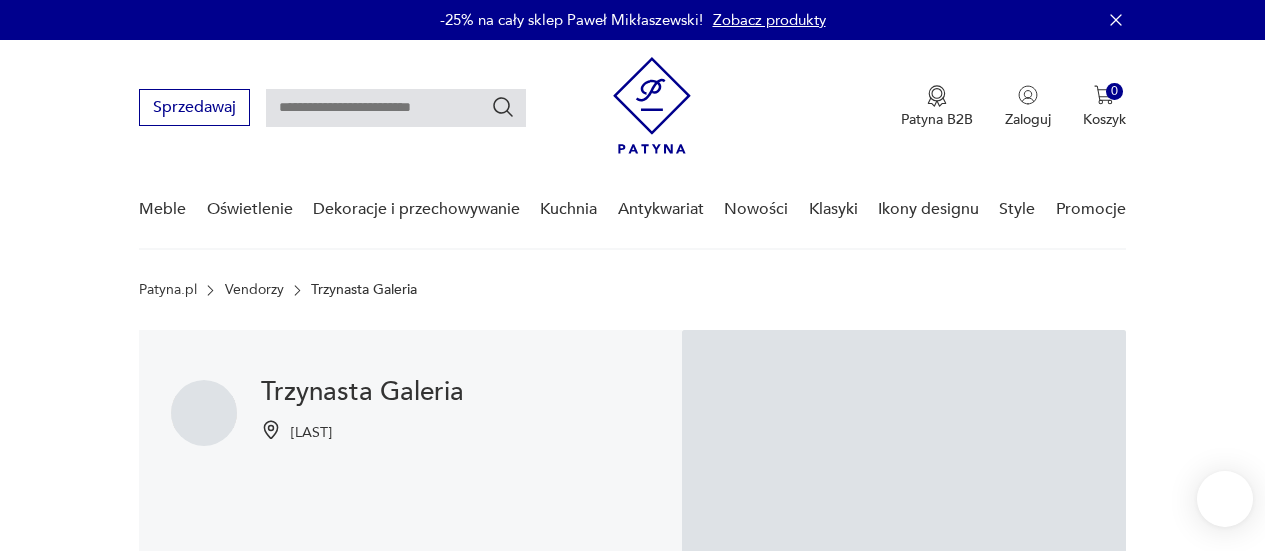 scroll, scrollTop: 68, scrollLeft: 0, axis: vertical 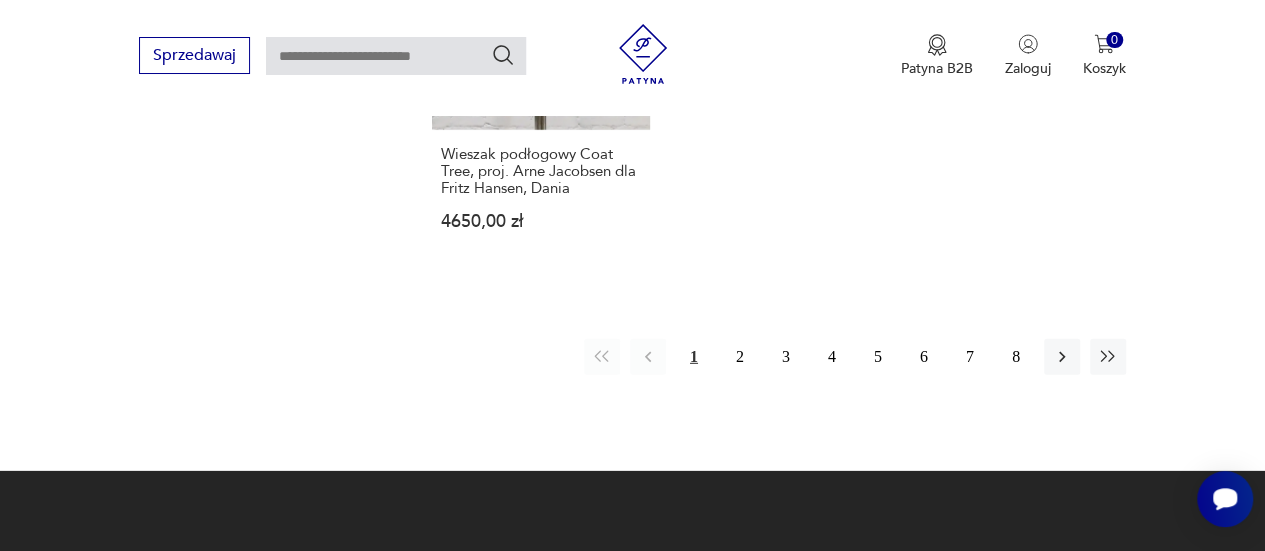 drag, startPoint x: 0, startPoint y: 0, endPoint x: 456, endPoint y: 45, distance: 458.21503 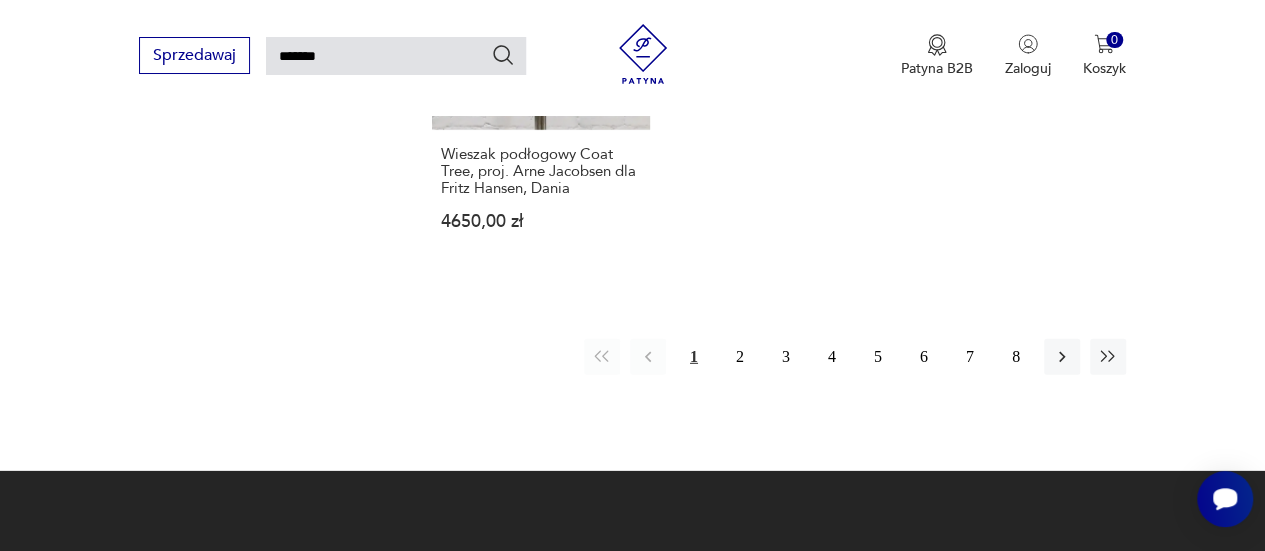 type on "*******" 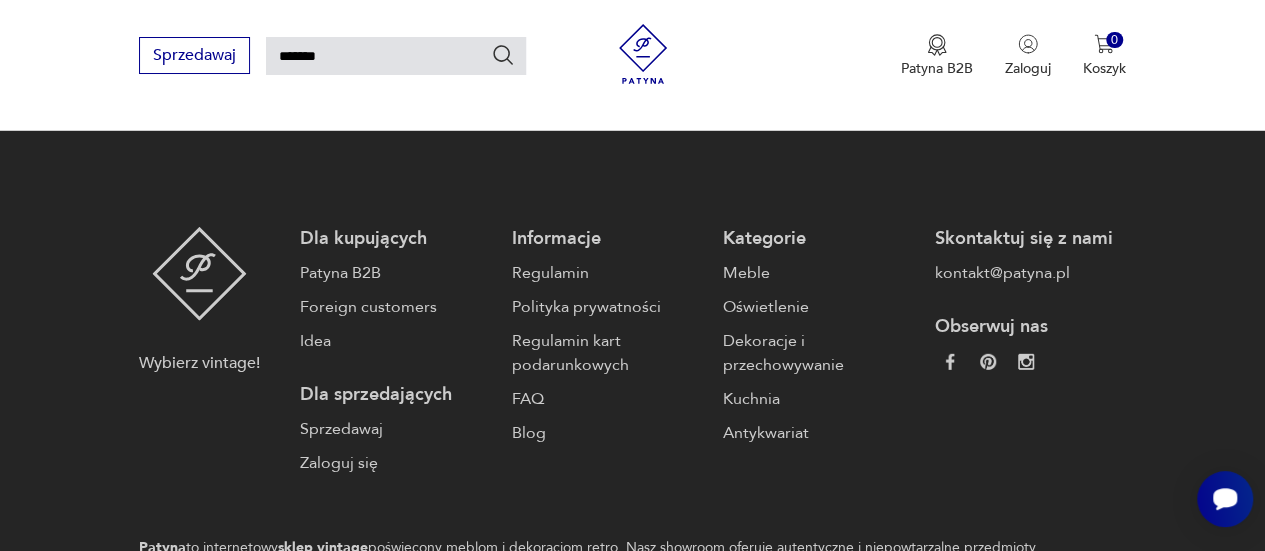scroll, scrollTop: 2472, scrollLeft: 0, axis: vertical 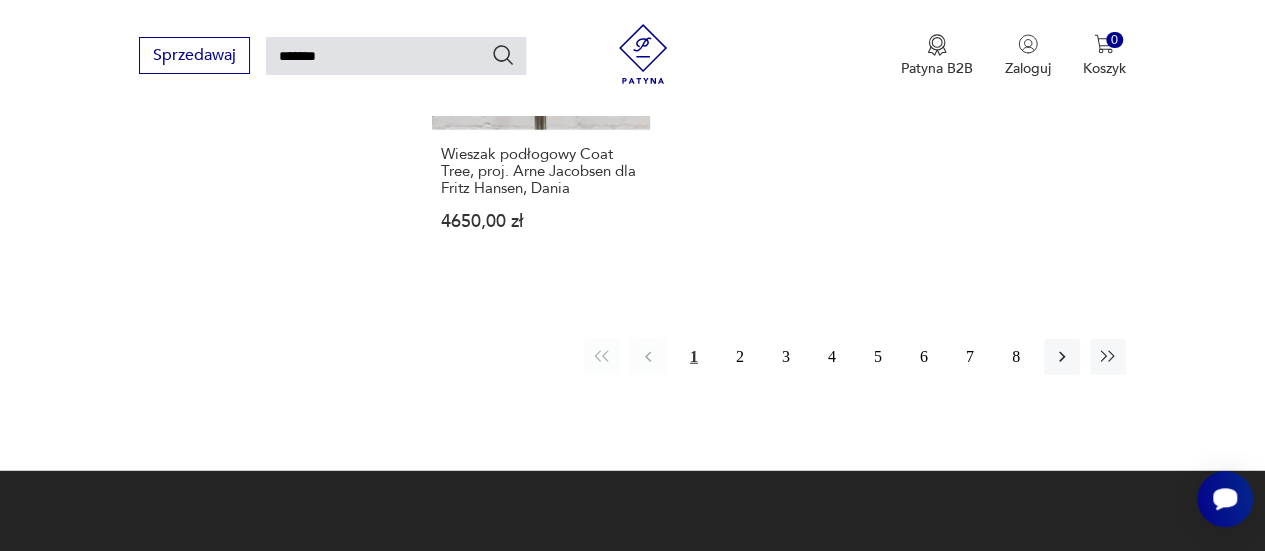 type 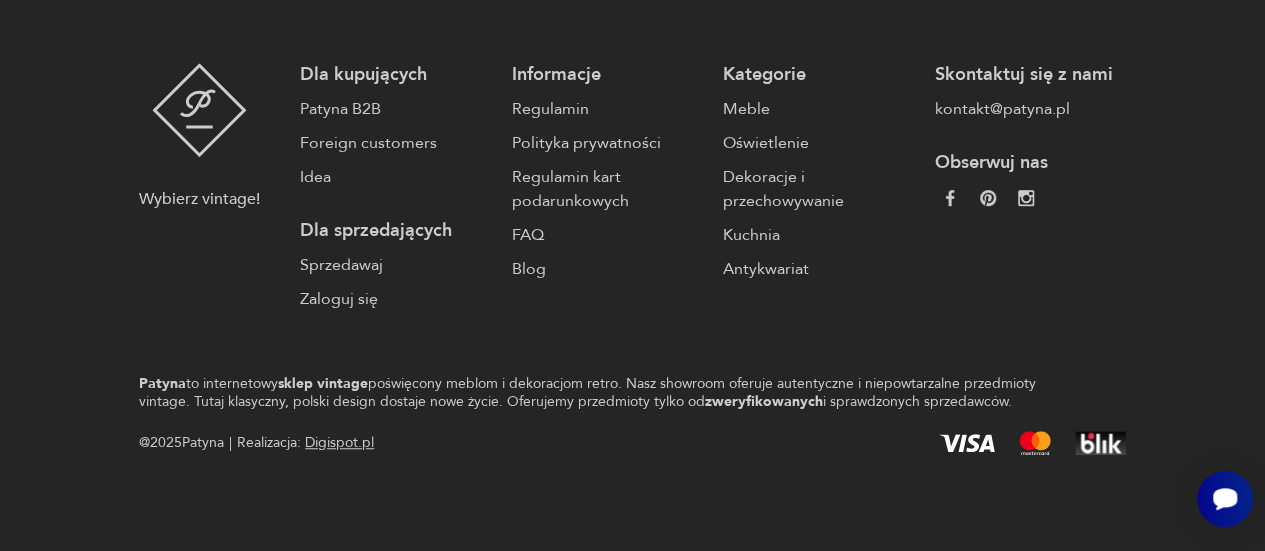 scroll, scrollTop: 0, scrollLeft: 0, axis: both 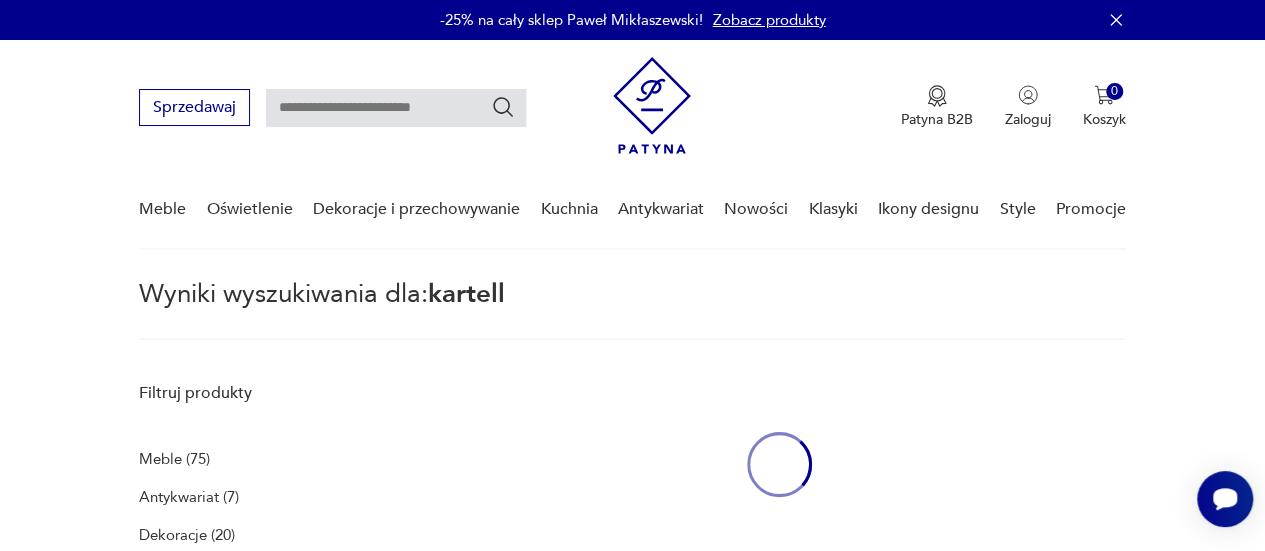 type on "*******" 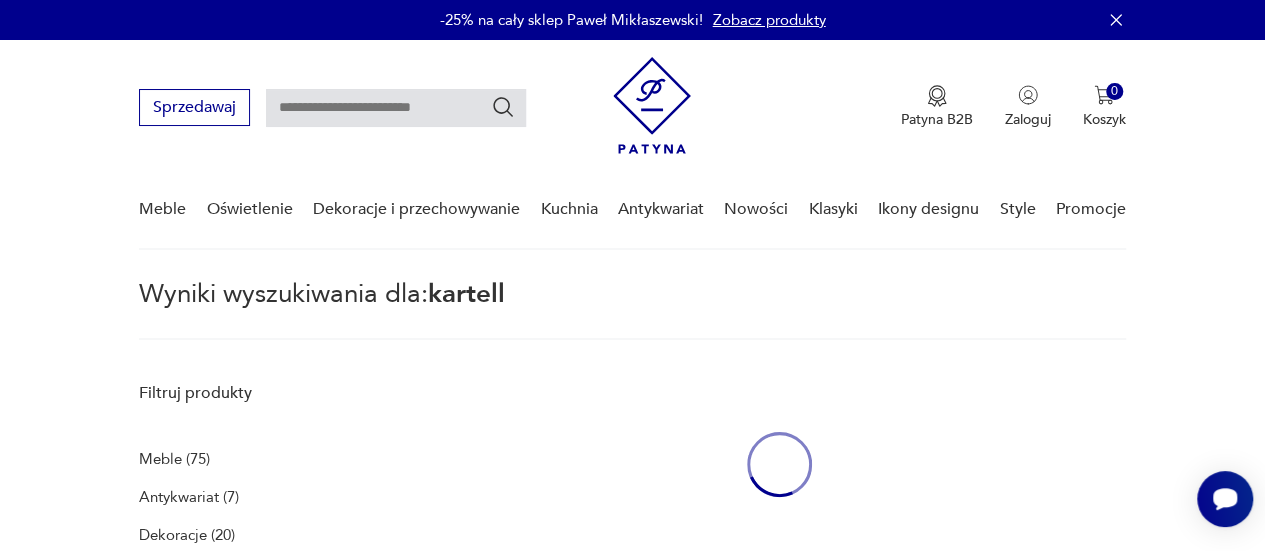 type on "*******" 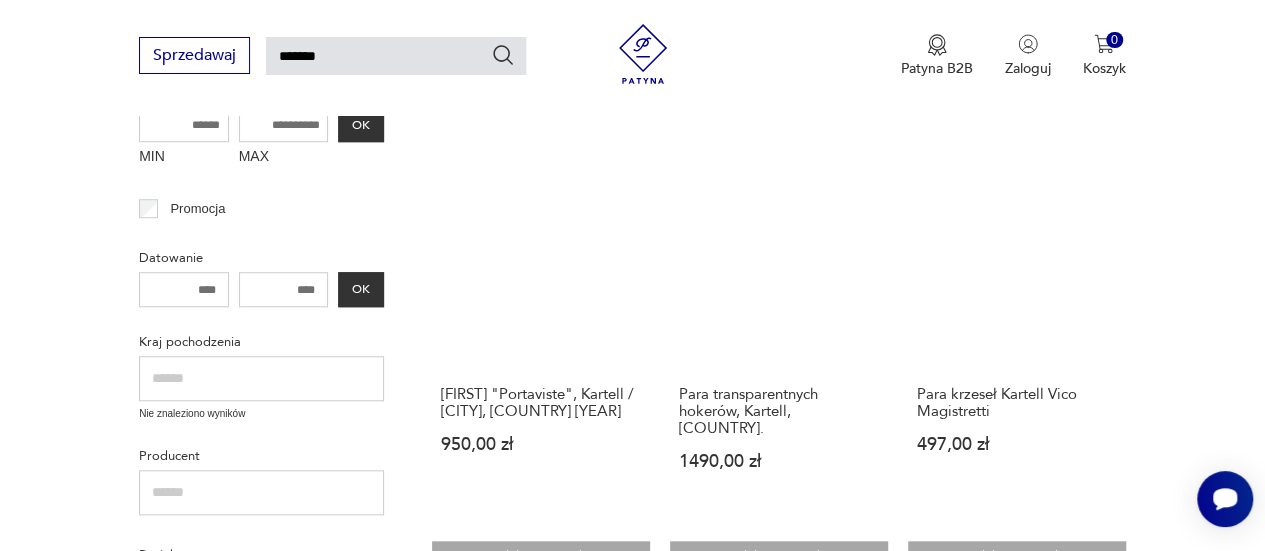scroll, scrollTop: 699, scrollLeft: 0, axis: vertical 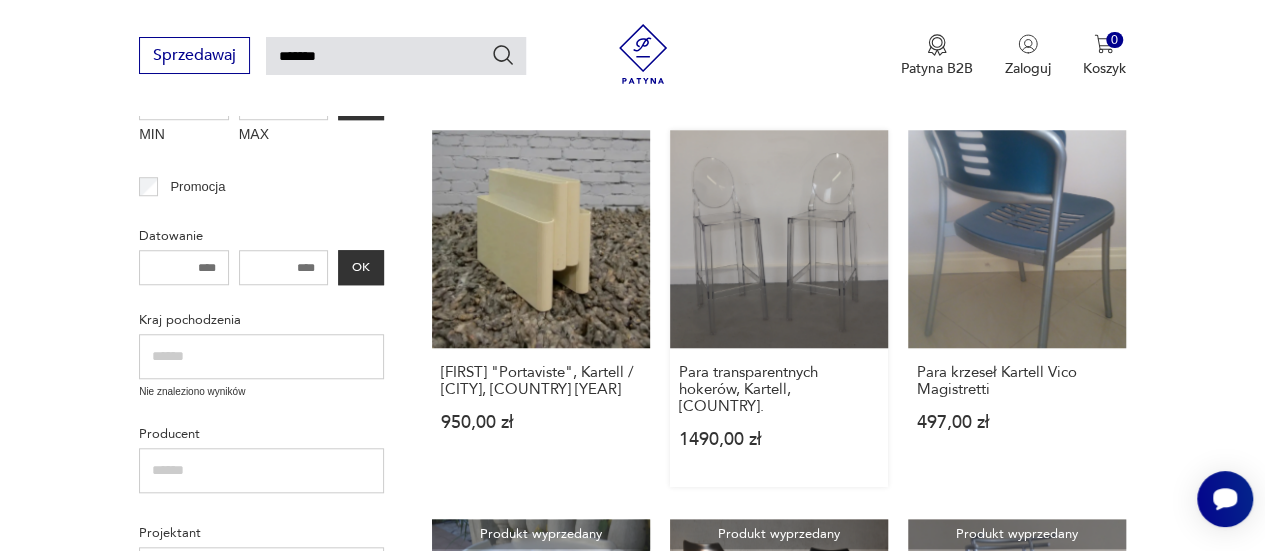 click on "Para transparentnych hokerów, Kartell, Italy. 1490,00 zł" at bounding box center [779, 308] 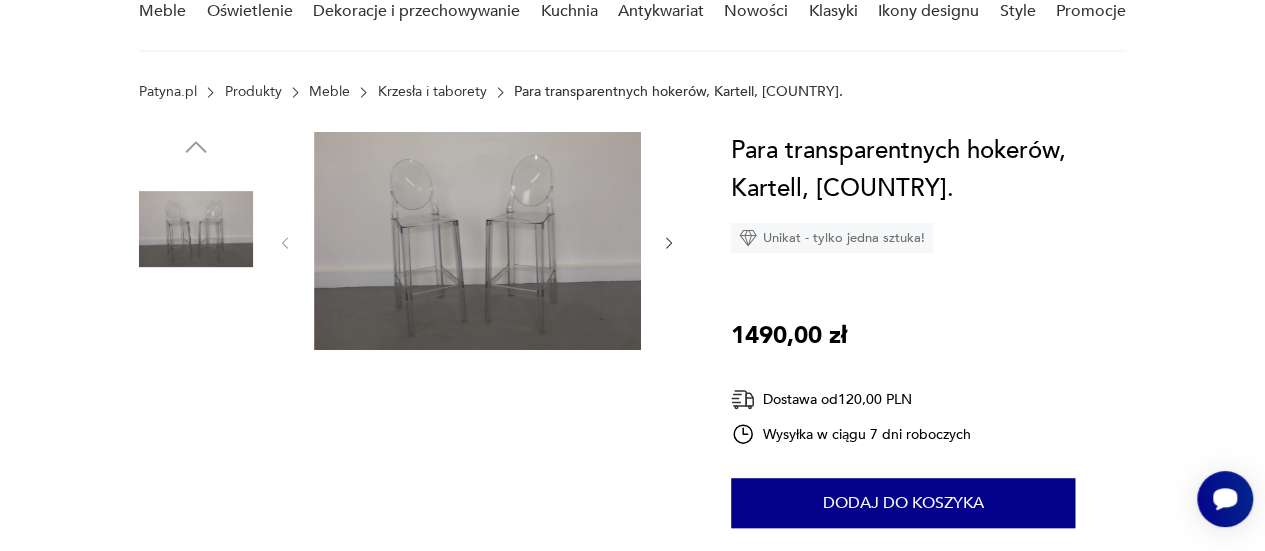 scroll, scrollTop: 200, scrollLeft: 0, axis: vertical 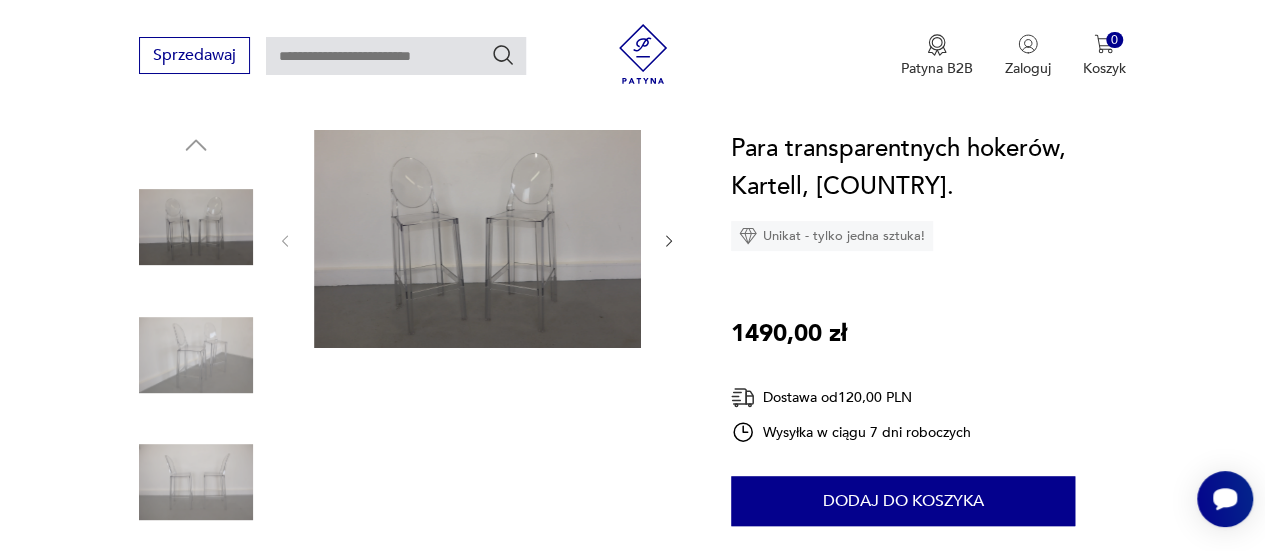 click 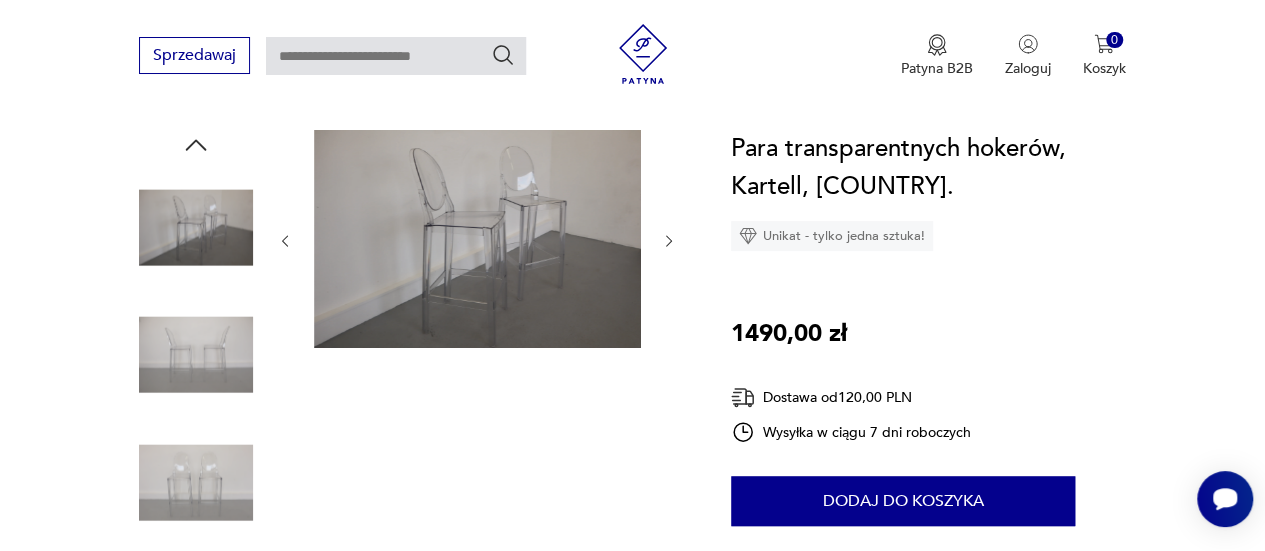 click 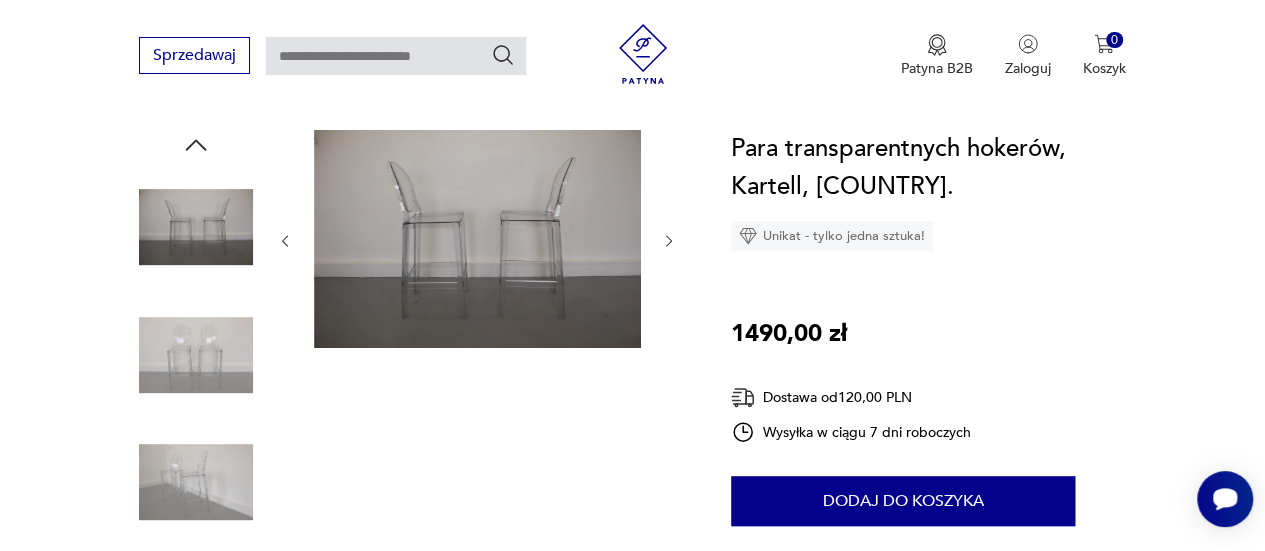 click 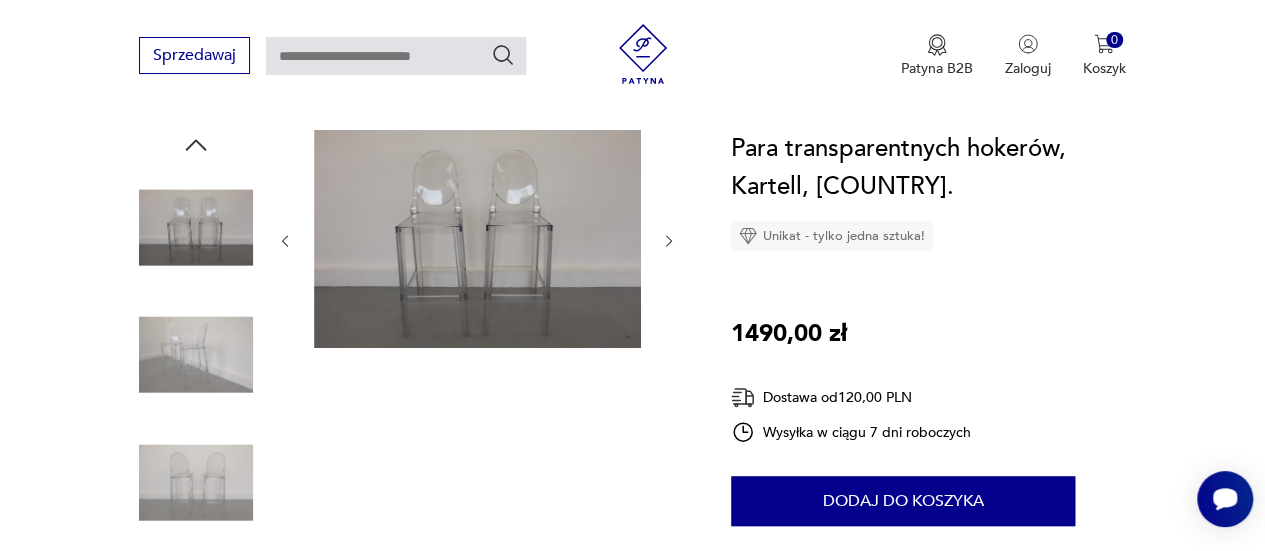 click 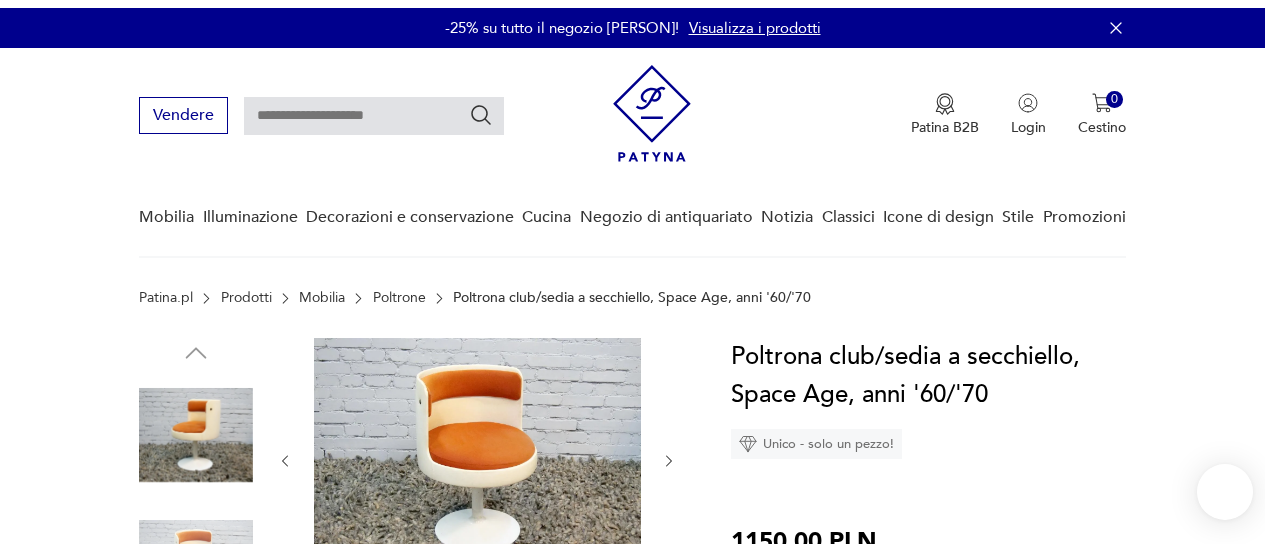 scroll, scrollTop: 137, scrollLeft: 0, axis: vertical 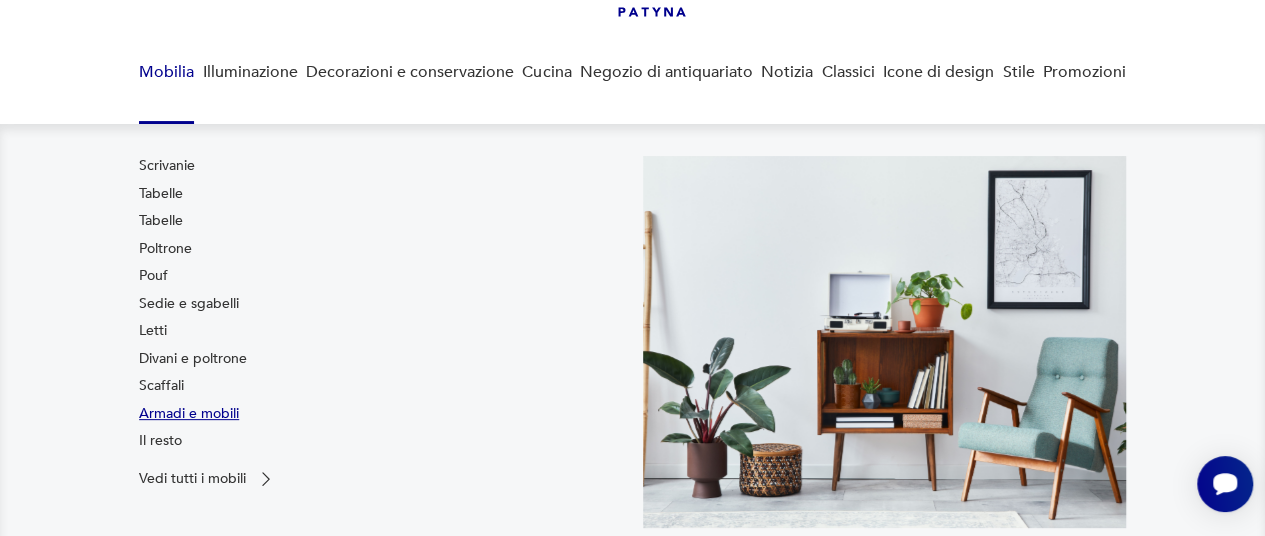 click on "Armadi e mobili" at bounding box center [189, 413] 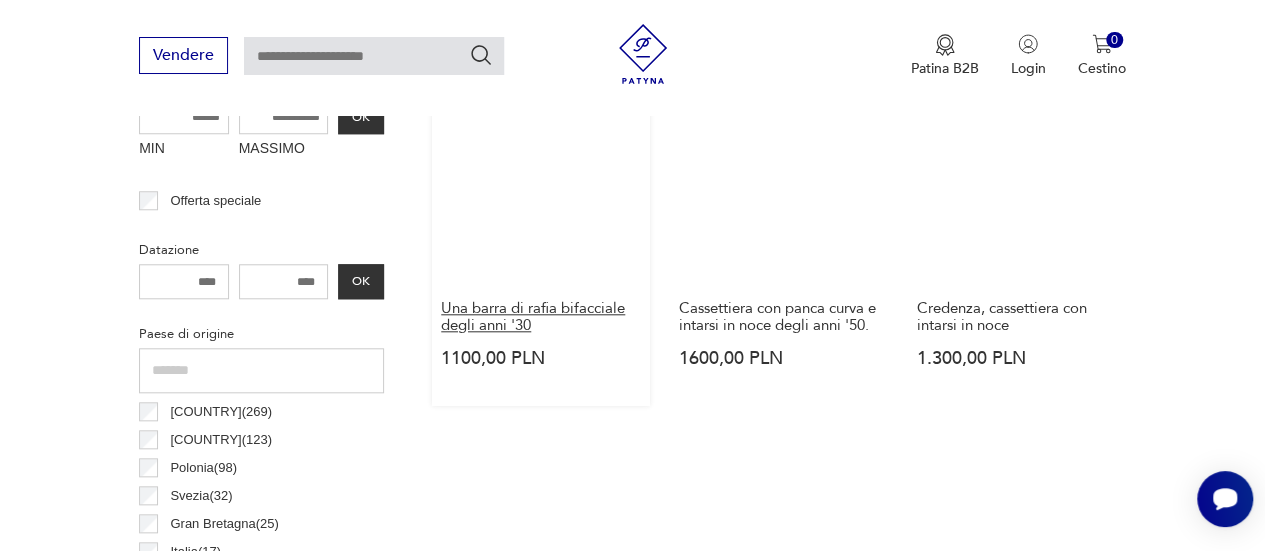 scroll, scrollTop: 930, scrollLeft: 0, axis: vertical 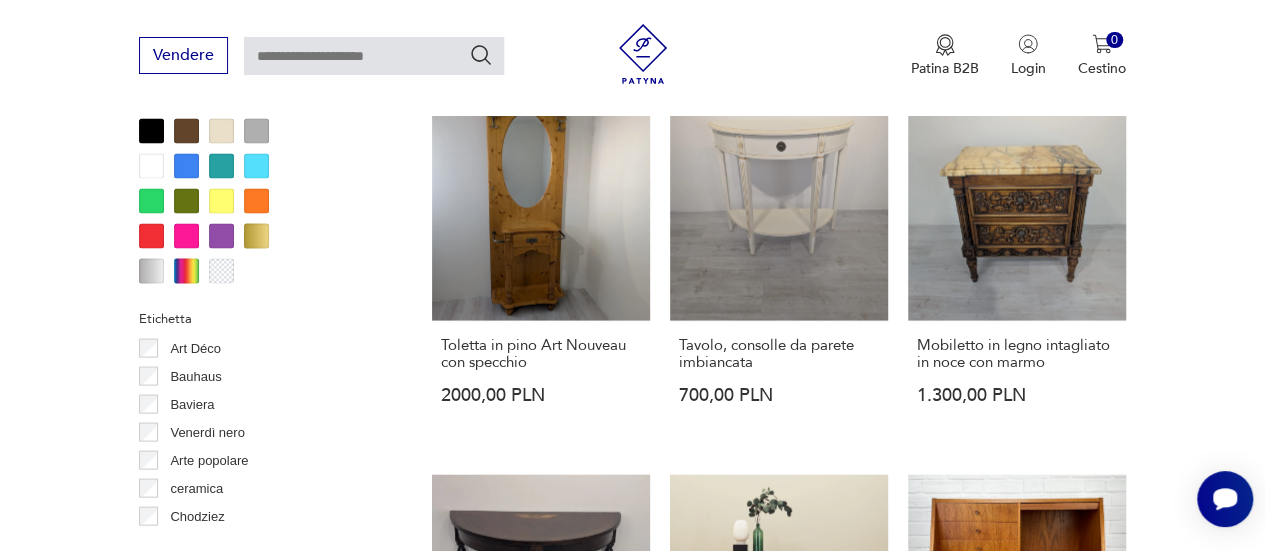 click at bounding box center (186, 201) 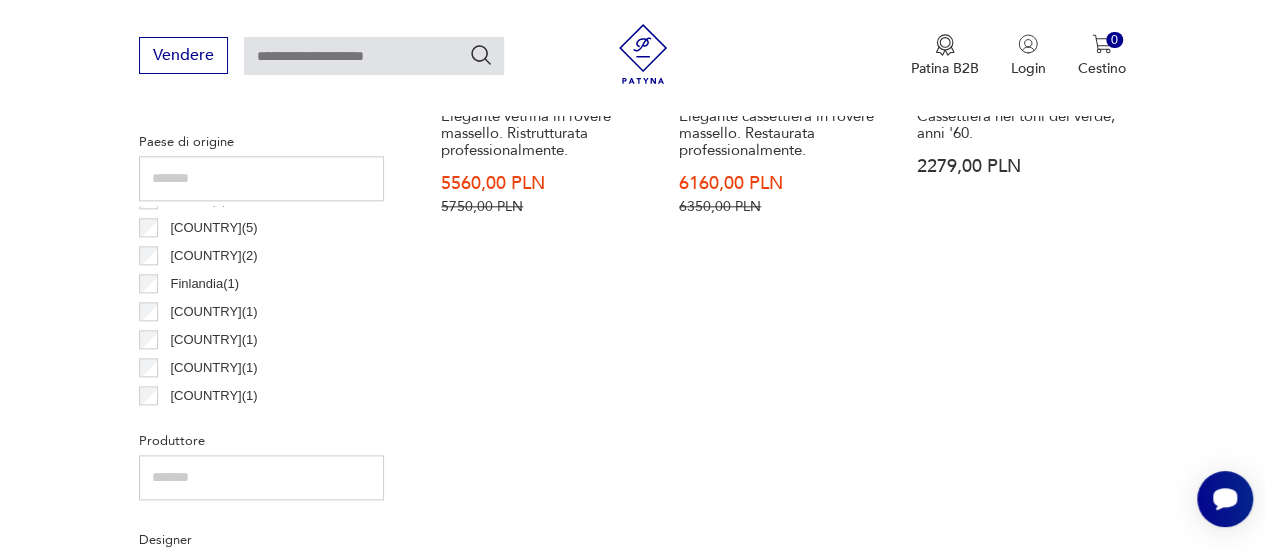 scroll, scrollTop: 1030, scrollLeft: 0, axis: vertical 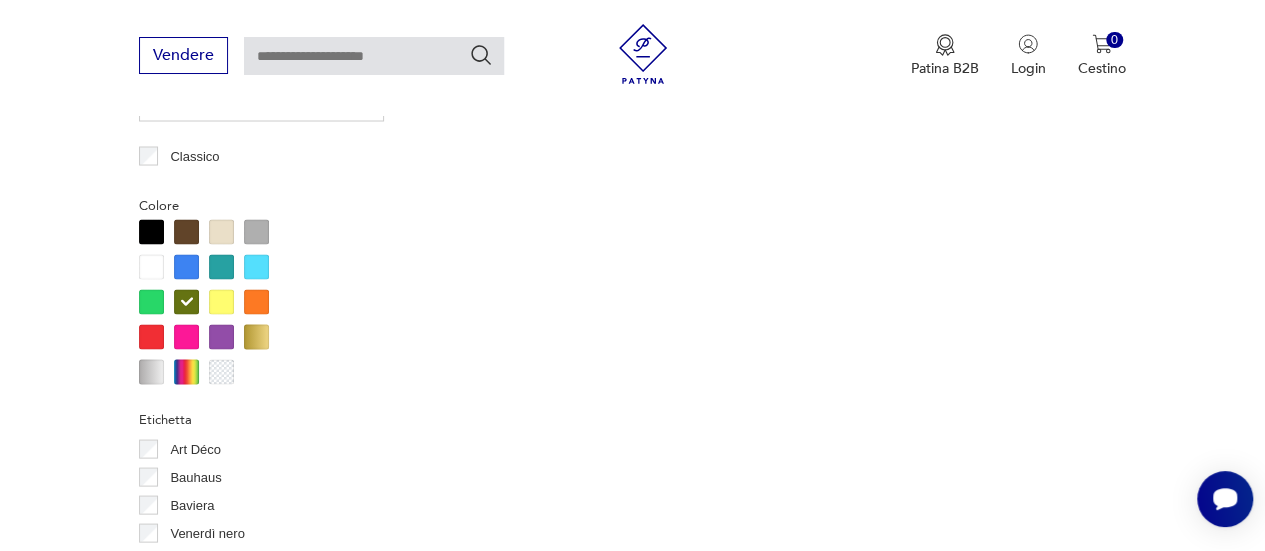 click at bounding box center [151, 301] 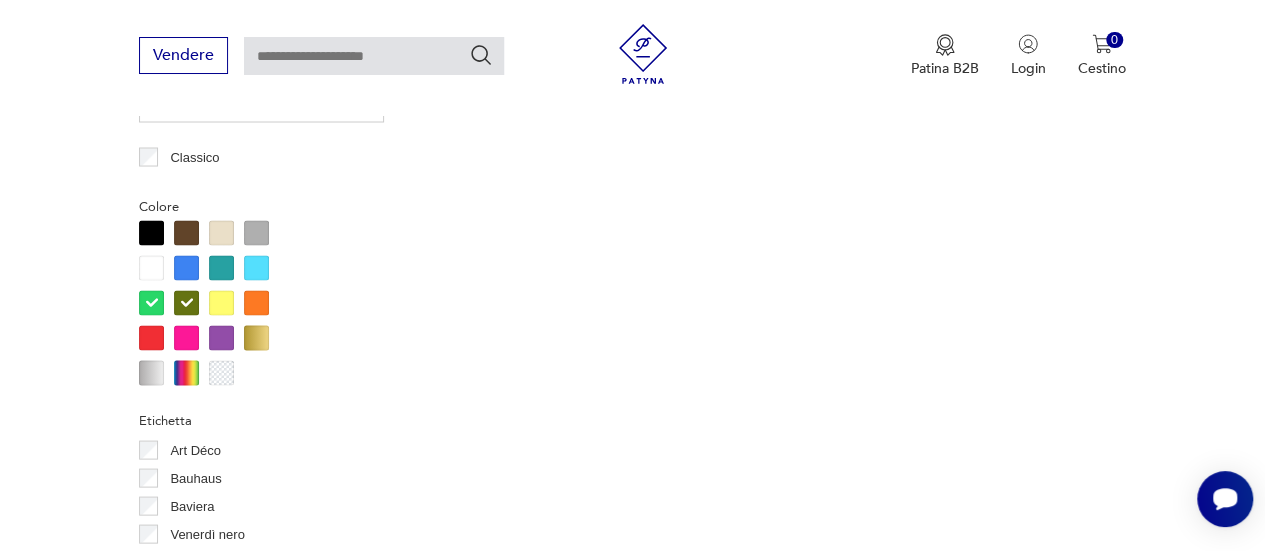 scroll, scrollTop: 1830, scrollLeft: 0, axis: vertical 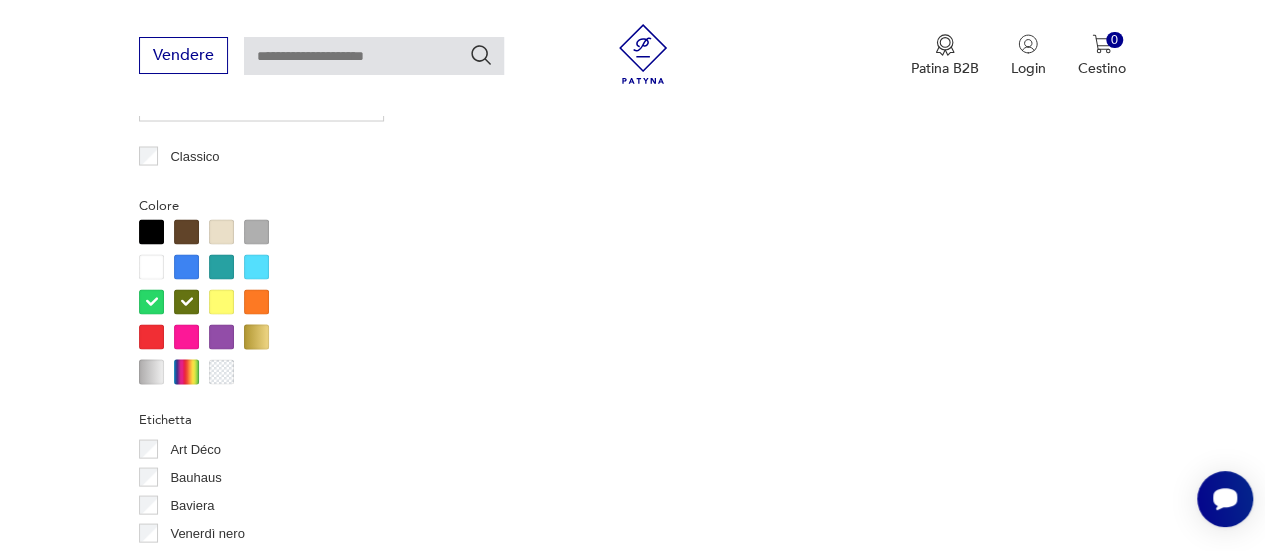 click at bounding box center (151, 266) 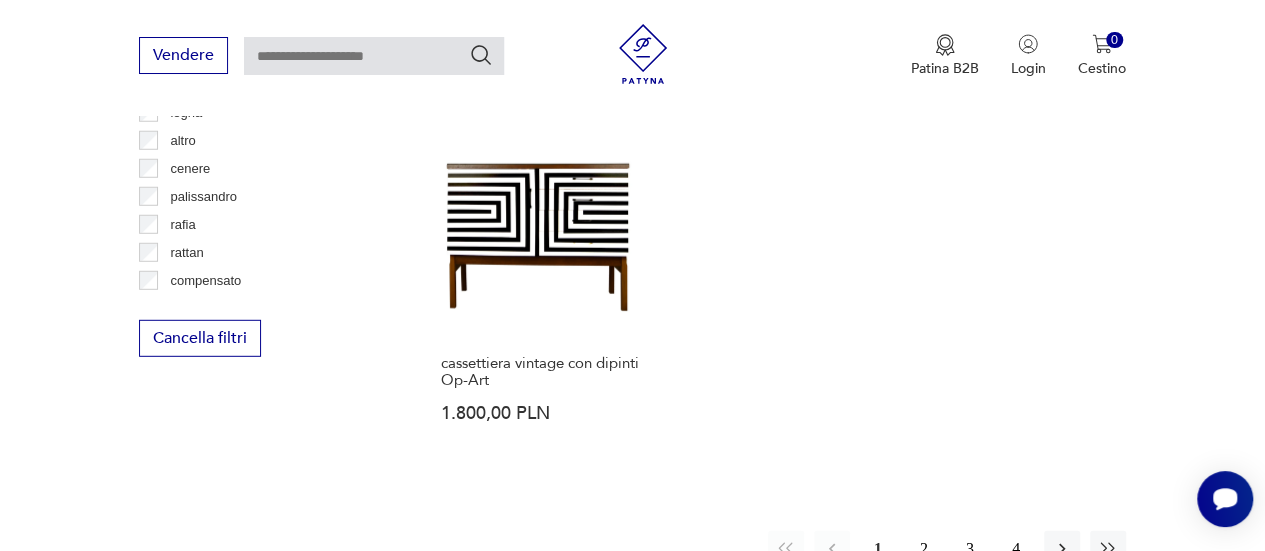 scroll, scrollTop: 2830, scrollLeft: 0, axis: vertical 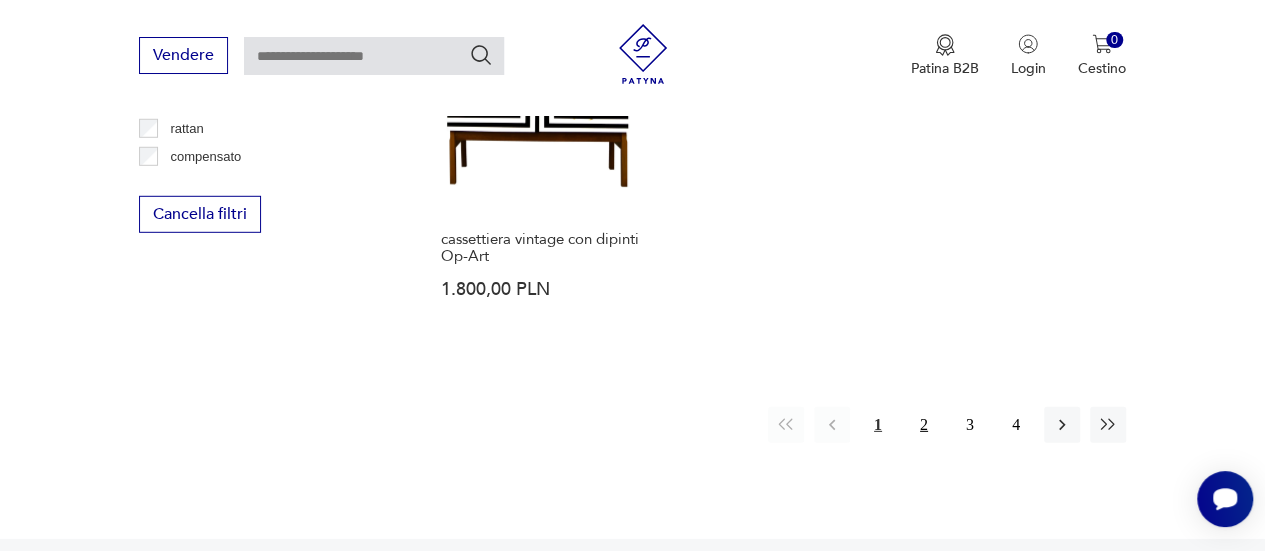 click on "2" at bounding box center (924, 425) 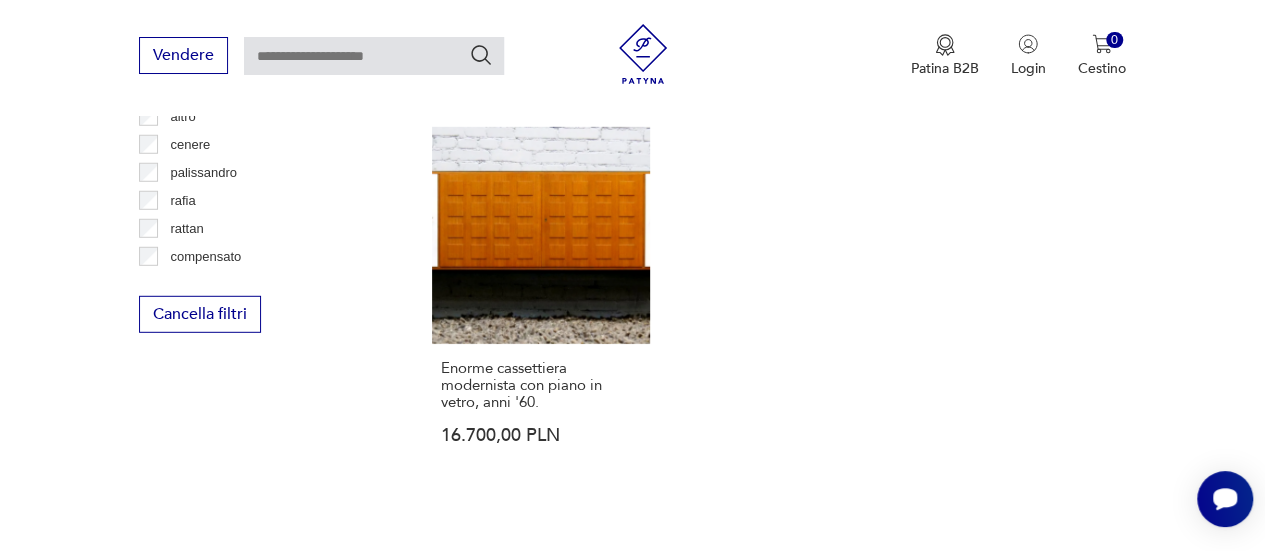 scroll, scrollTop: 2830, scrollLeft: 0, axis: vertical 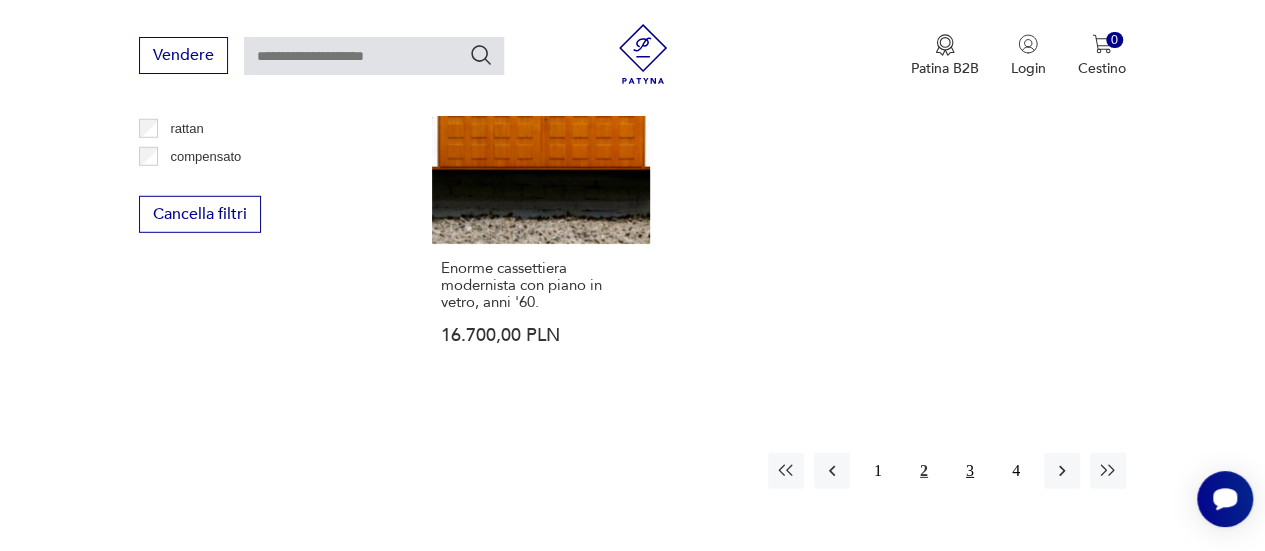 click on "3" at bounding box center (970, 471) 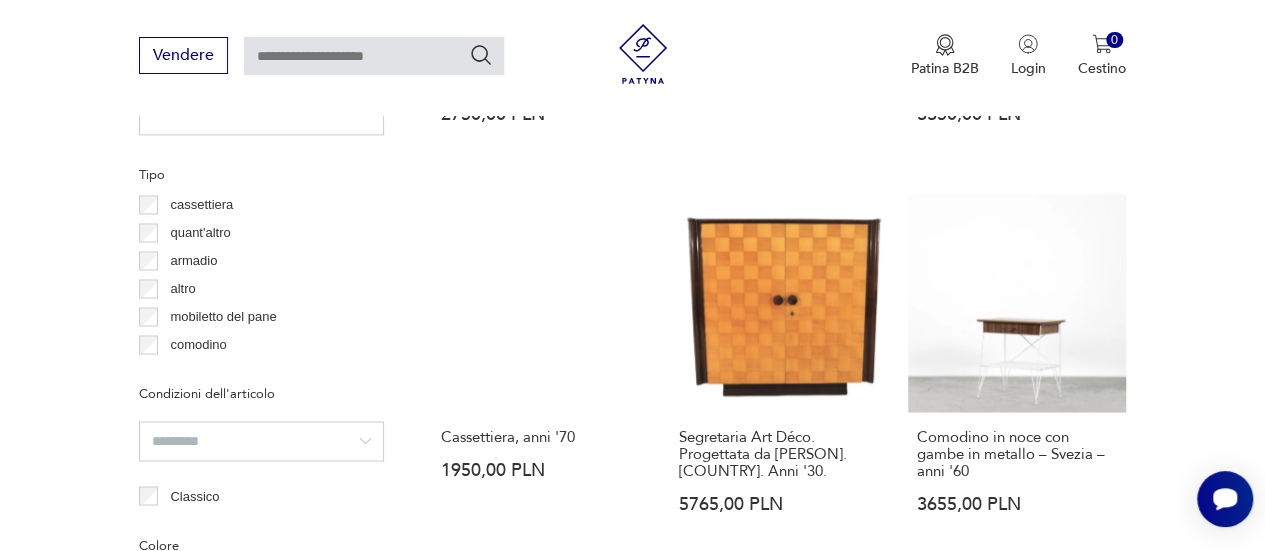 scroll, scrollTop: 1630, scrollLeft: 0, axis: vertical 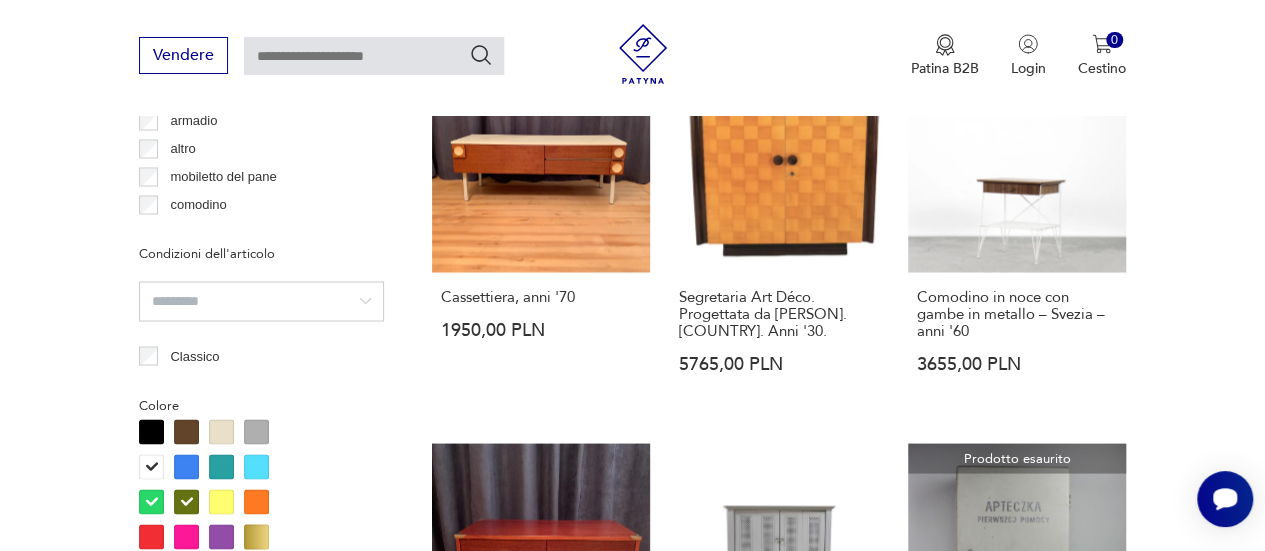 click at bounding box center [151, 431] 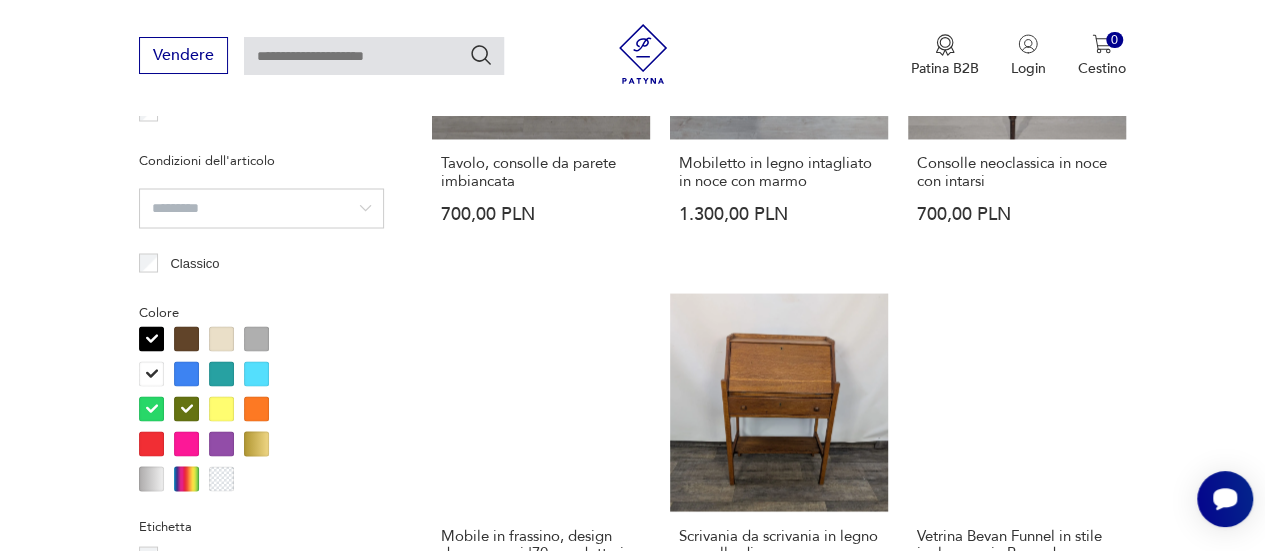 scroll, scrollTop: 1730, scrollLeft: 0, axis: vertical 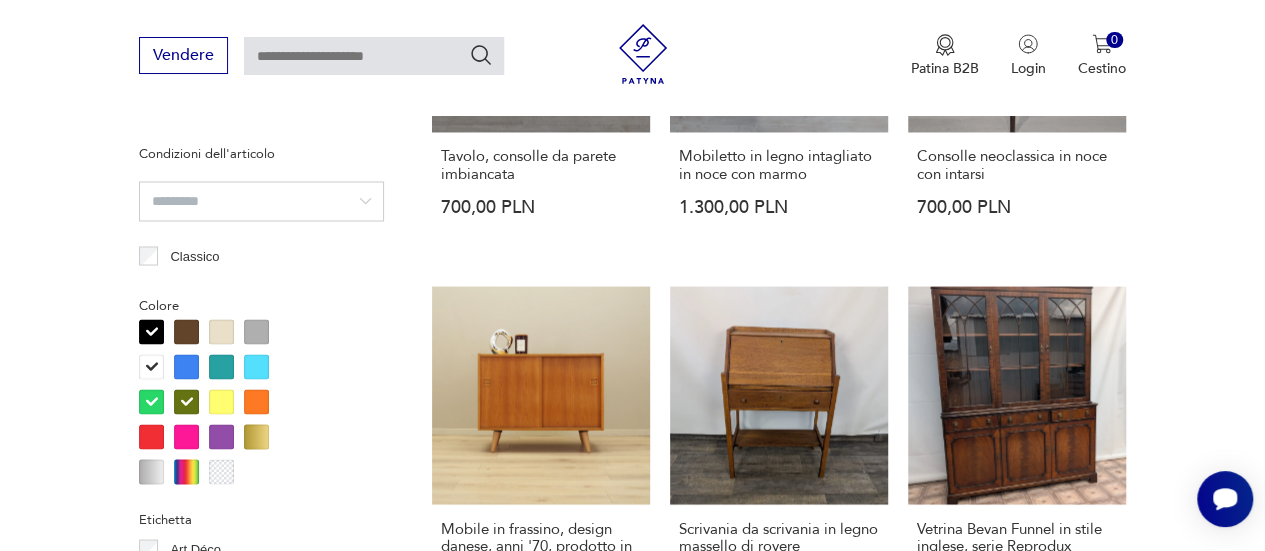 click at bounding box center [151, 366] 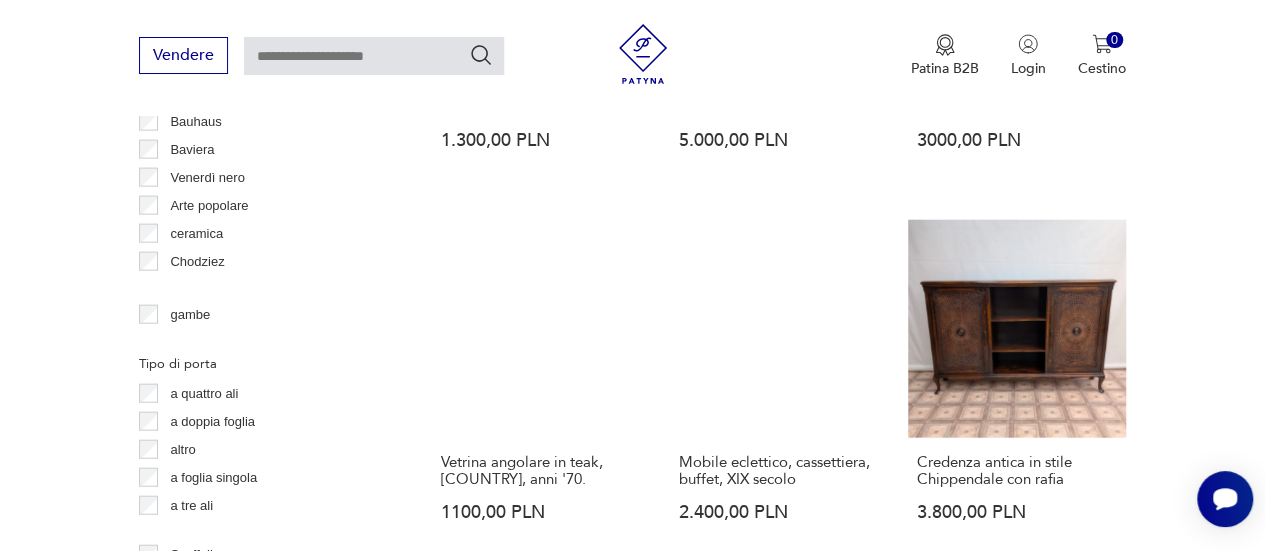 scroll, scrollTop: 1885, scrollLeft: 0, axis: vertical 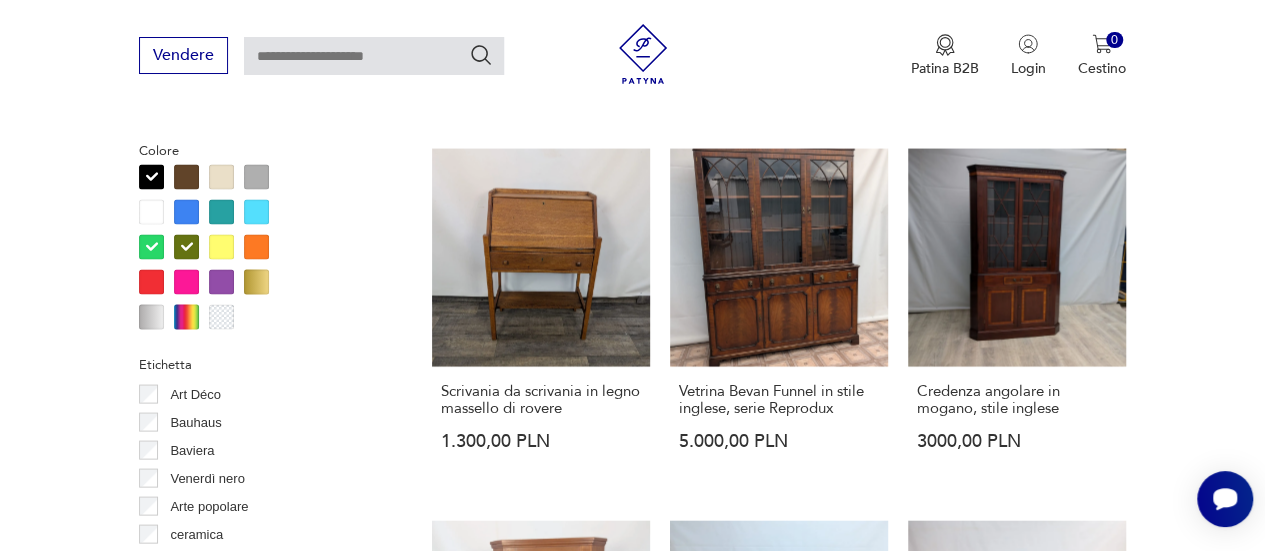 click at bounding box center (186, 246) 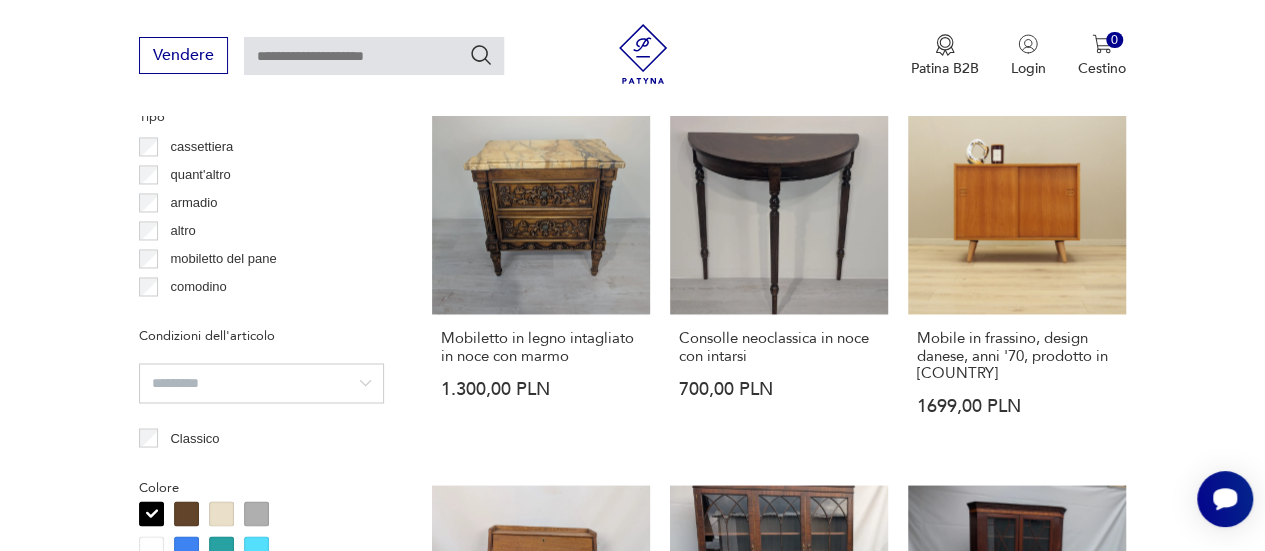 scroll, scrollTop: 1630, scrollLeft: 0, axis: vertical 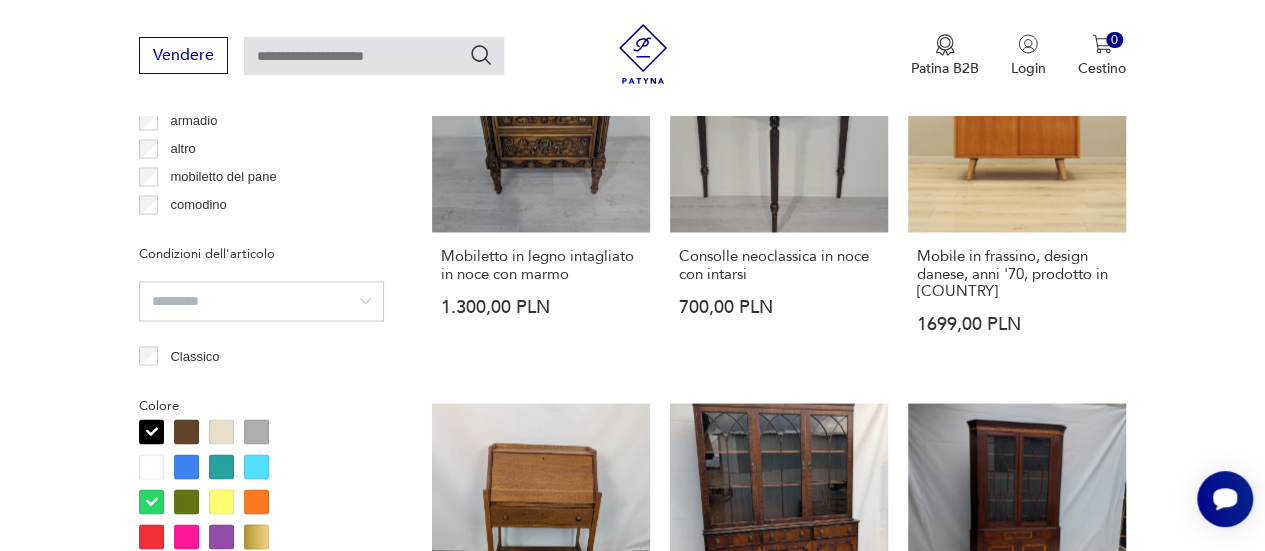 click at bounding box center (151, 501) 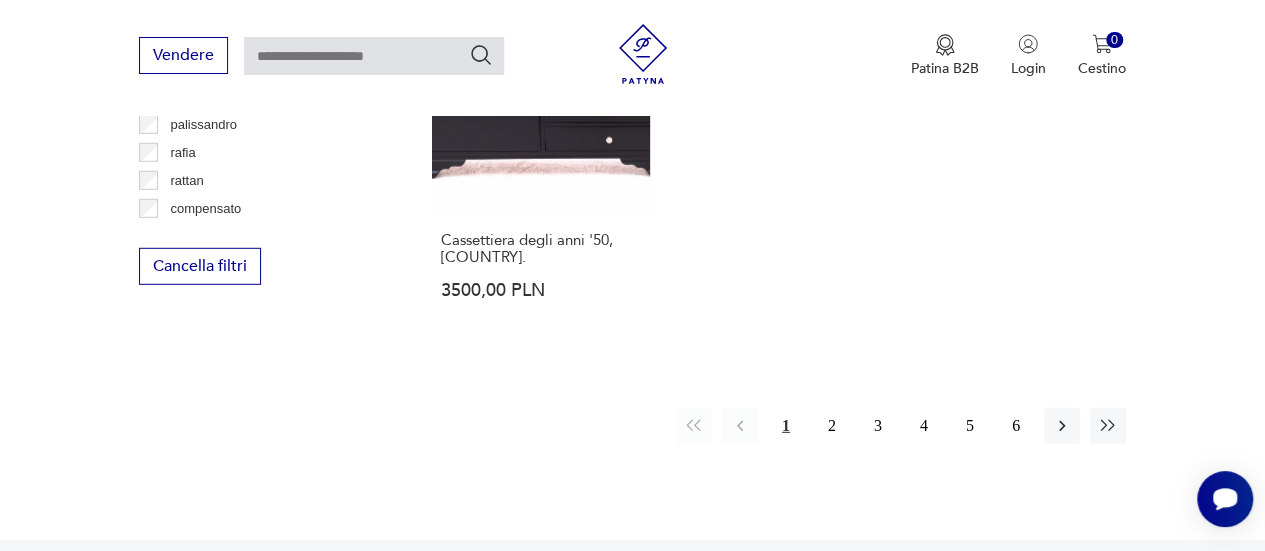 scroll, scrollTop: 2930, scrollLeft: 0, axis: vertical 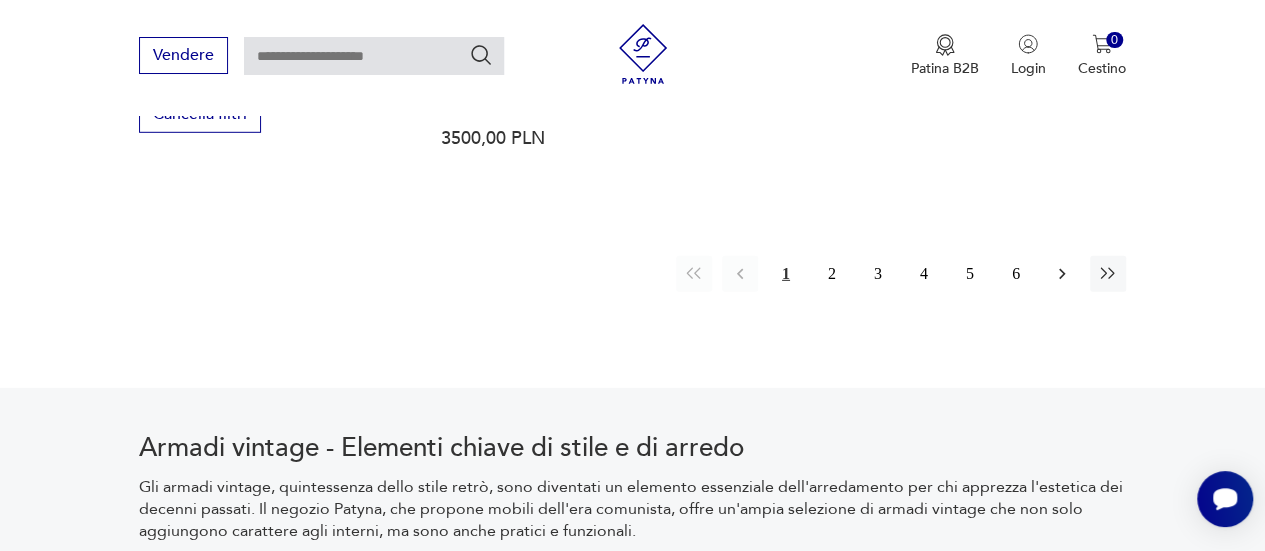 click 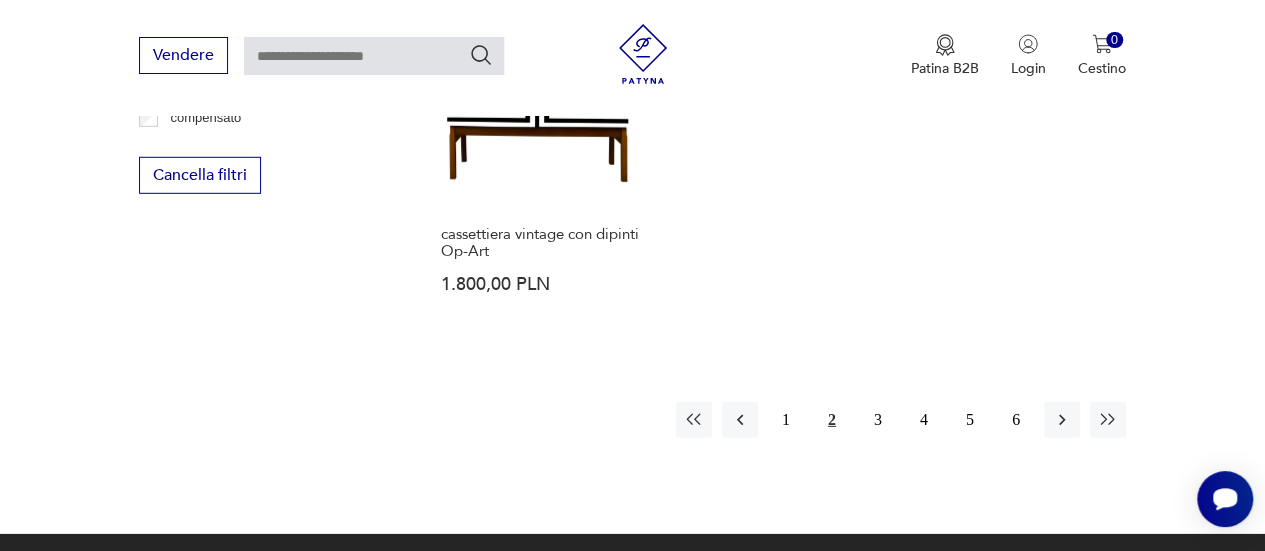 scroll, scrollTop: 3030, scrollLeft: 0, axis: vertical 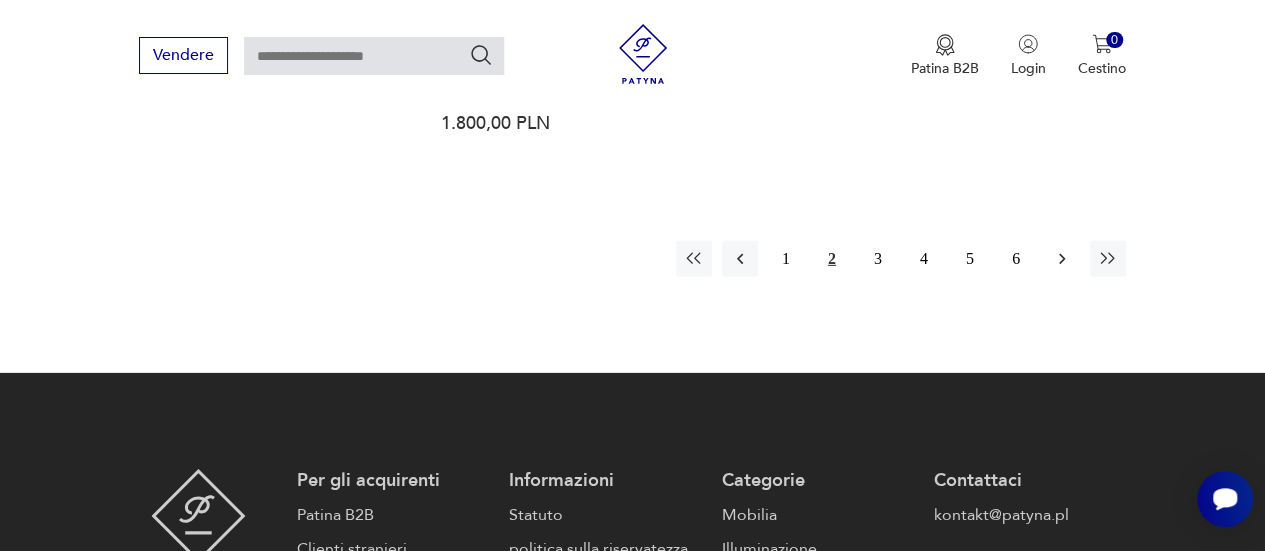 click at bounding box center (1062, 259) 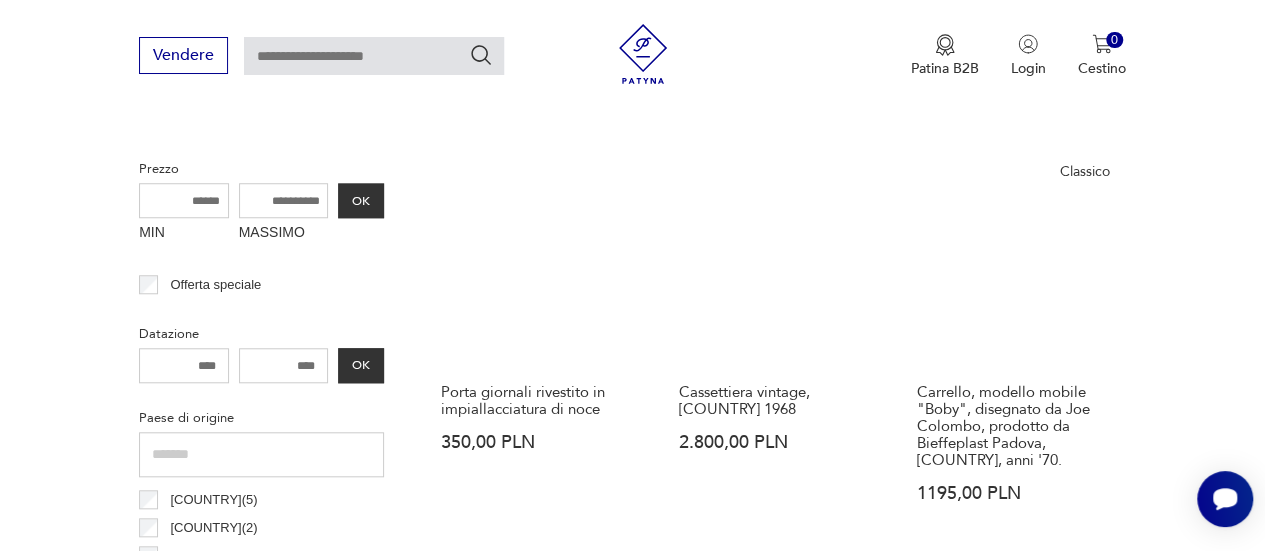 scroll, scrollTop: 730, scrollLeft: 0, axis: vertical 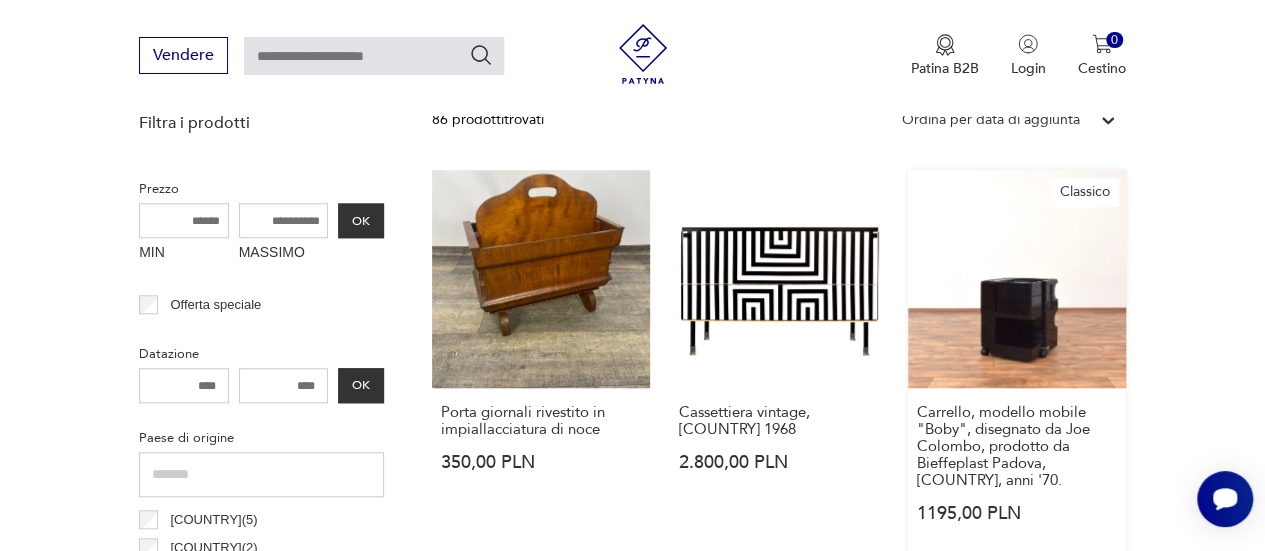 drag, startPoint x: 1060, startPoint y: 299, endPoint x: 1018, endPoint y: 311, distance: 43.68066 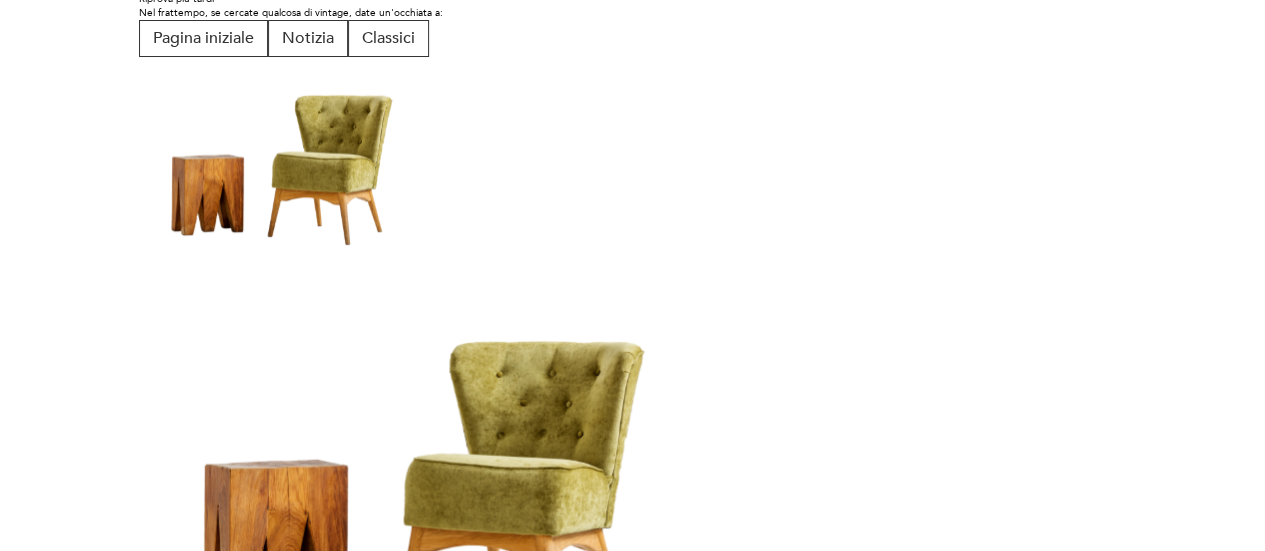 scroll, scrollTop: 0, scrollLeft: 0, axis: both 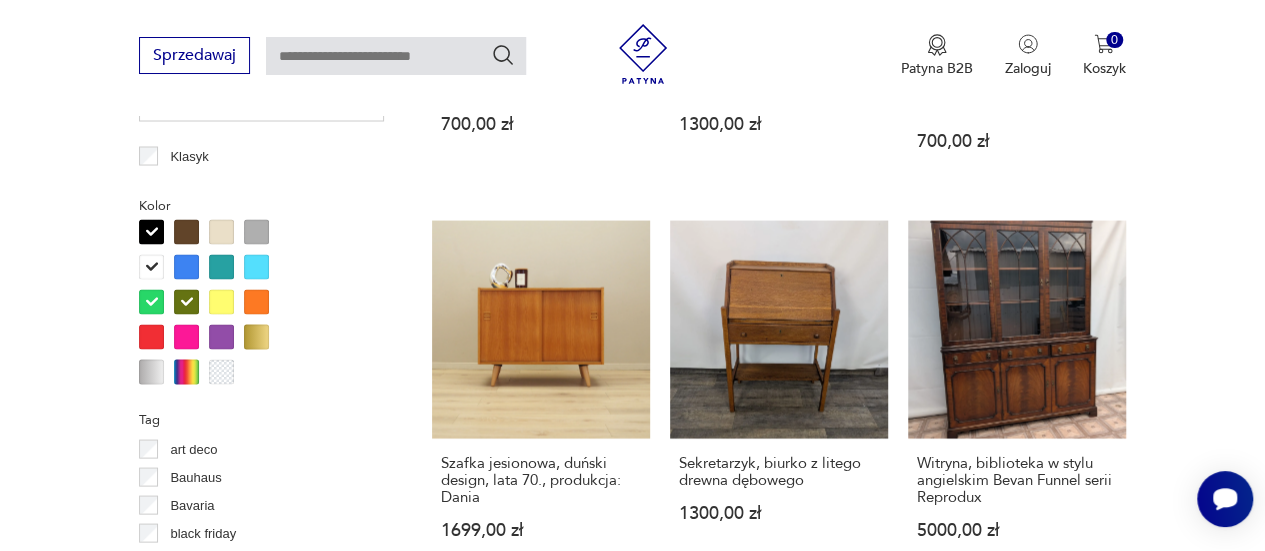 click at bounding box center (214, 301) 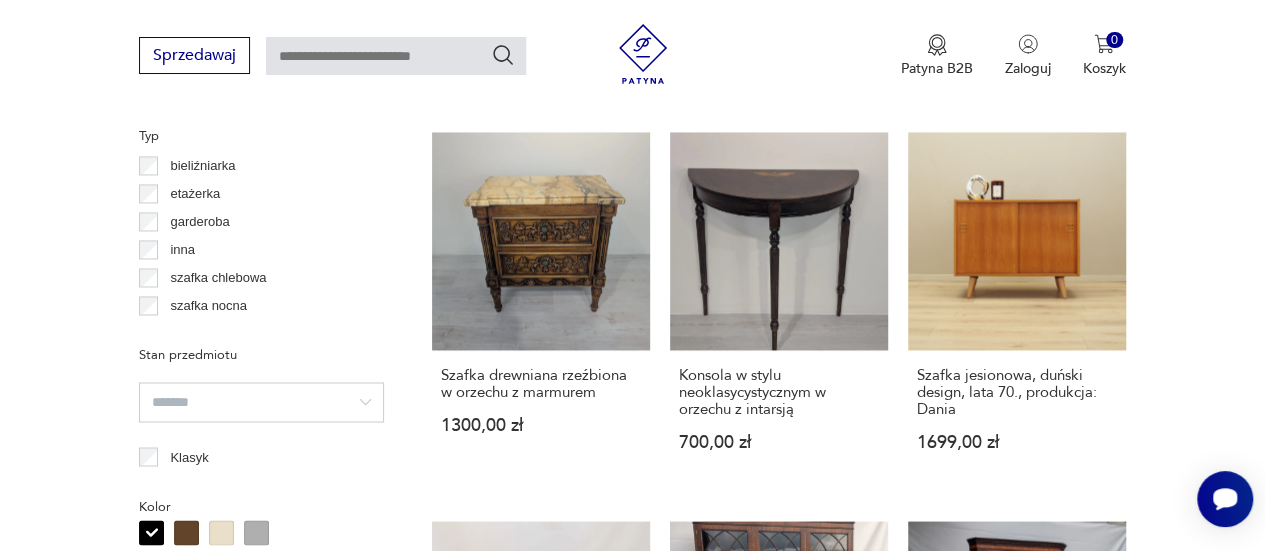 scroll, scrollTop: 1730, scrollLeft: 0, axis: vertical 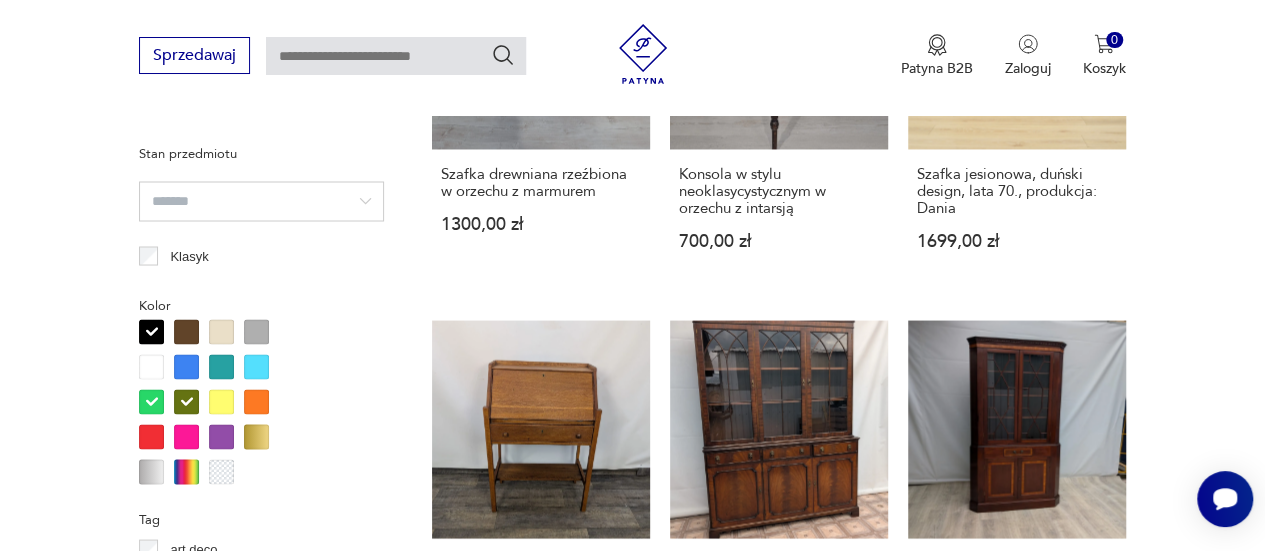 click at bounding box center (151, 401) 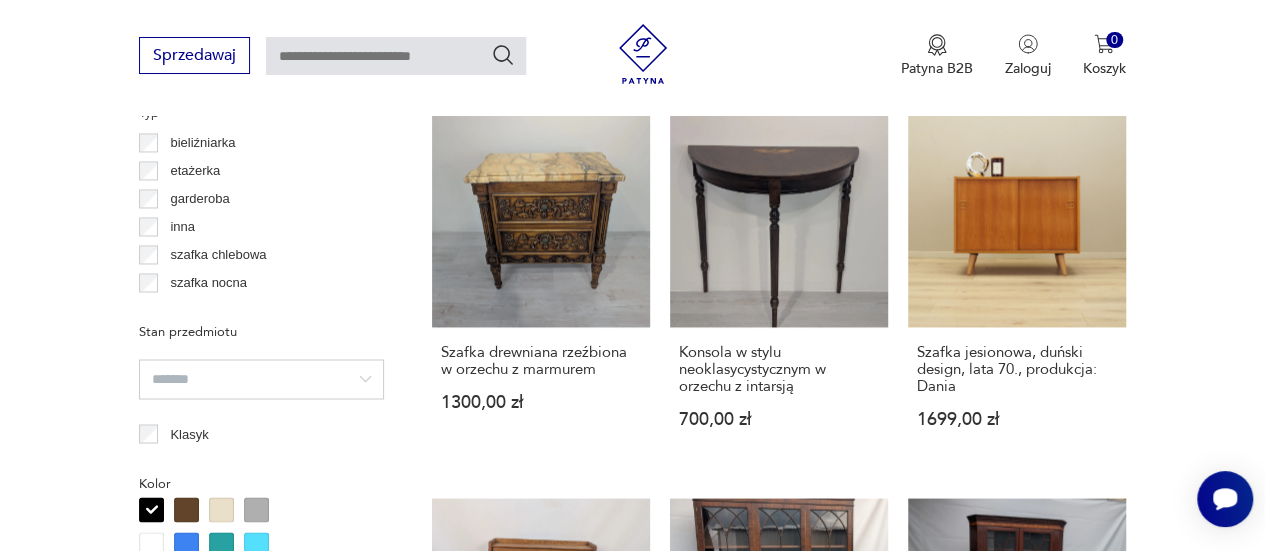 scroll, scrollTop: 1752, scrollLeft: 0, axis: vertical 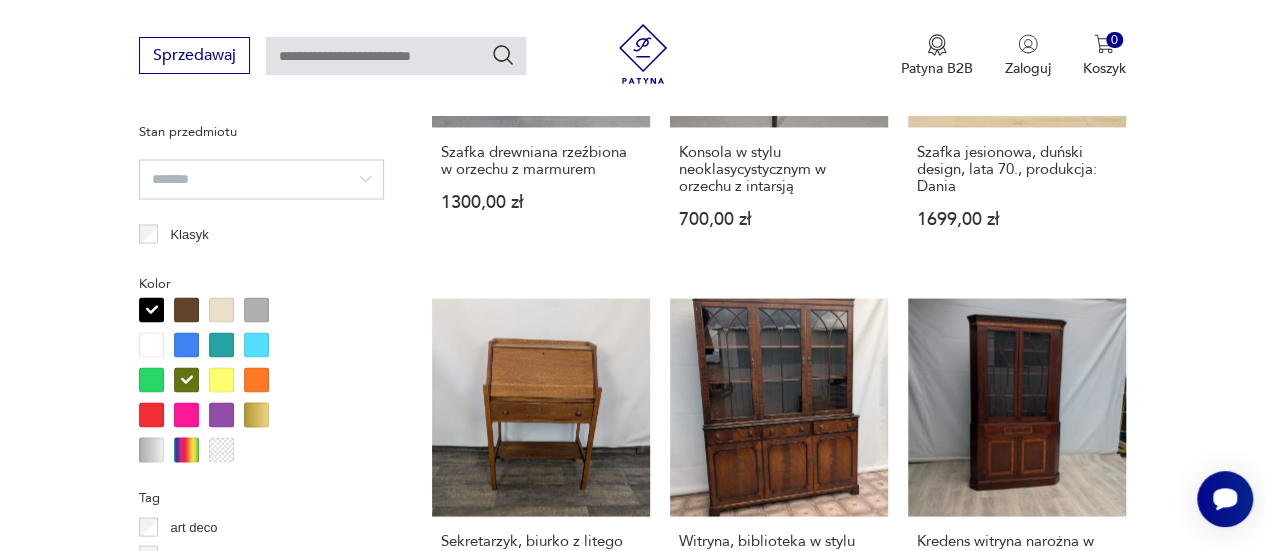 click at bounding box center (186, 379) 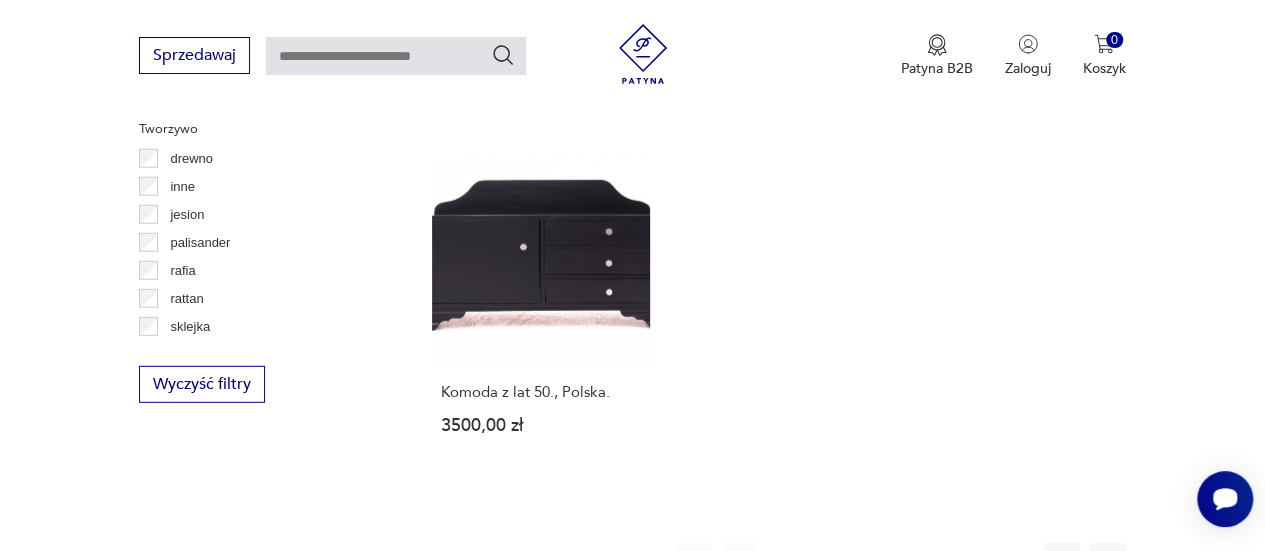 scroll, scrollTop: 2830, scrollLeft: 0, axis: vertical 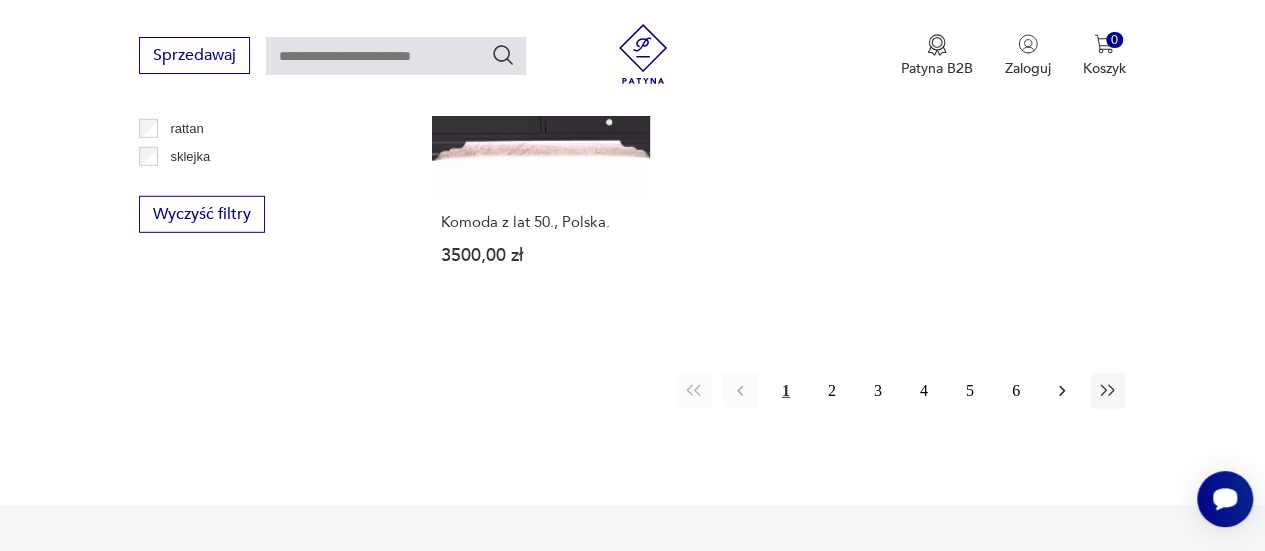 click 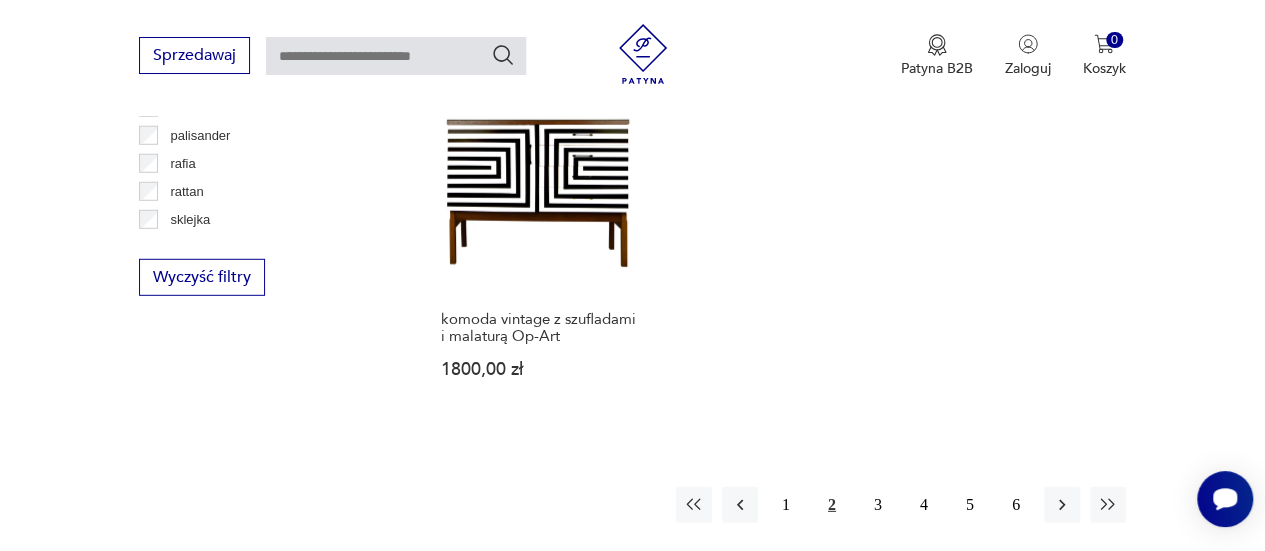 scroll, scrollTop: 2930, scrollLeft: 0, axis: vertical 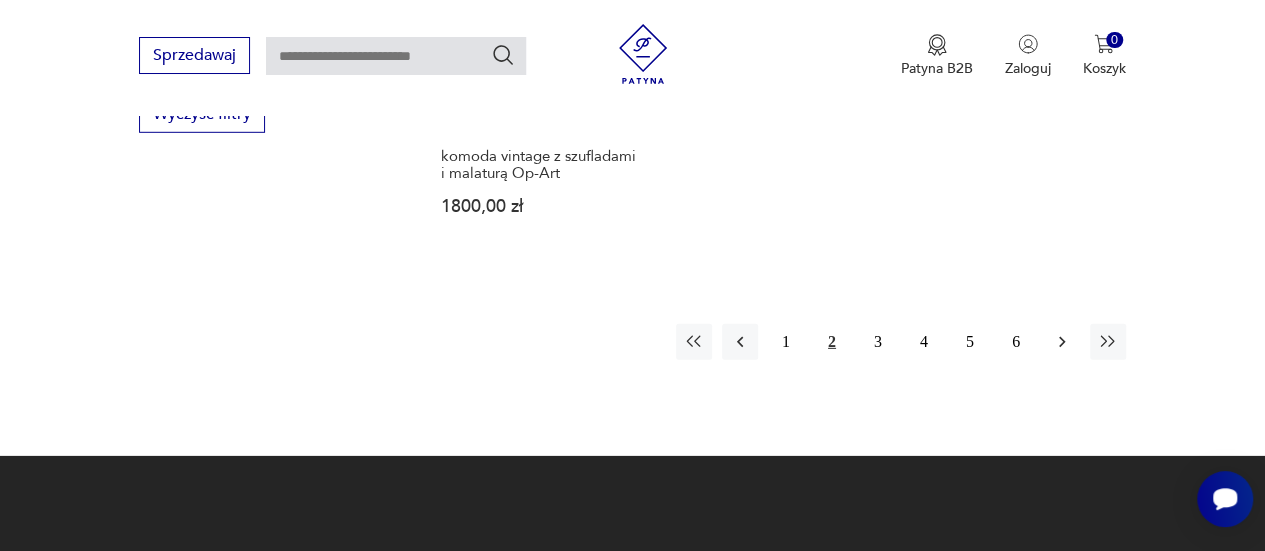 click 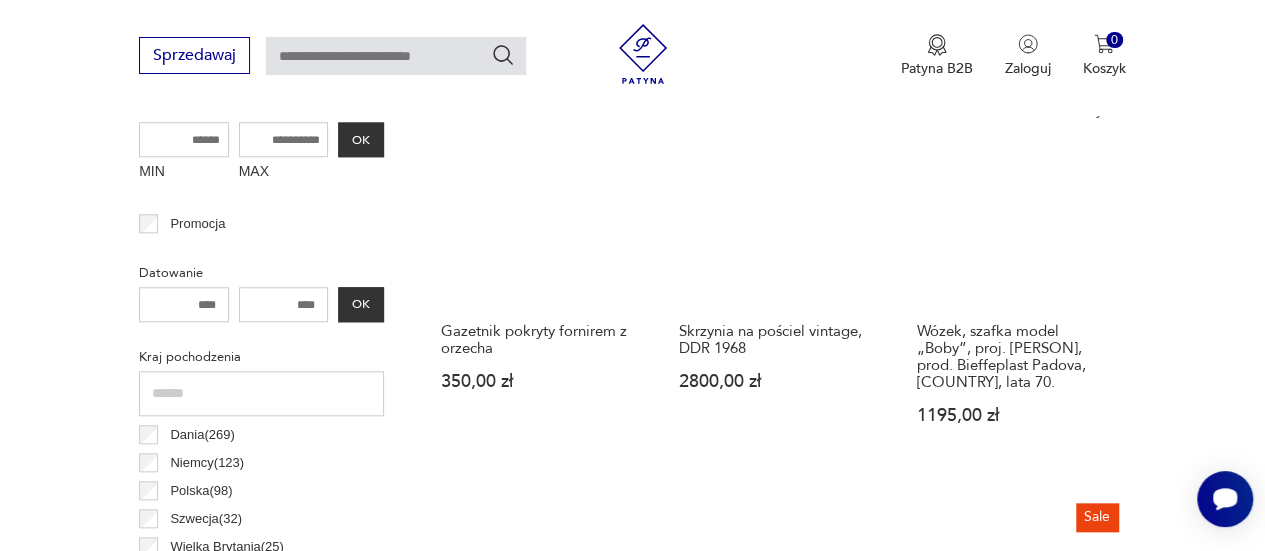 scroll, scrollTop: 930, scrollLeft: 0, axis: vertical 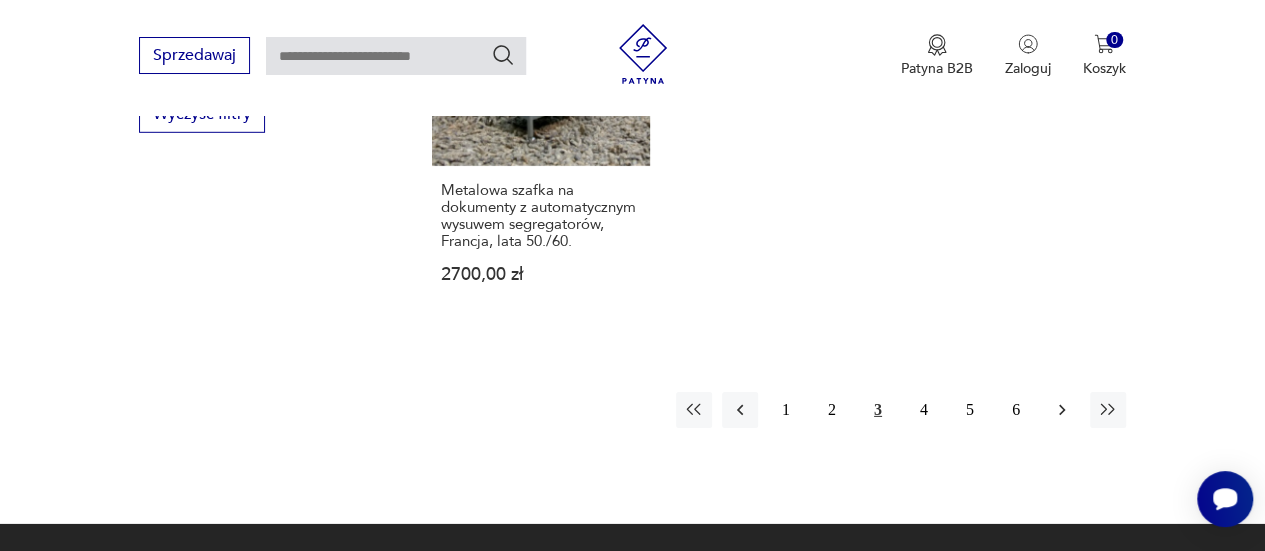 click 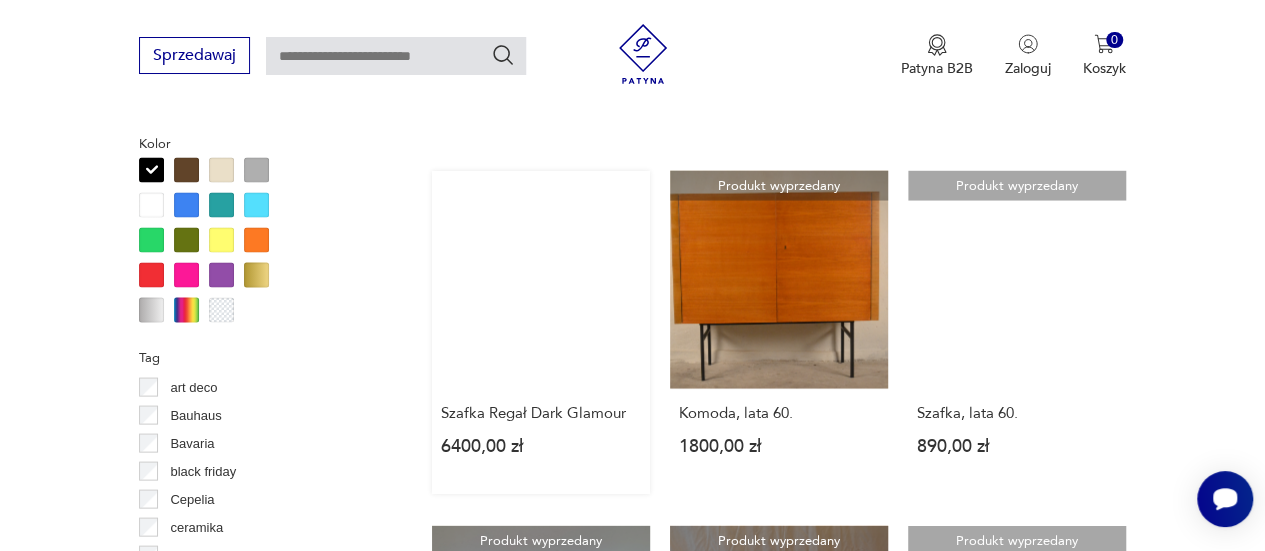 scroll, scrollTop: 1830, scrollLeft: 0, axis: vertical 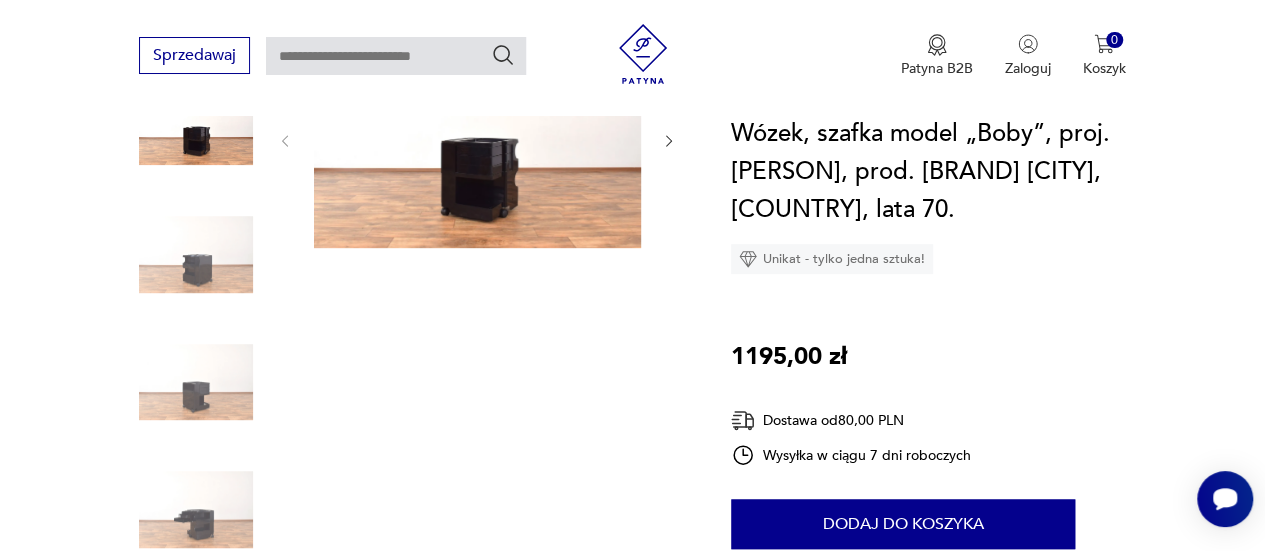 click 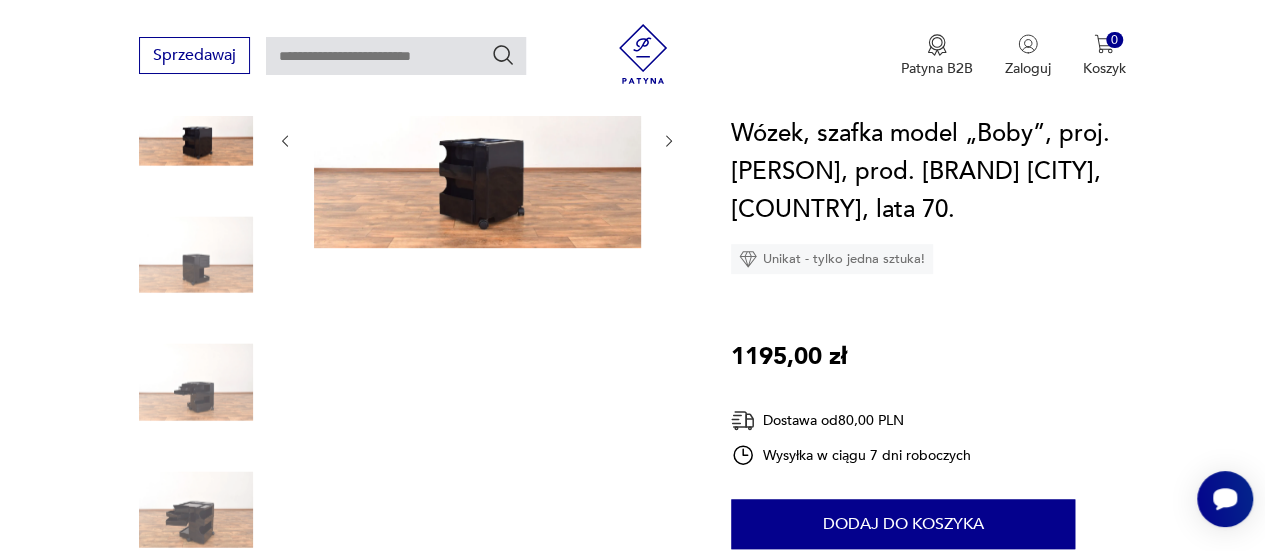 click 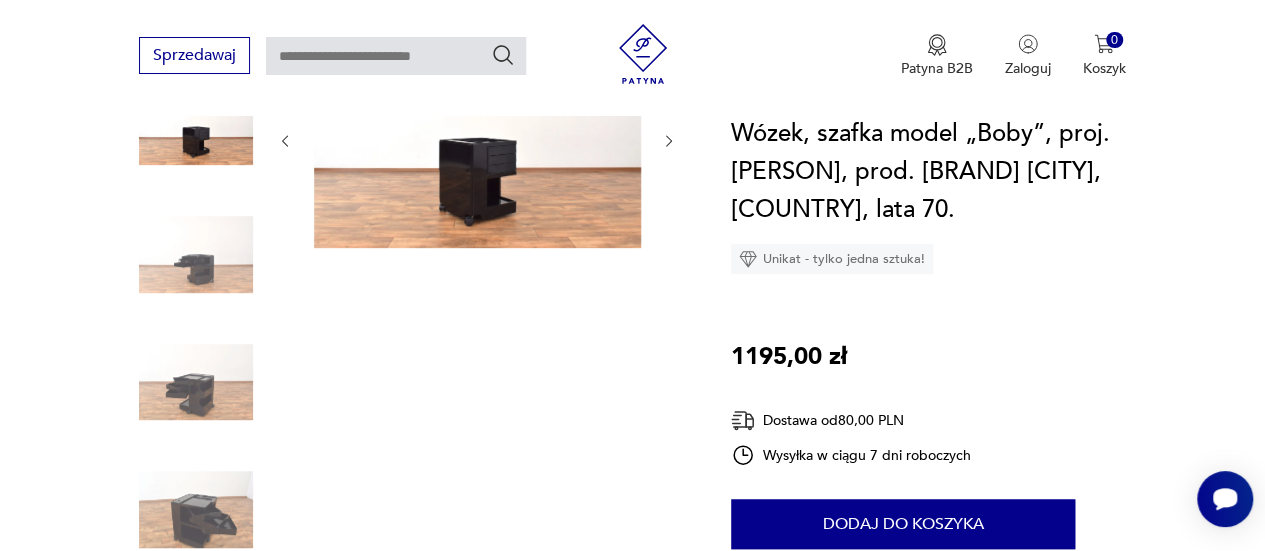 click 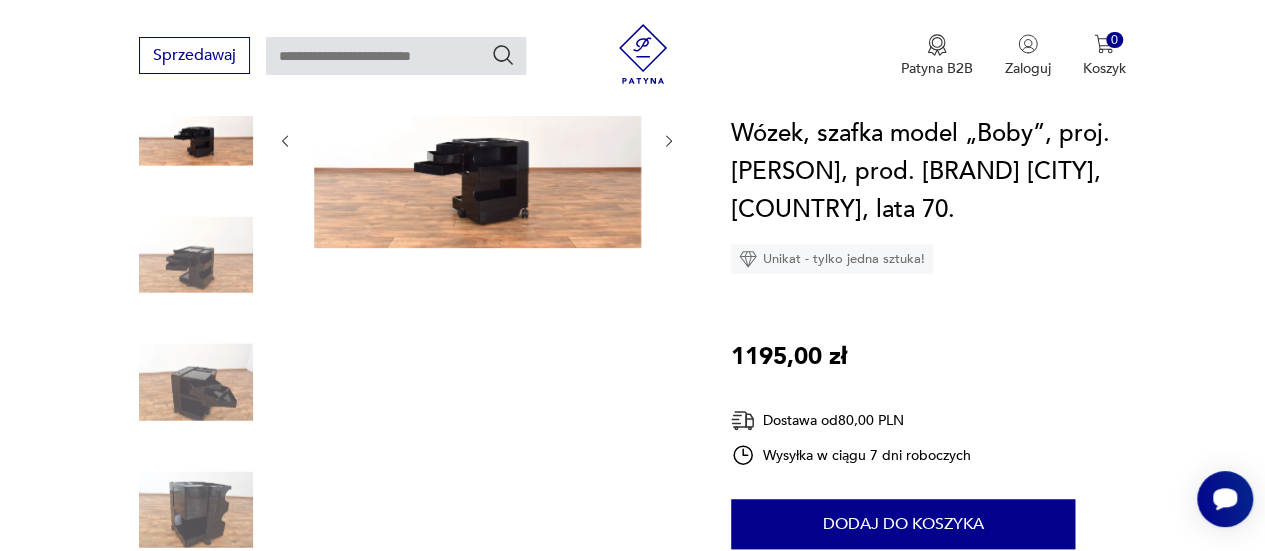 click 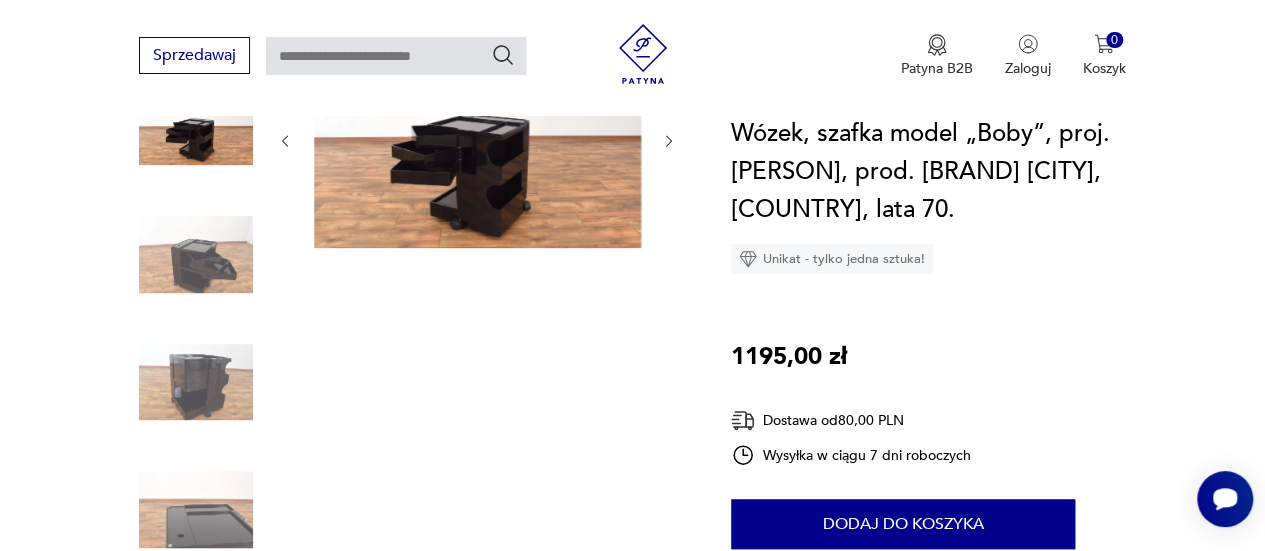 click 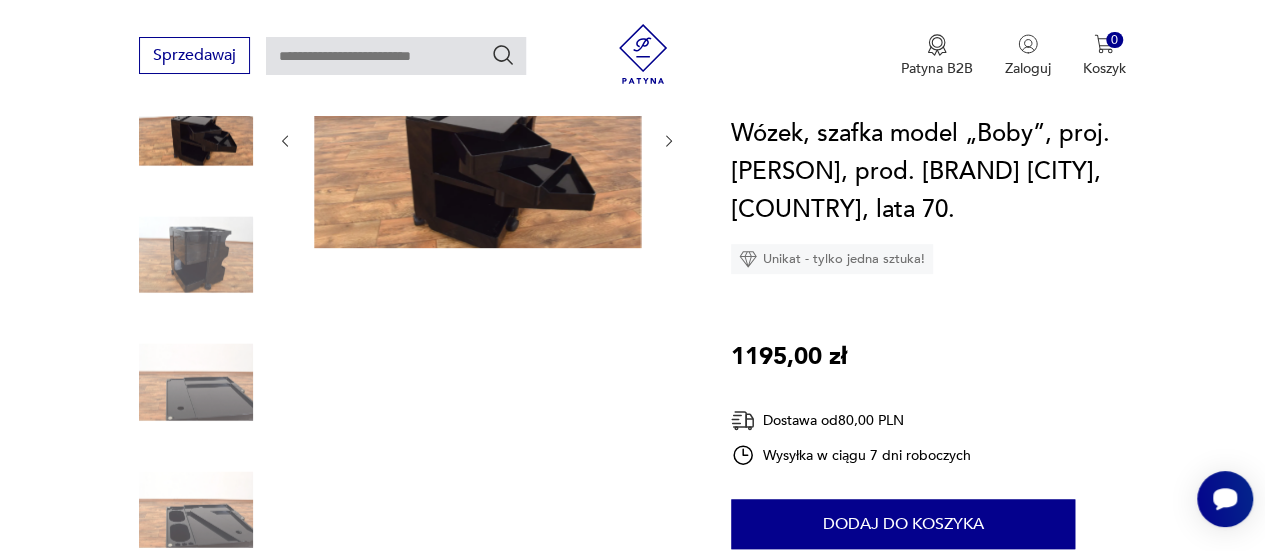 click 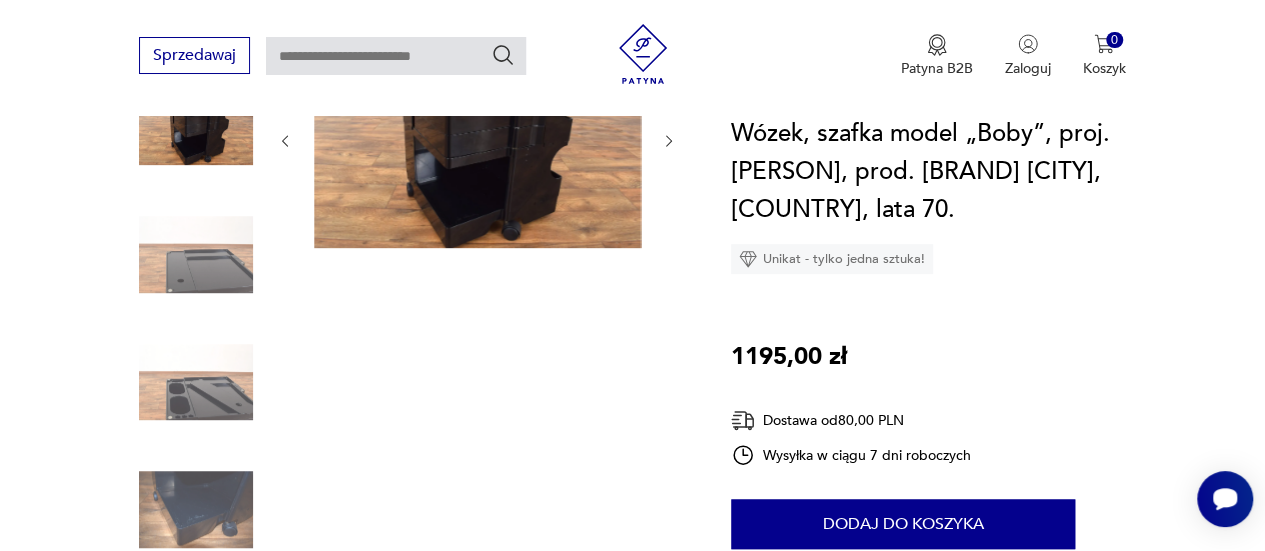 click 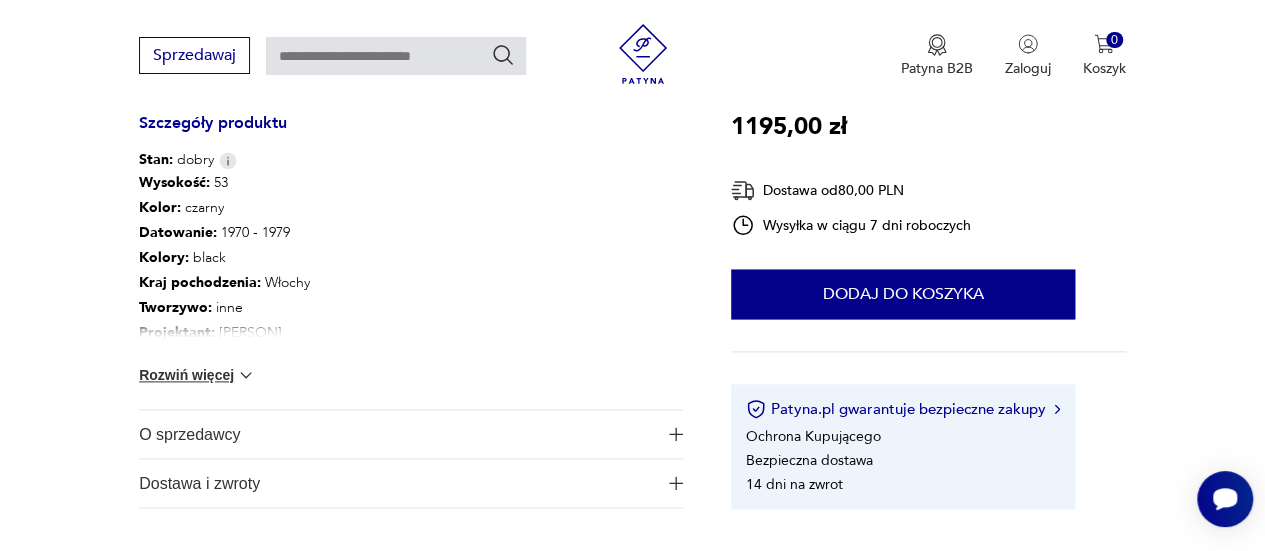 scroll, scrollTop: 1200, scrollLeft: 0, axis: vertical 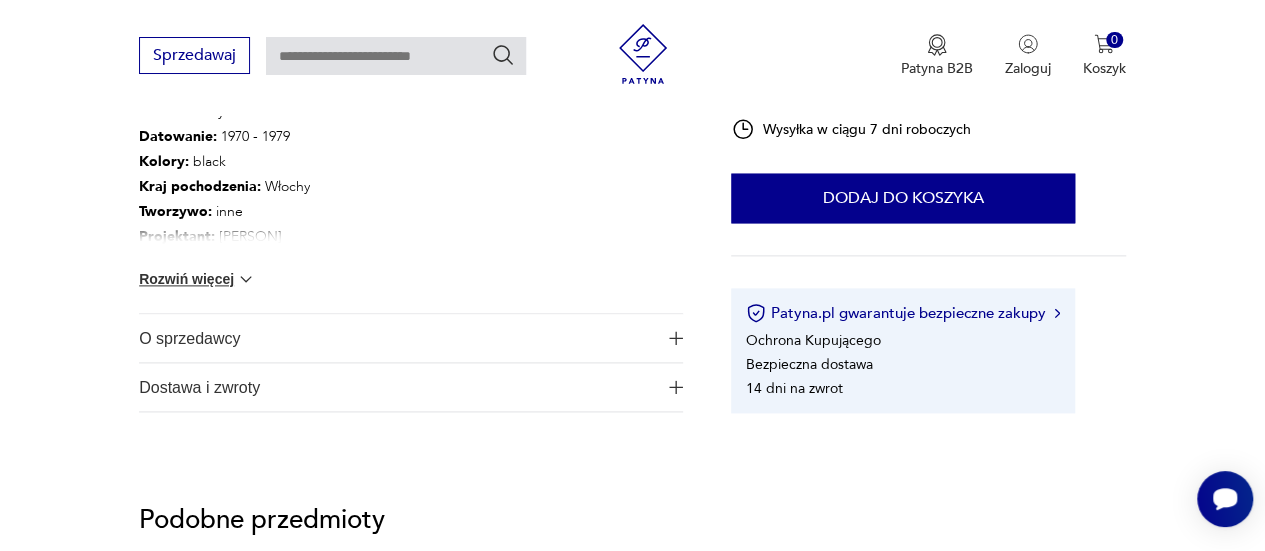 click on "O sprzedawcy" at bounding box center [397, 338] 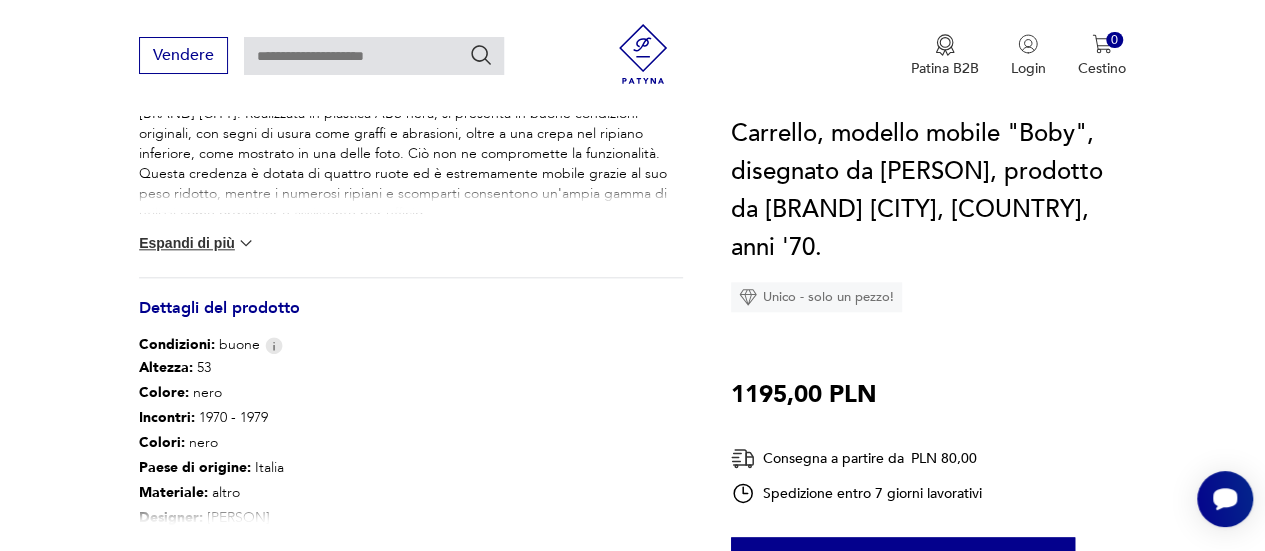 scroll, scrollTop: 816, scrollLeft: 0, axis: vertical 